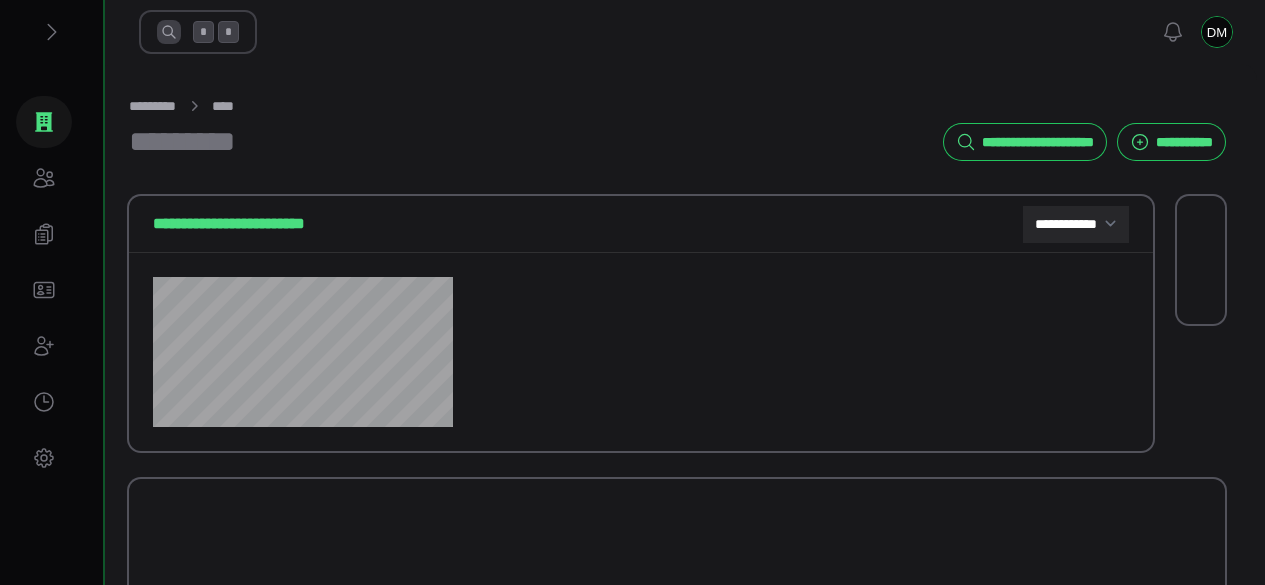 select on "**********" 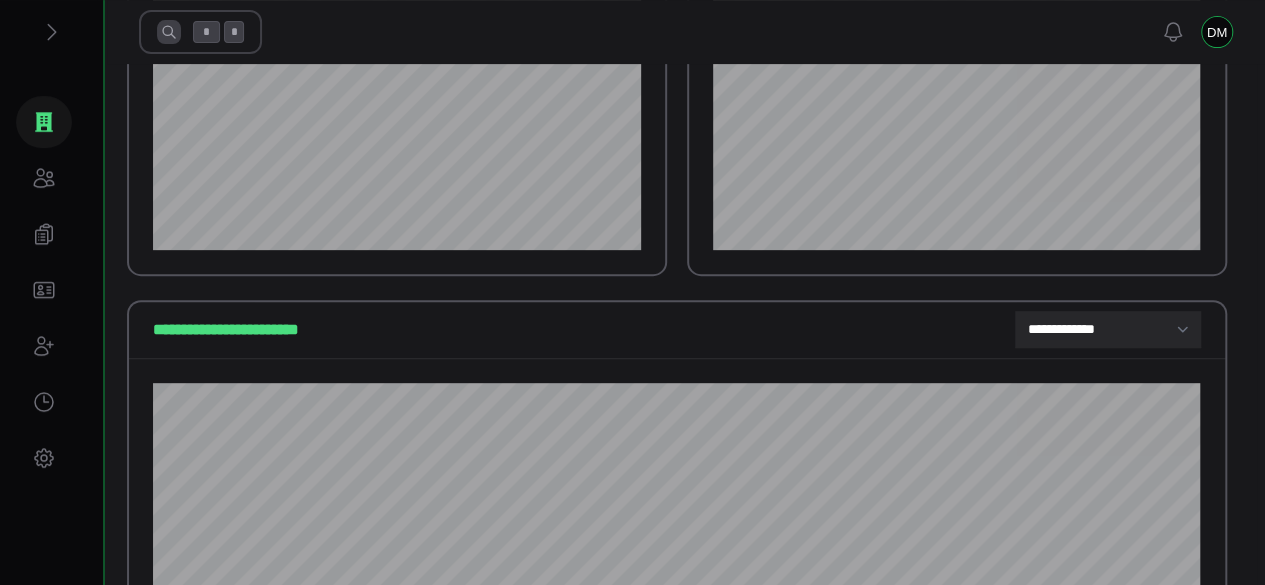 scroll, scrollTop: 300, scrollLeft: 0, axis: vertical 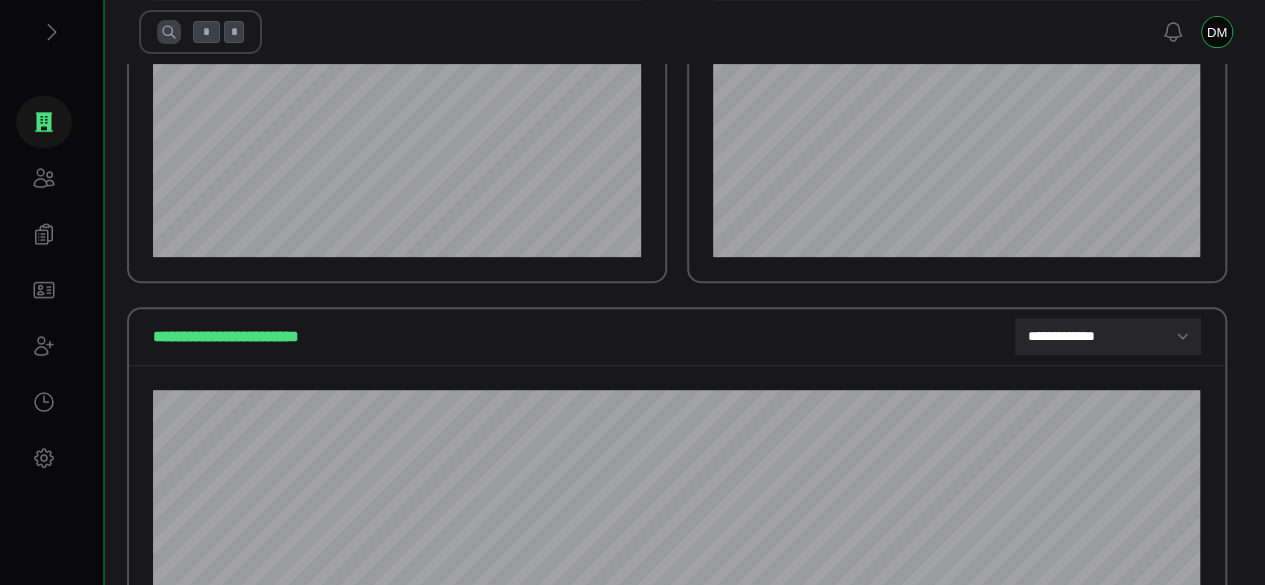 click at bounding box center [1217, 32] 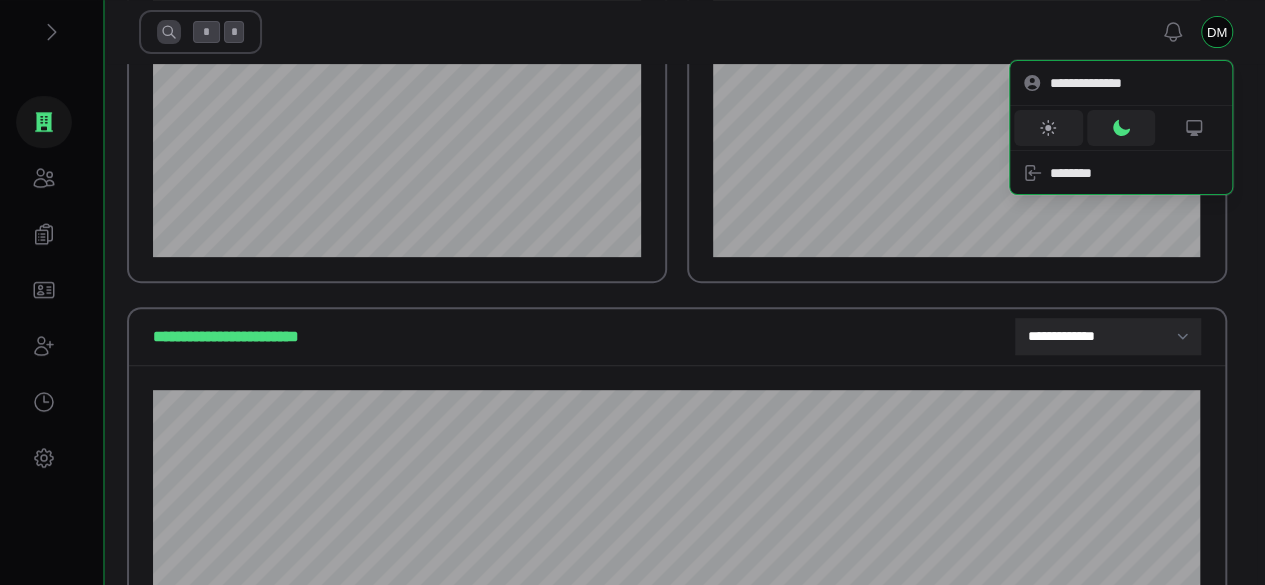 click 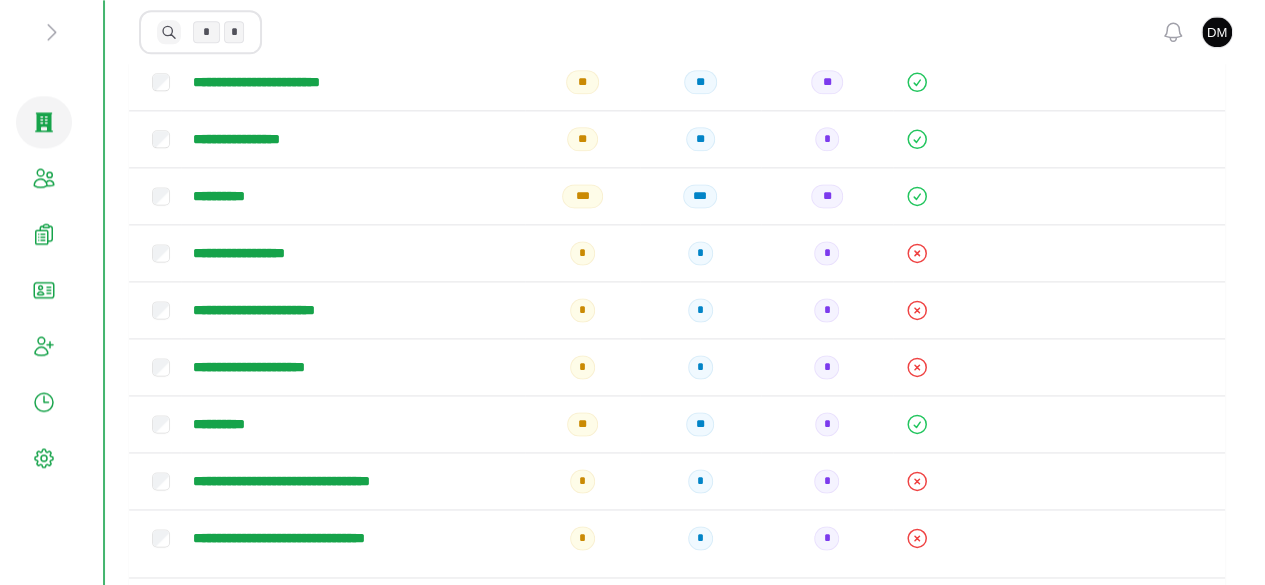 scroll, scrollTop: 1336, scrollLeft: 0, axis: vertical 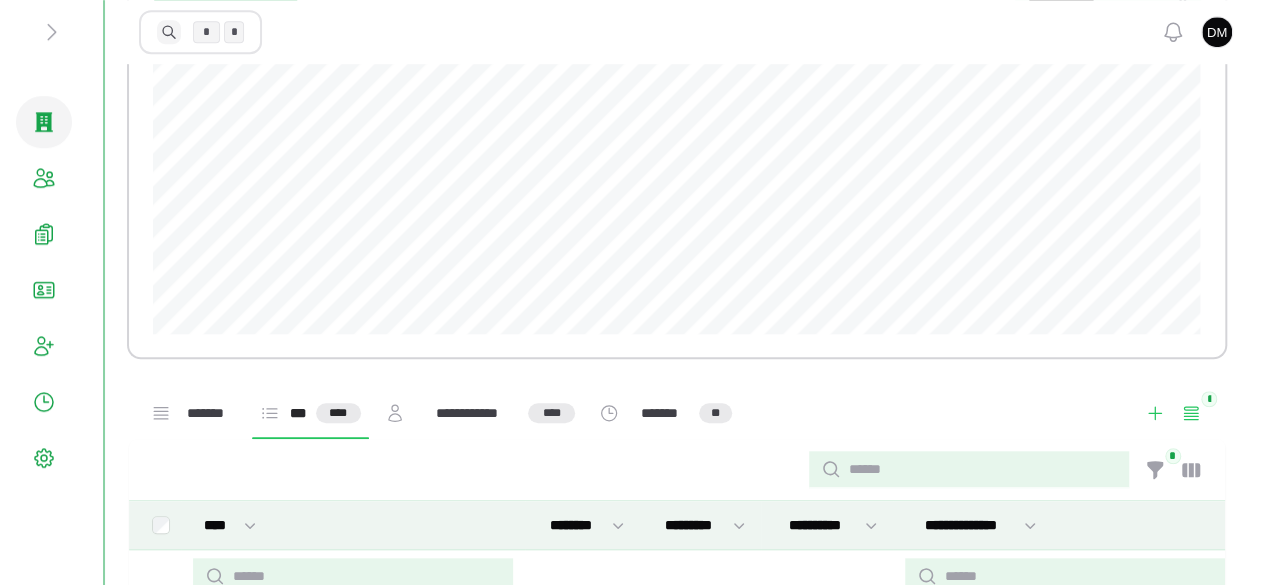click at bounding box center (1217, 32) 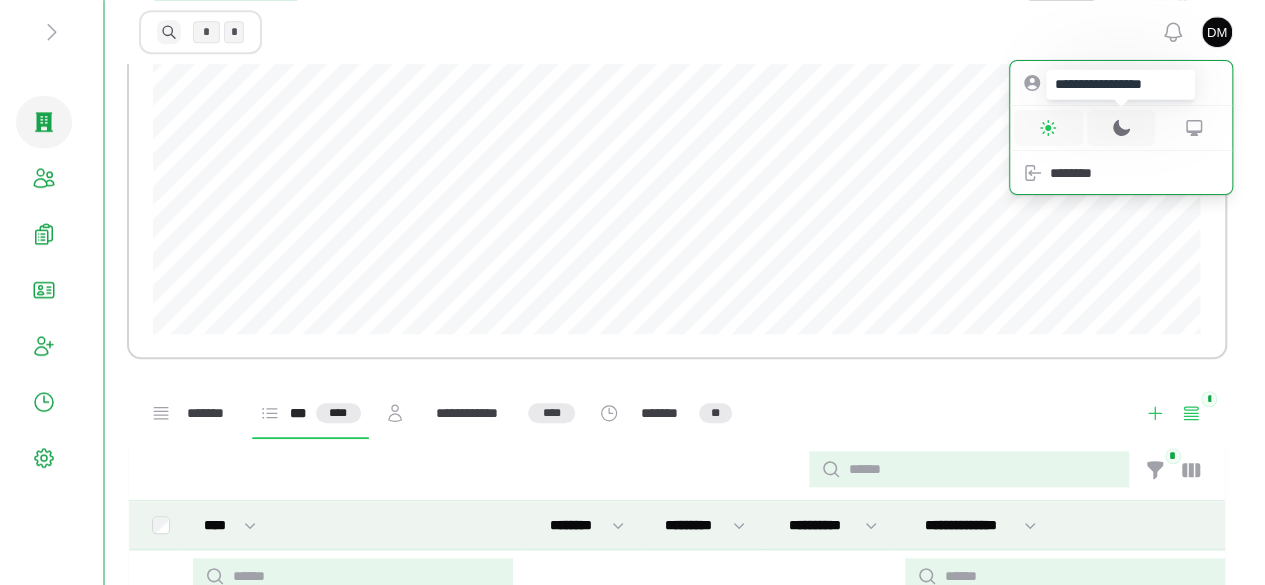 click 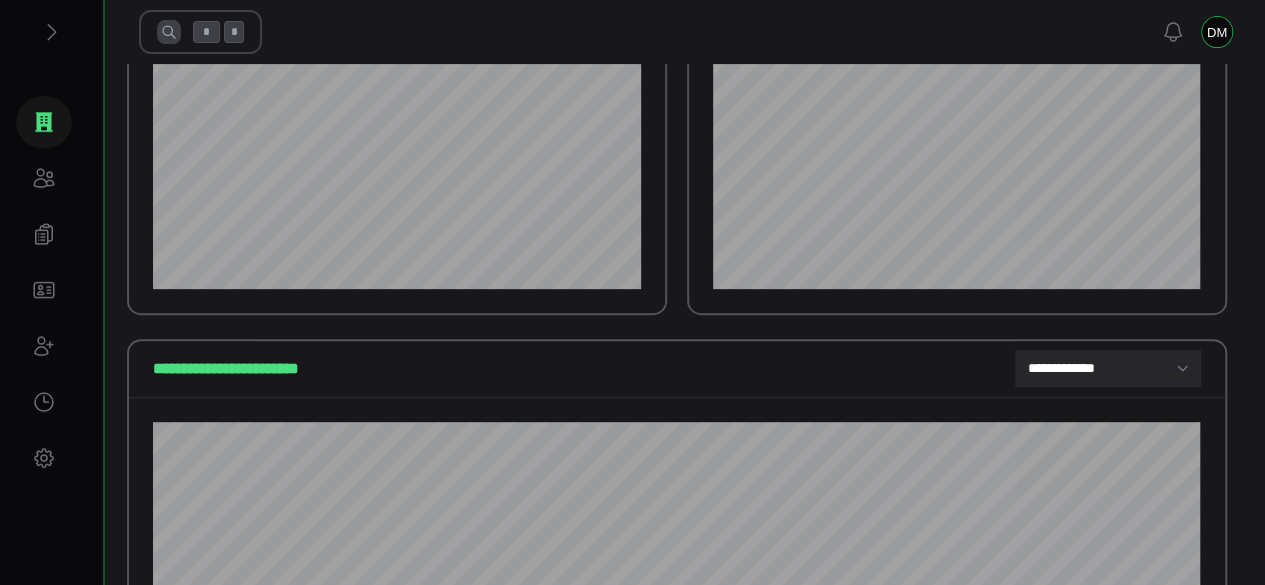 scroll, scrollTop: 0, scrollLeft: 0, axis: both 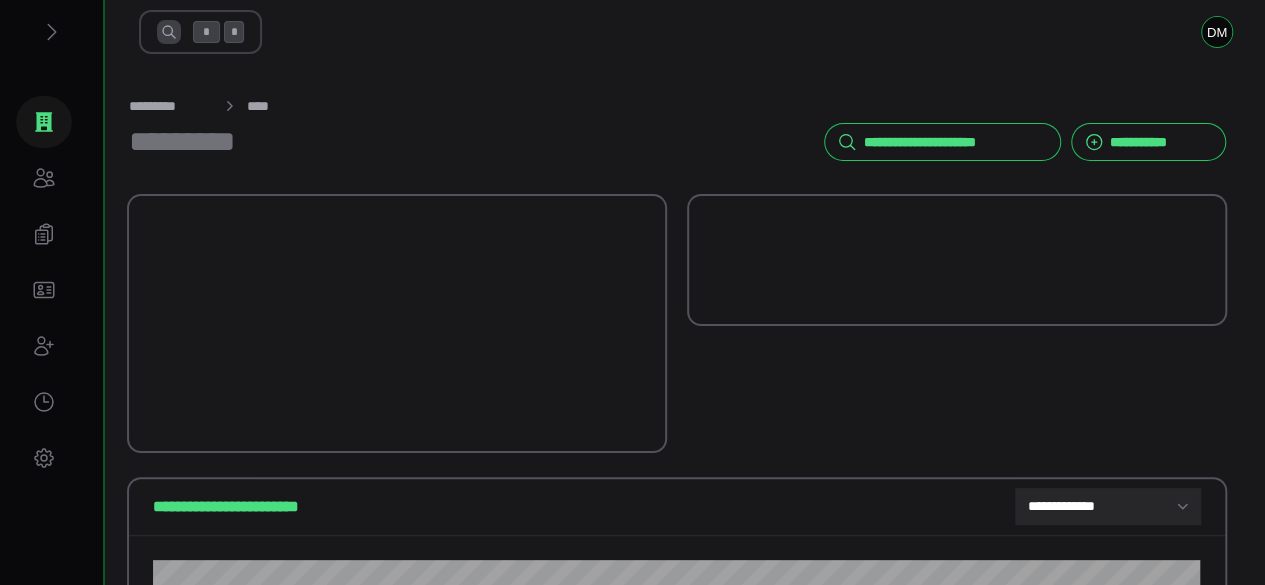 select on "**********" 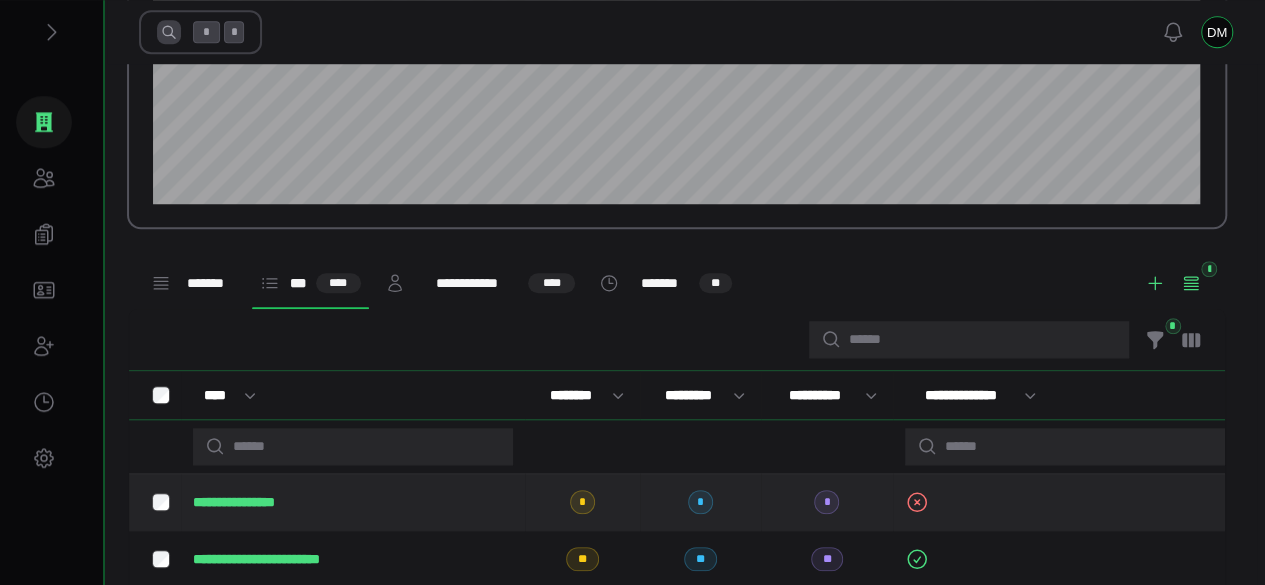 scroll, scrollTop: 800, scrollLeft: 0, axis: vertical 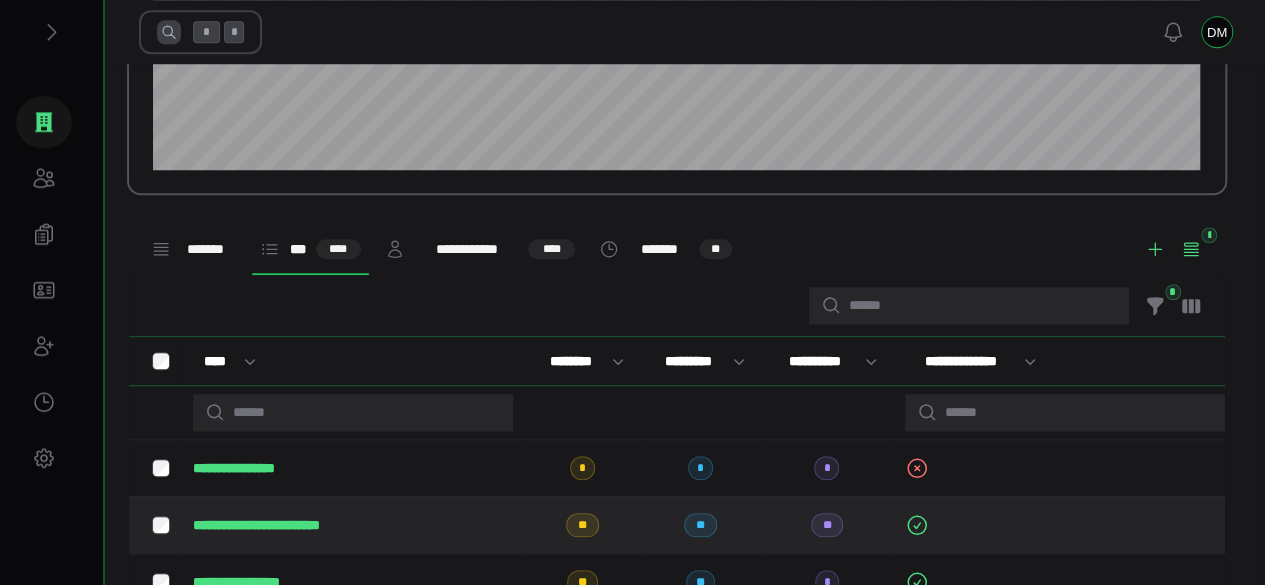 click on "**********" at bounding box center [281, 525] 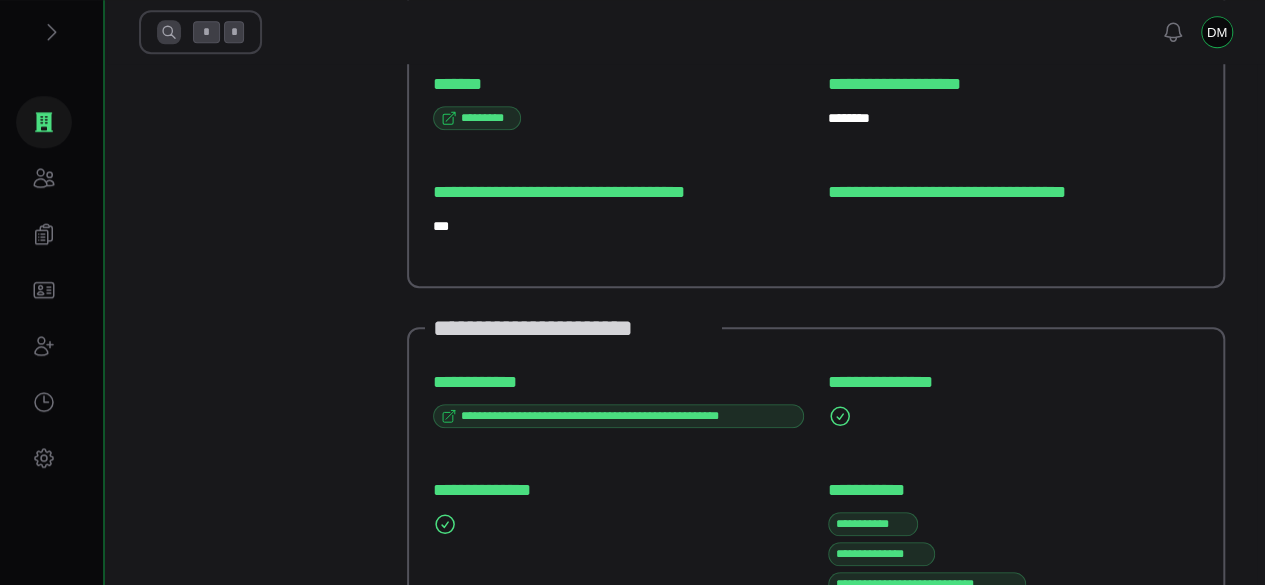scroll, scrollTop: 0, scrollLeft: 0, axis: both 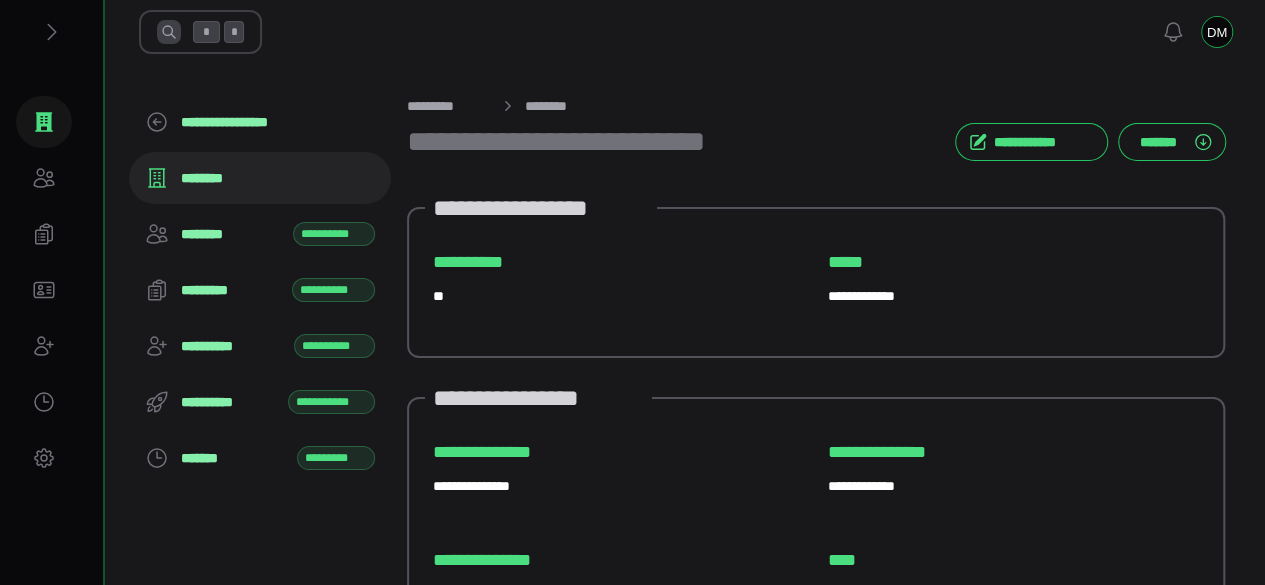 click on "**********" at bounding box center (260, 1507) 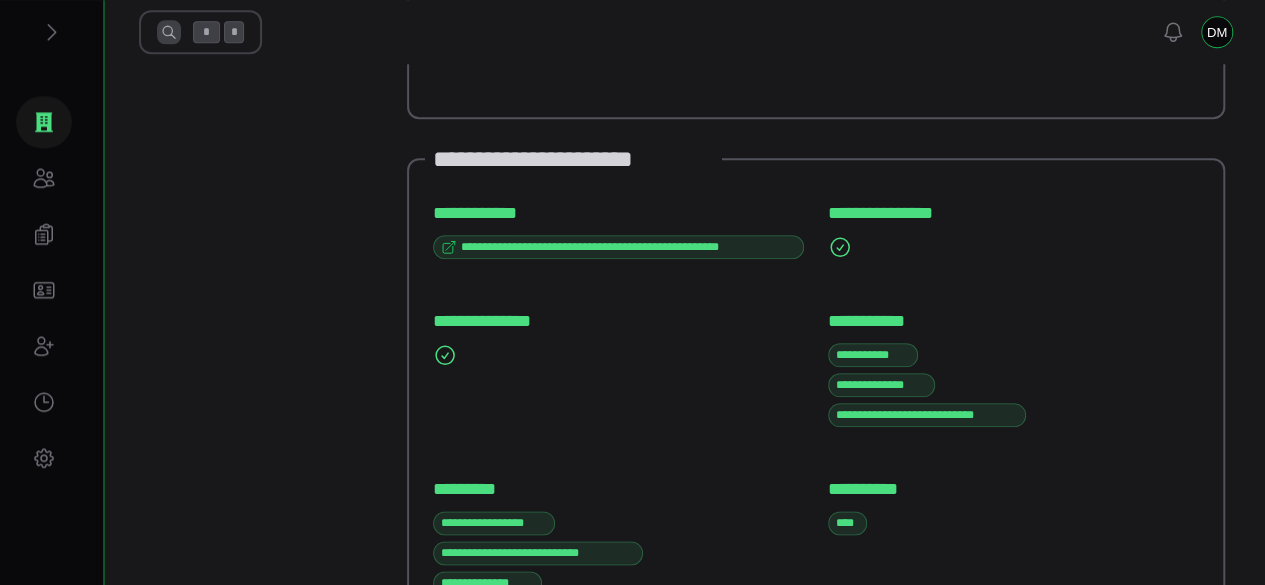 scroll, scrollTop: 1000, scrollLeft: 0, axis: vertical 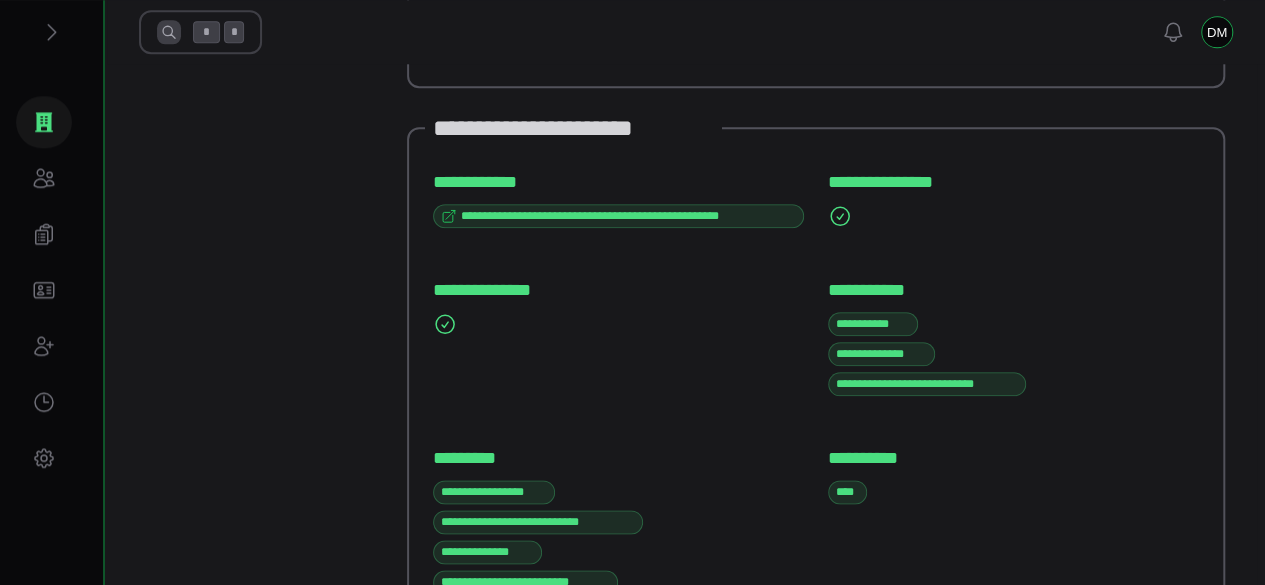 click on "**********" at bounding box center (628, 216) 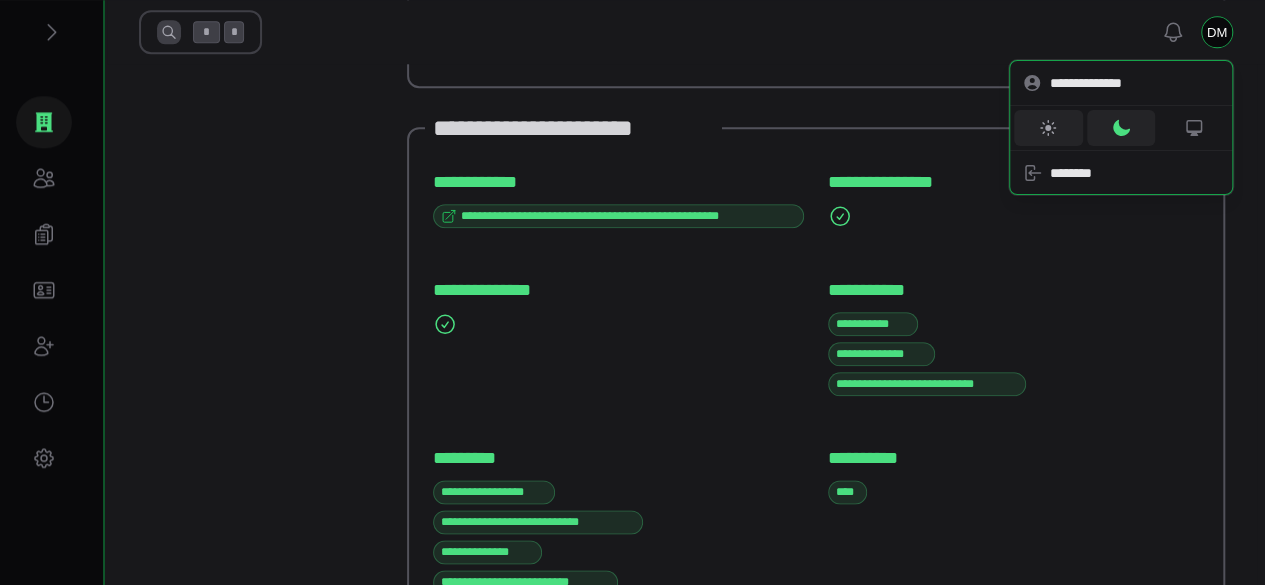 click 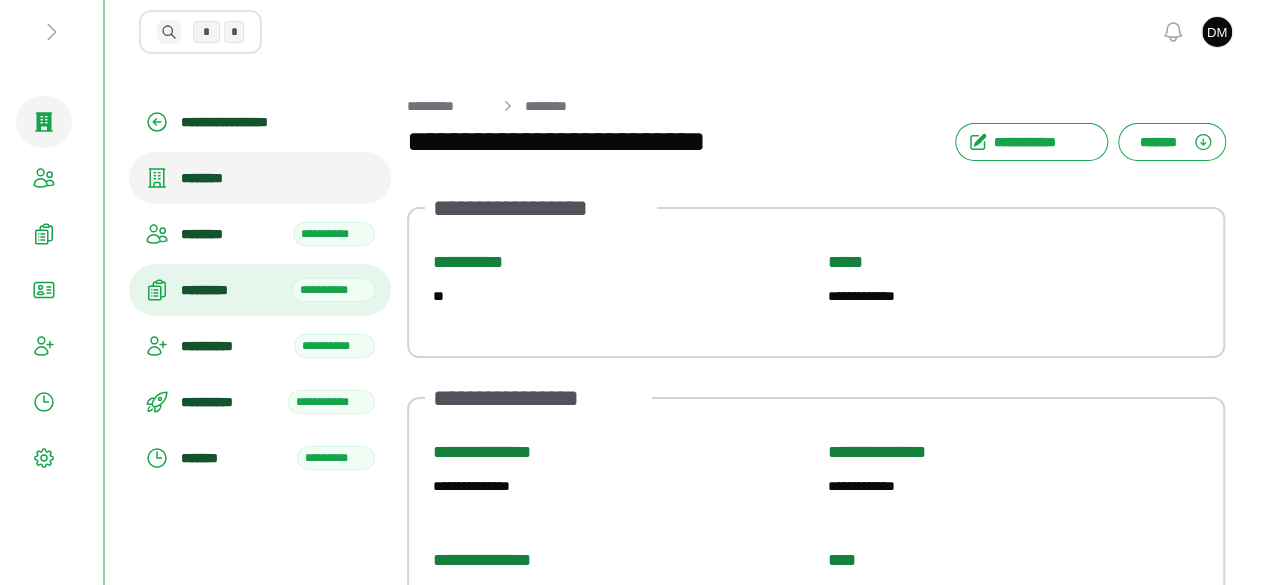 scroll, scrollTop: 0, scrollLeft: 0, axis: both 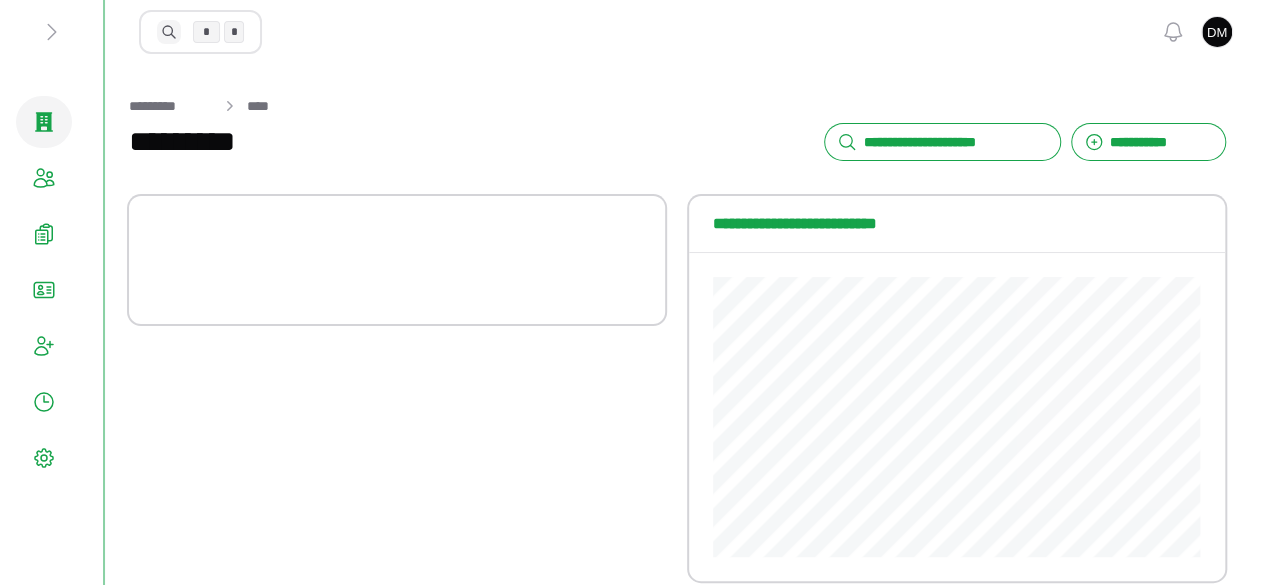 select on "**********" 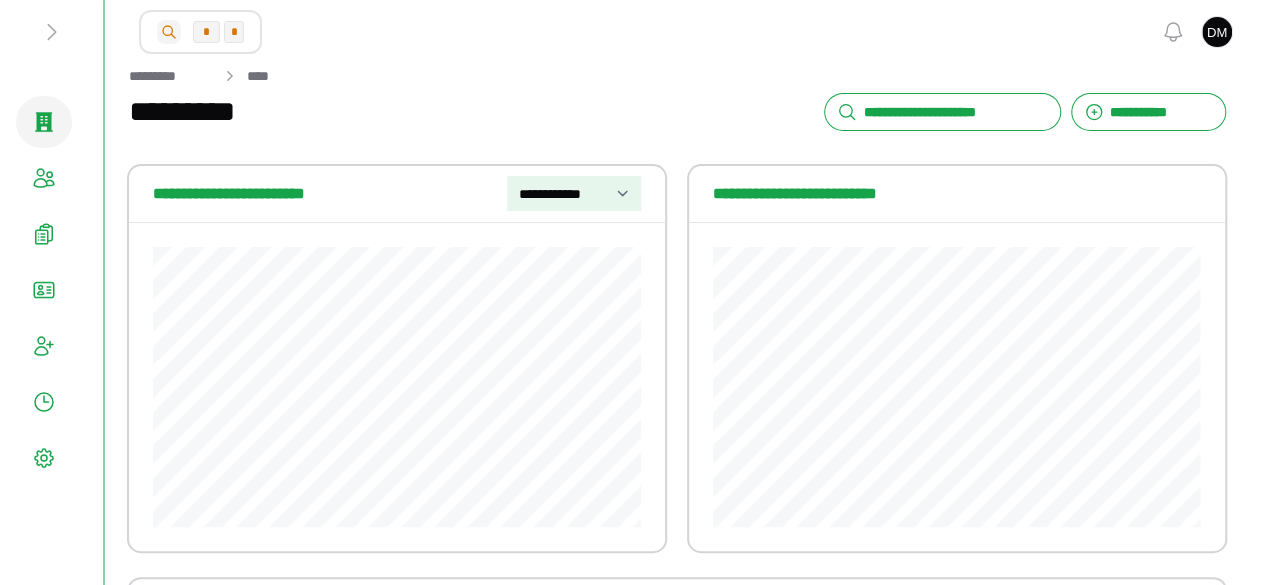 scroll, scrollTop: 0, scrollLeft: 0, axis: both 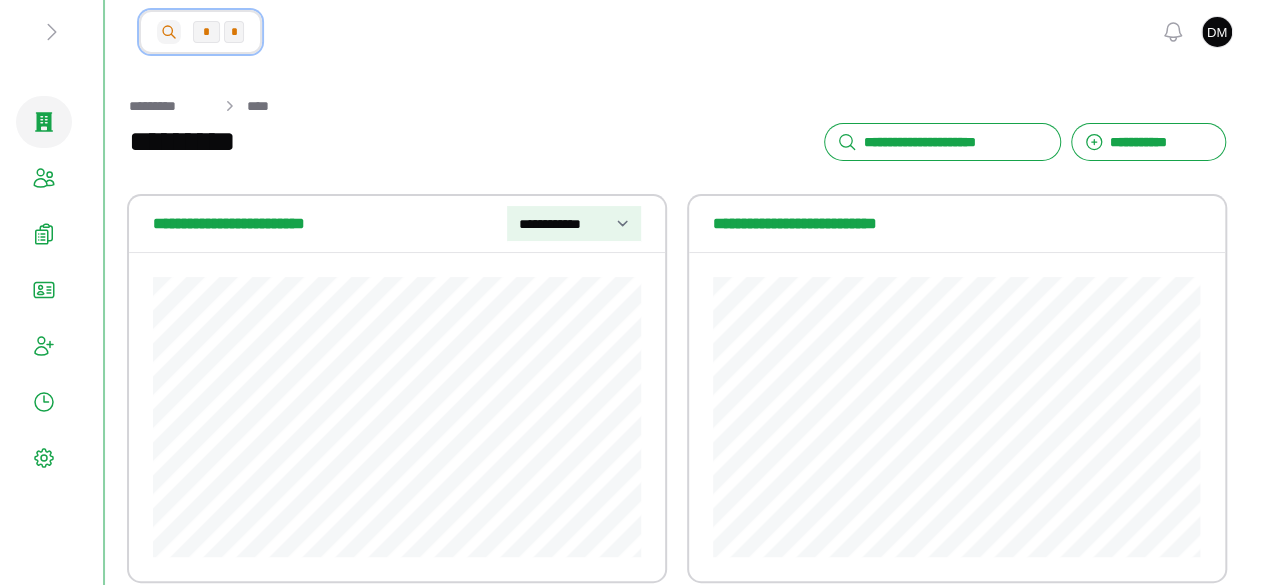 click 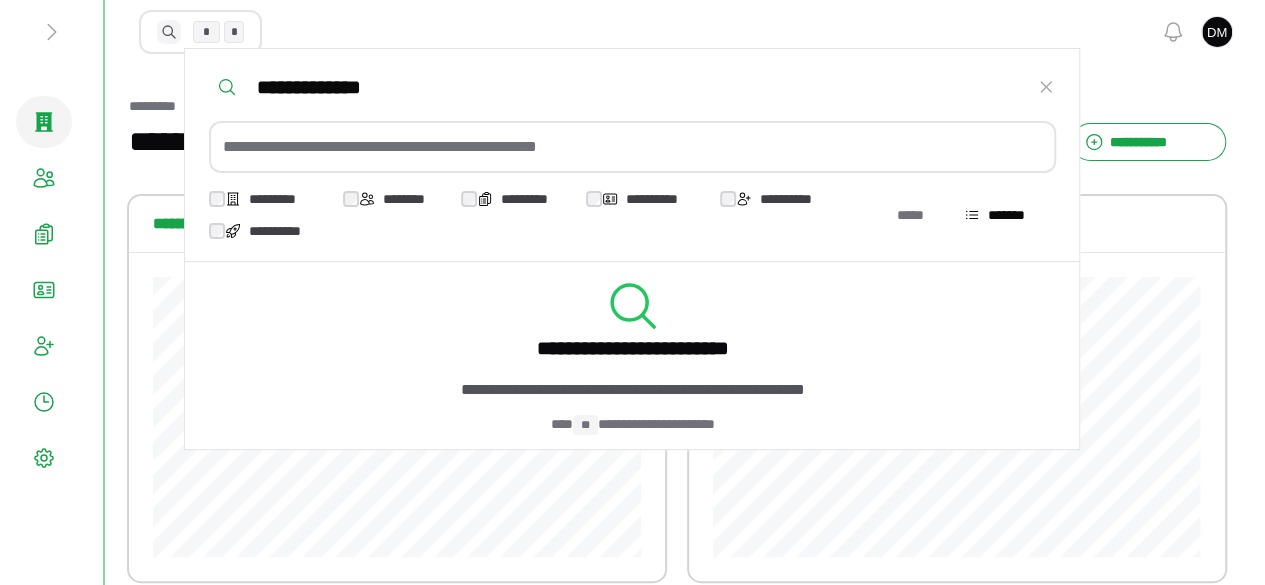 click on "**********" at bounding box center (632, 292) 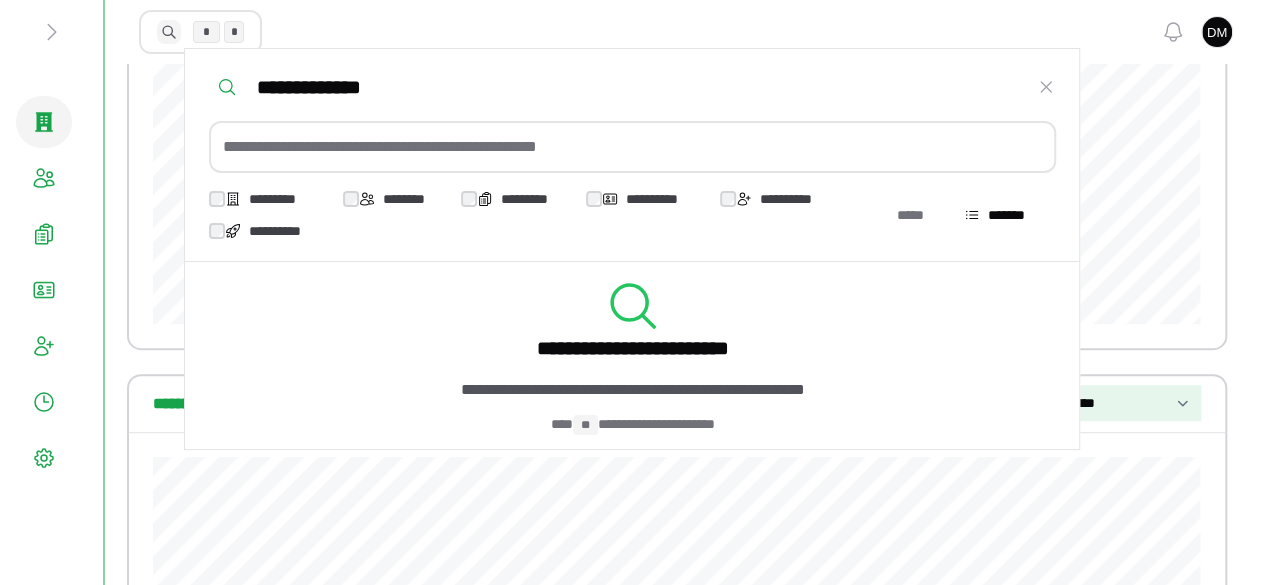 scroll, scrollTop: 0, scrollLeft: 0, axis: both 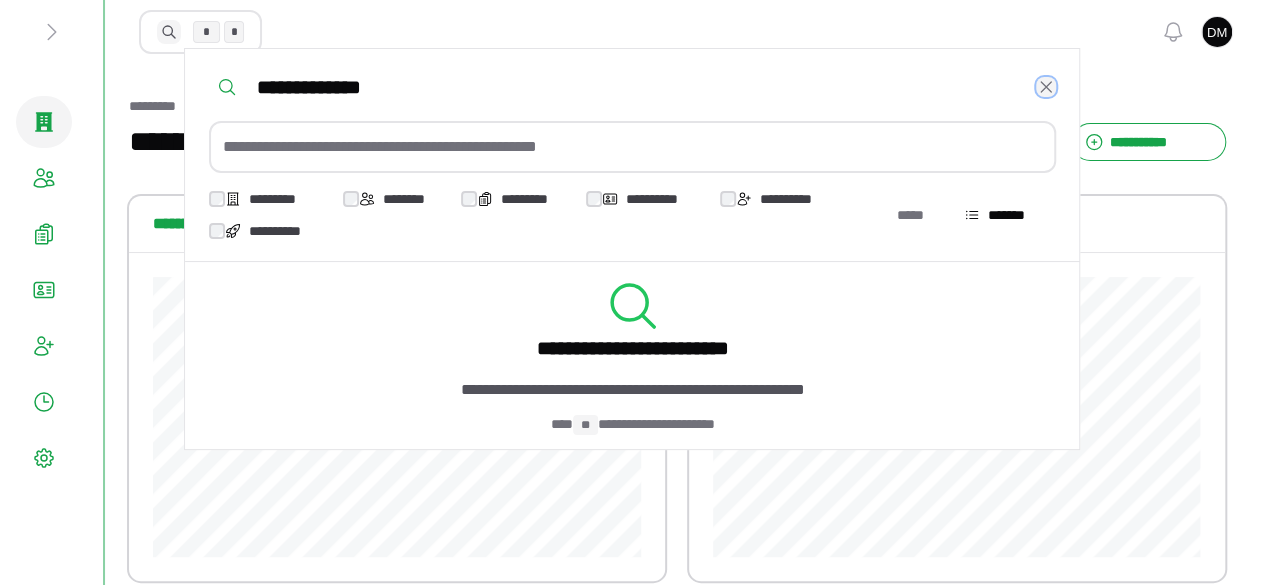 click 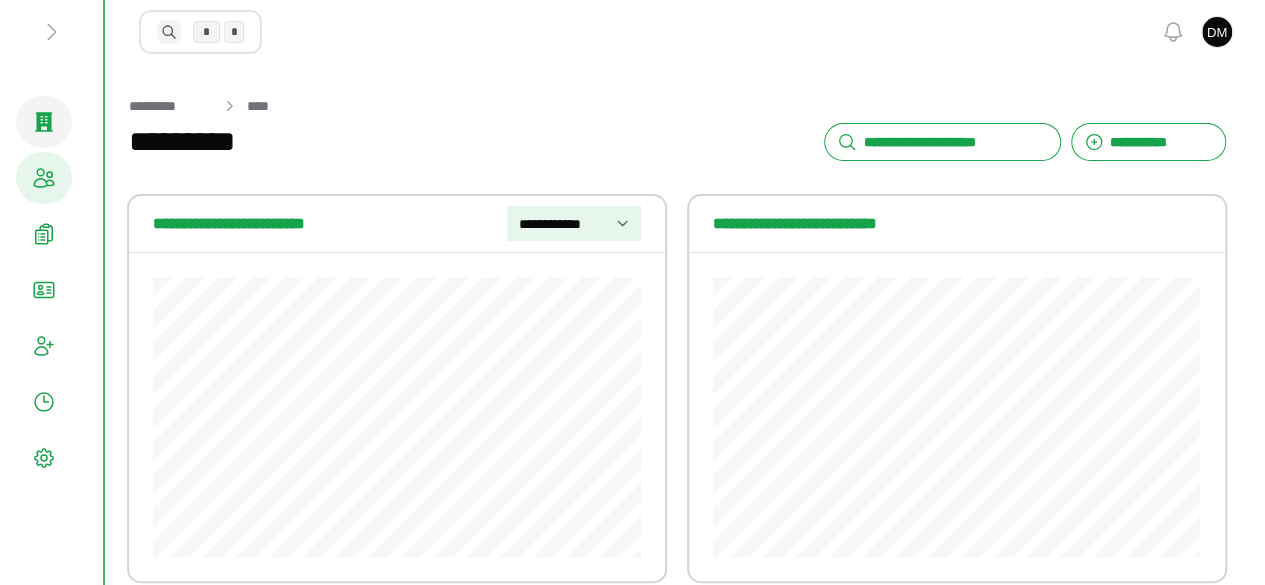 click 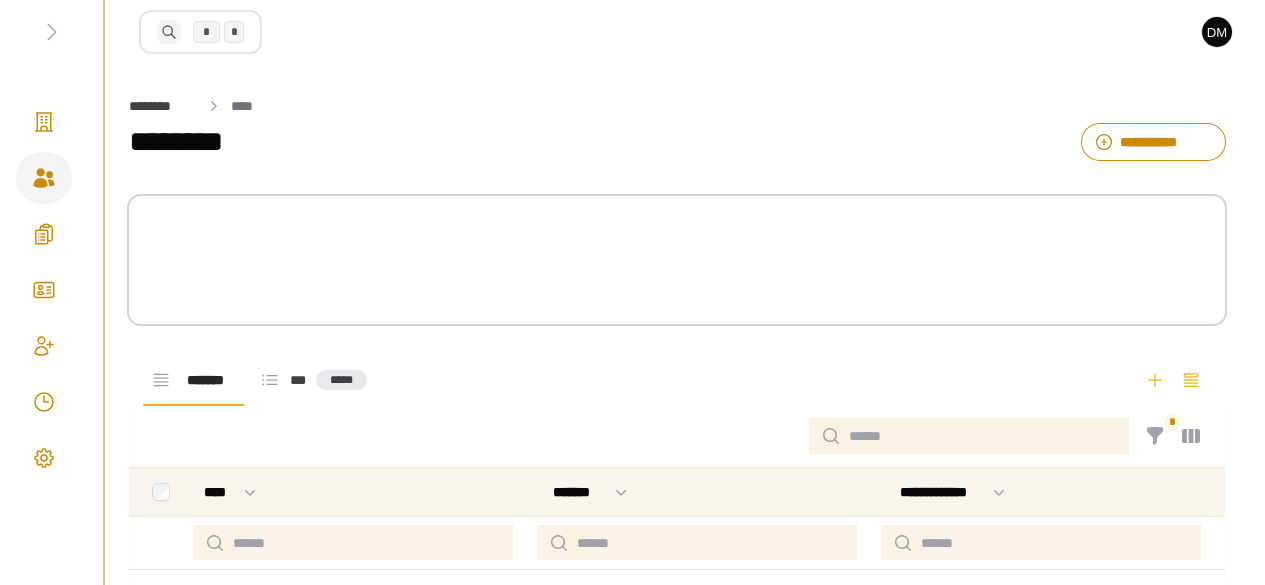 scroll, scrollTop: 0, scrollLeft: 0, axis: both 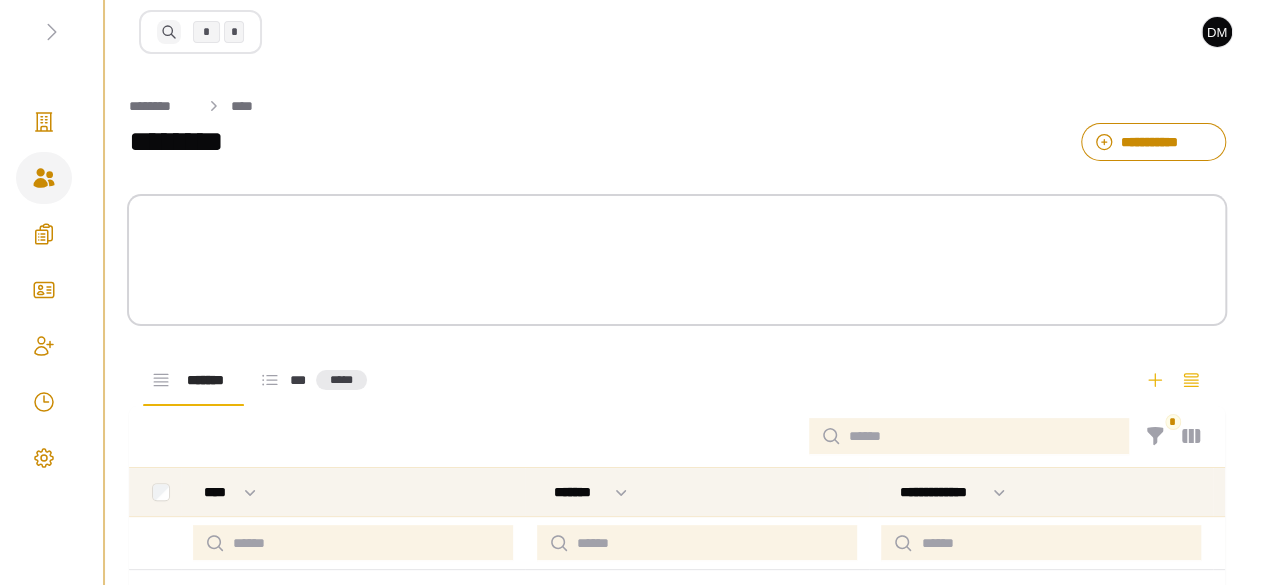 select on "****" 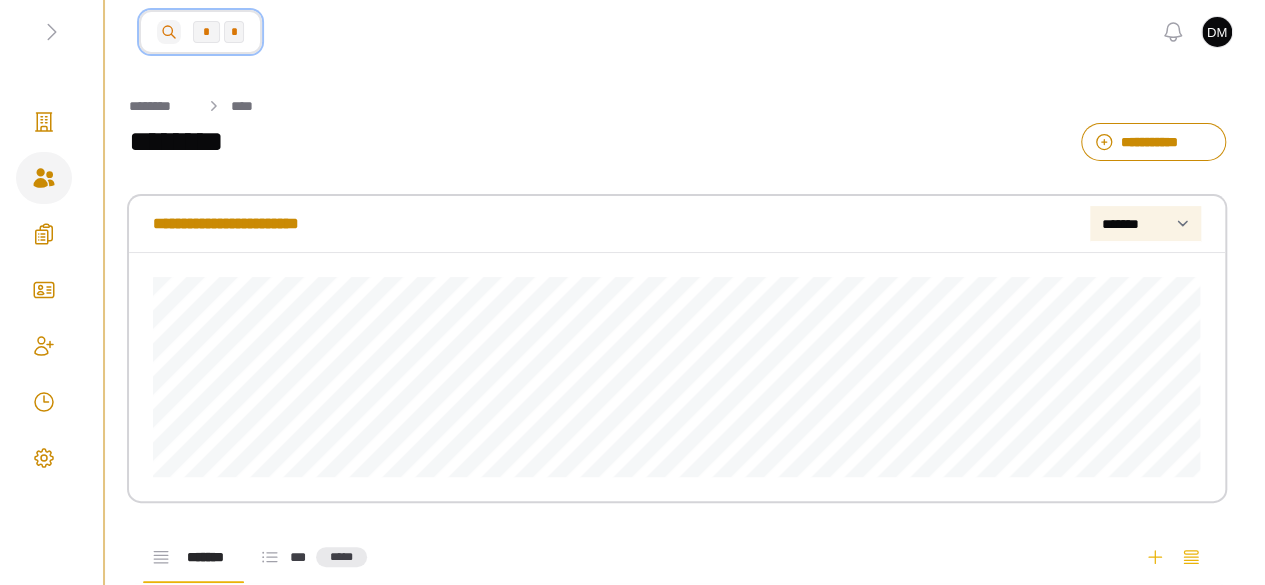 click 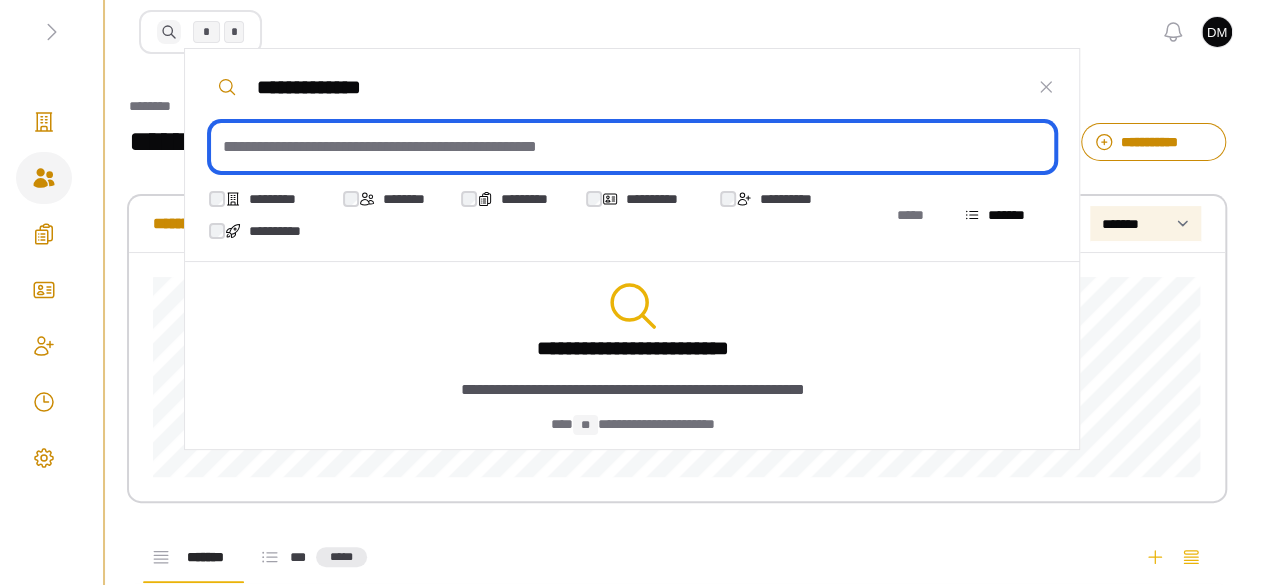 click at bounding box center [632, 147] 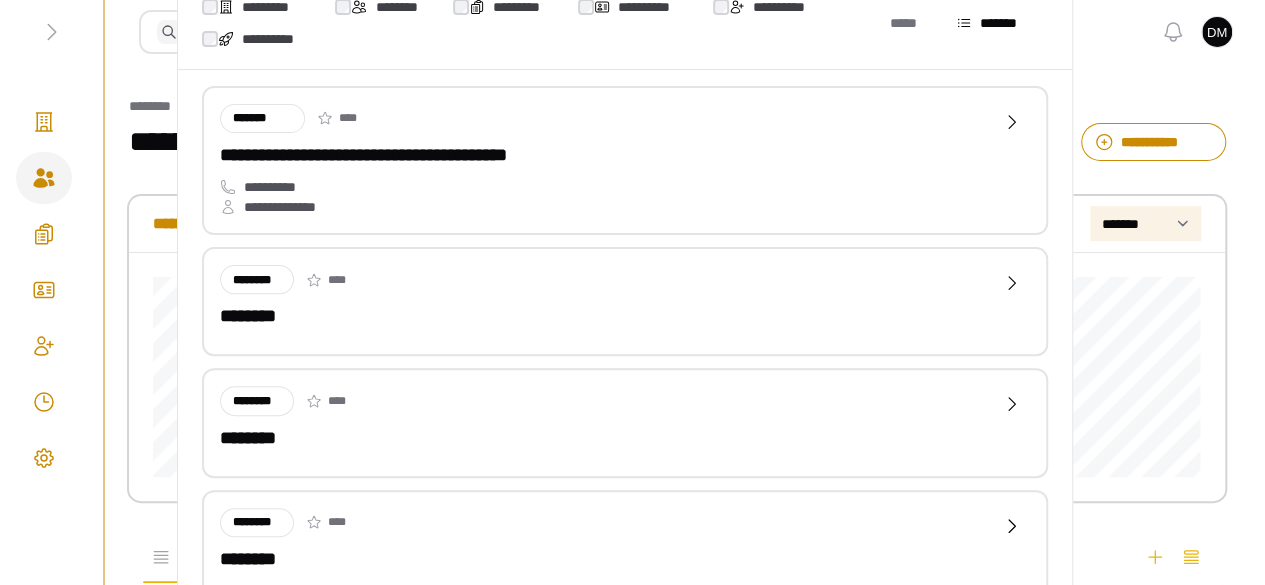 scroll, scrollTop: 0, scrollLeft: 0, axis: both 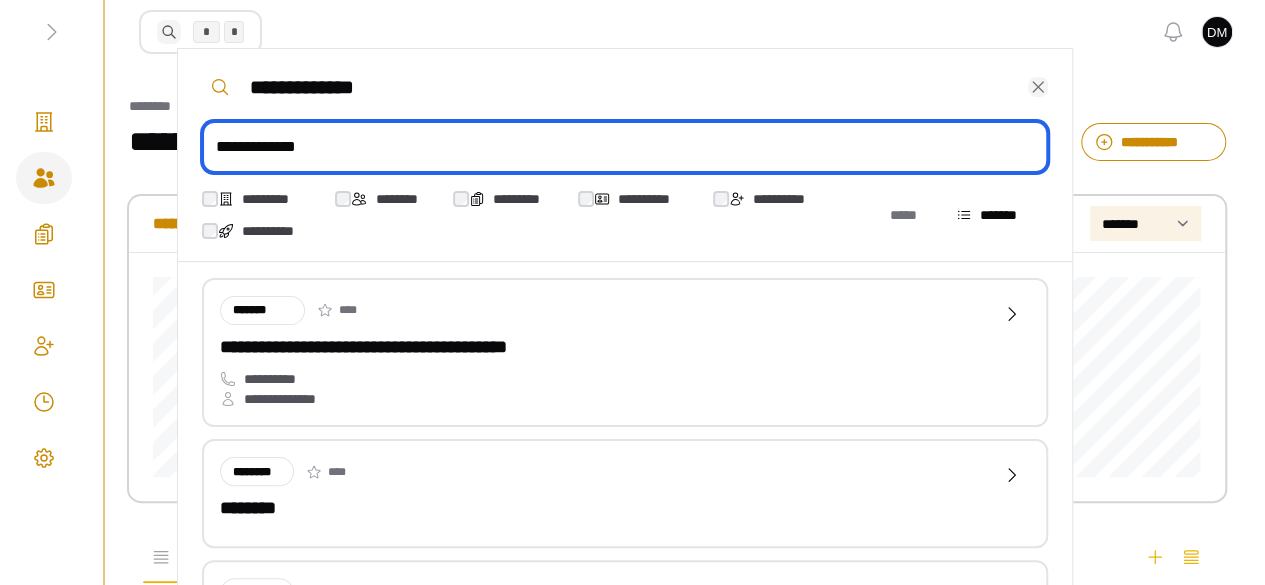 type on "**********" 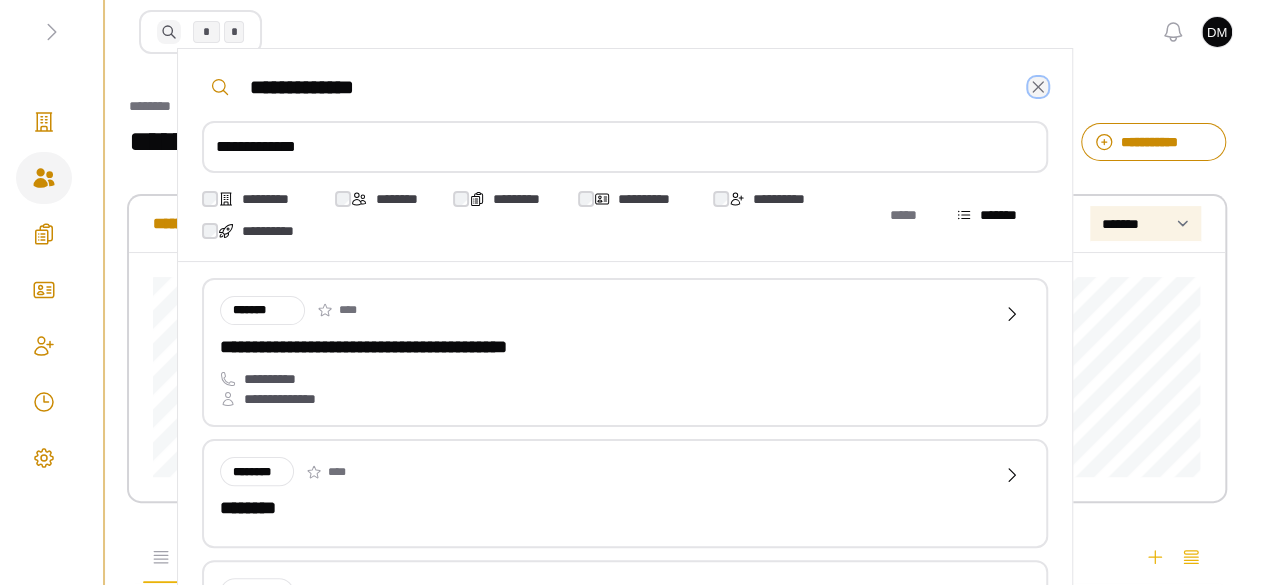 click 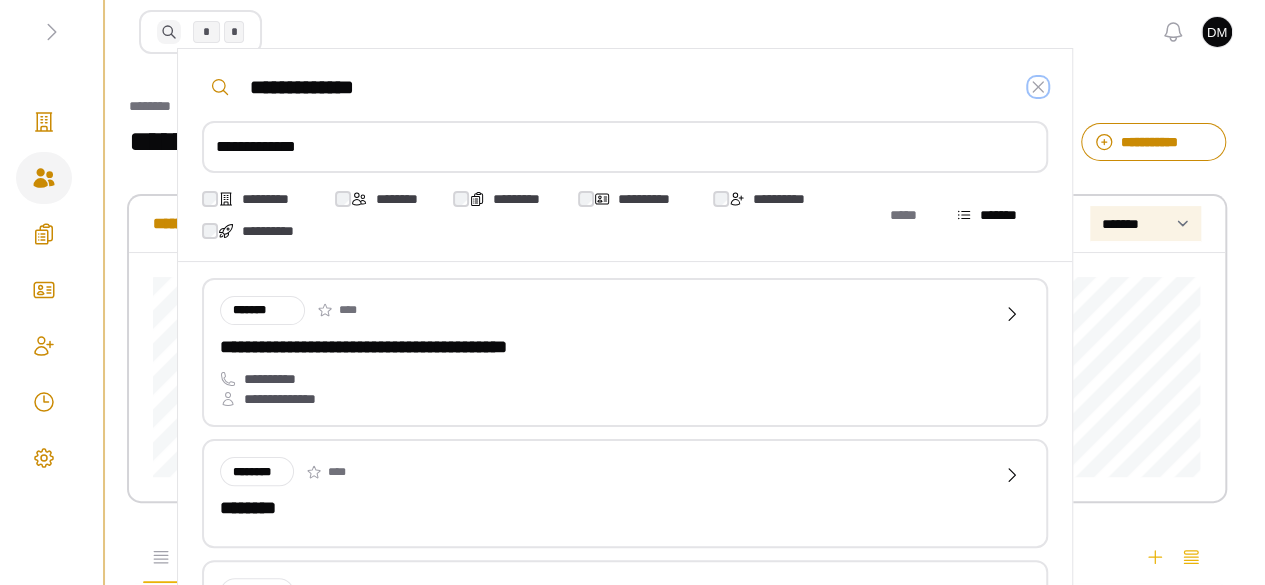 type 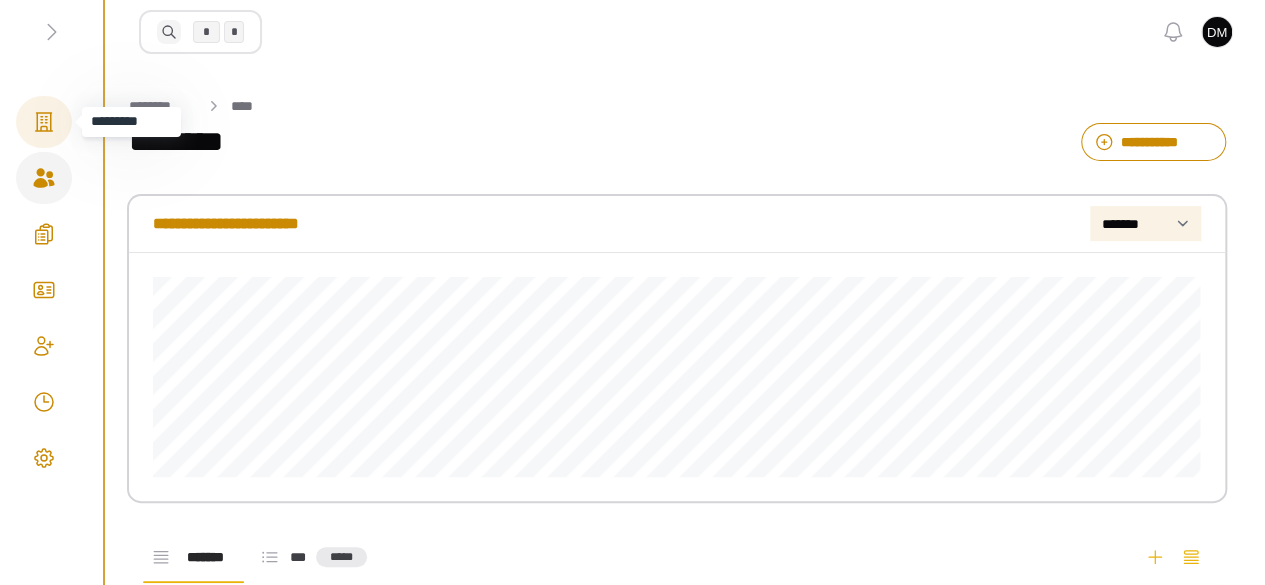 click 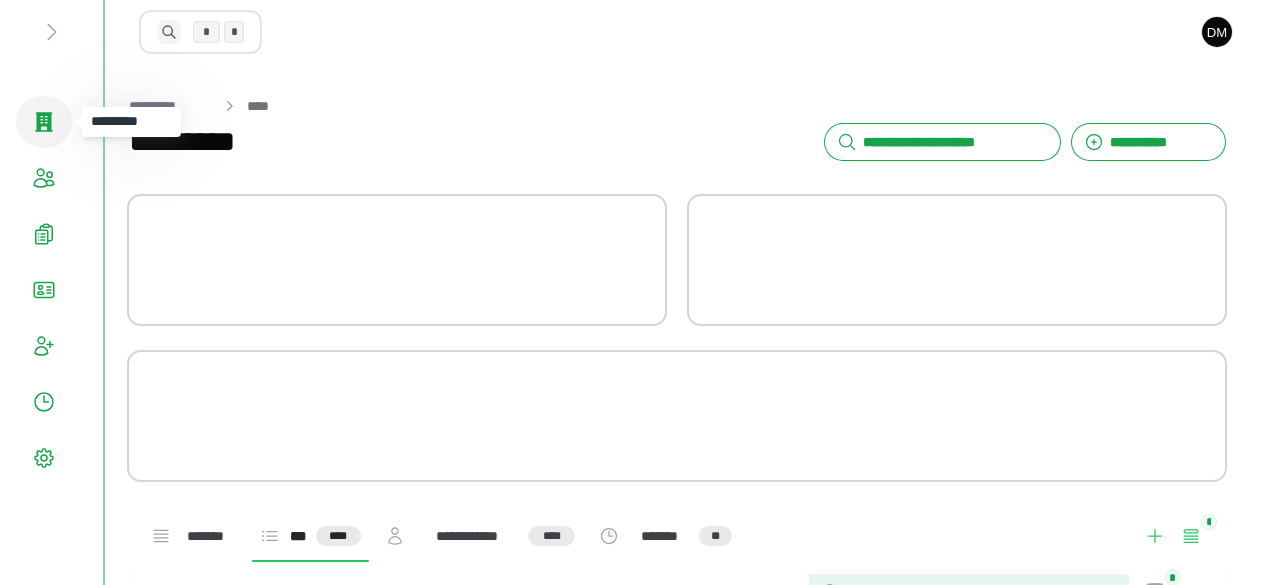 scroll, scrollTop: 0, scrollLeft: 0, axis: both 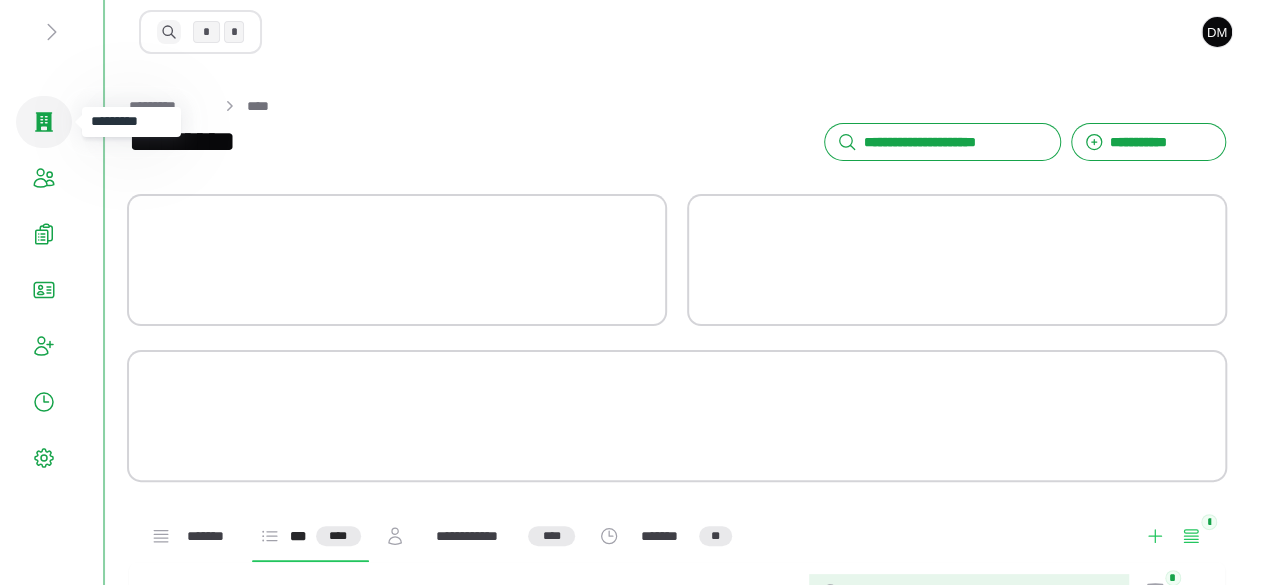 select on "**********" 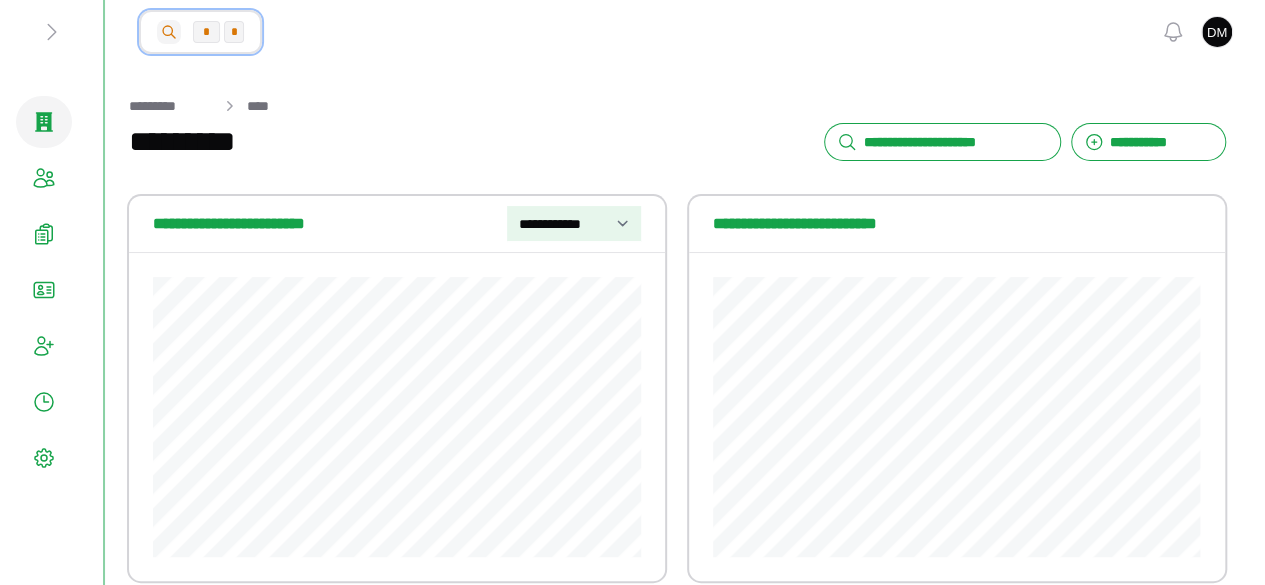 click 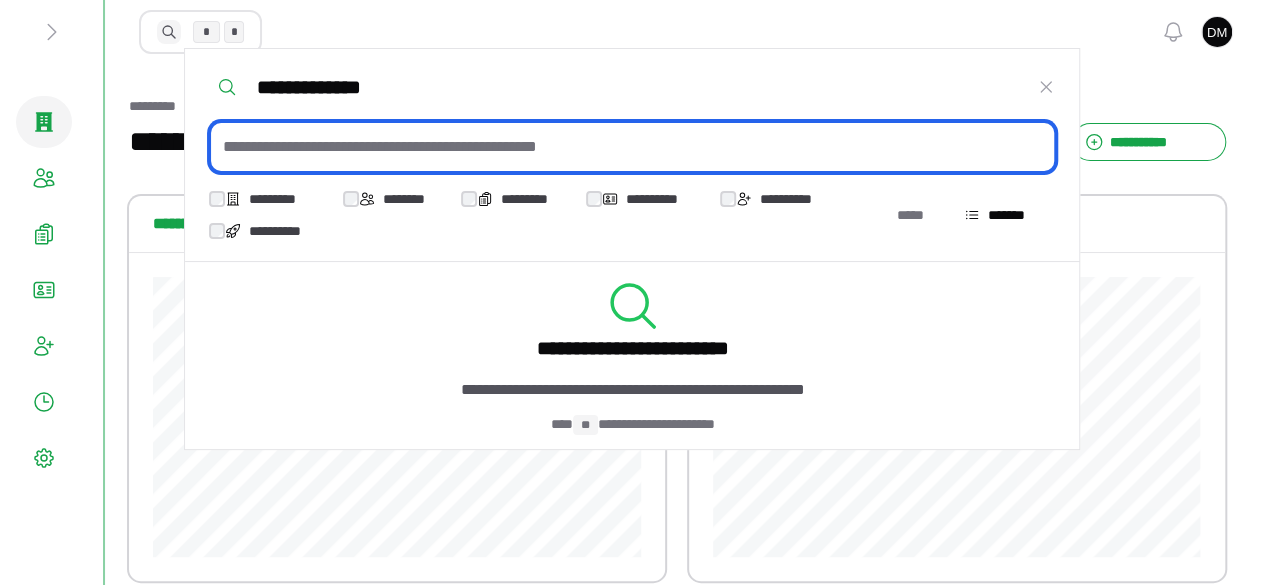 click at bounding box center (632, 147) 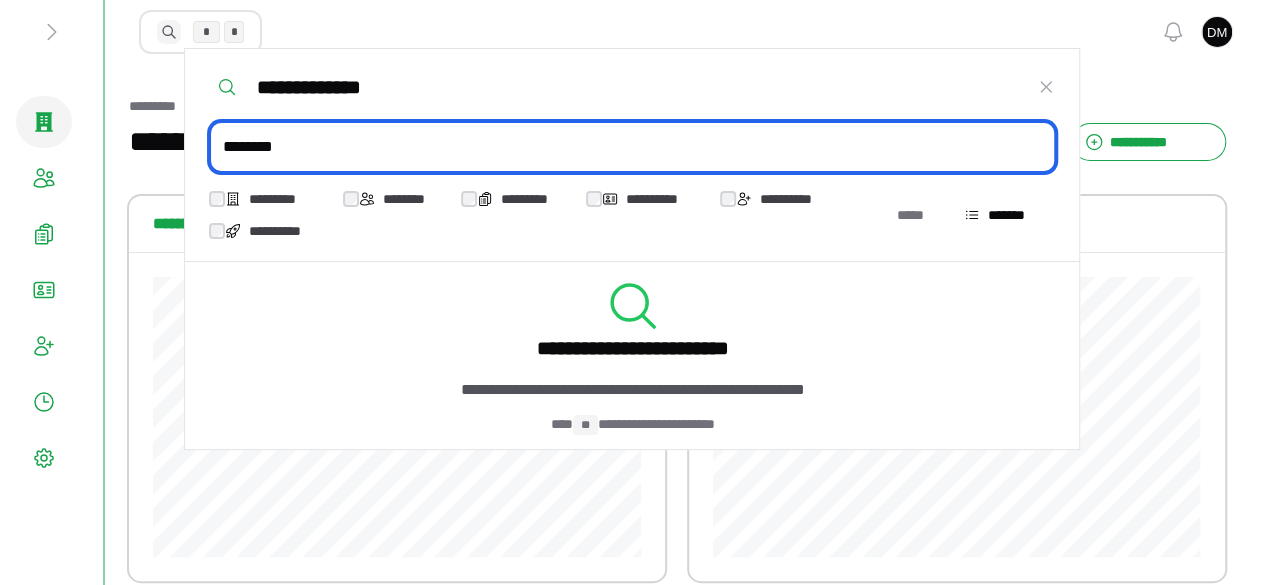 type on "********" 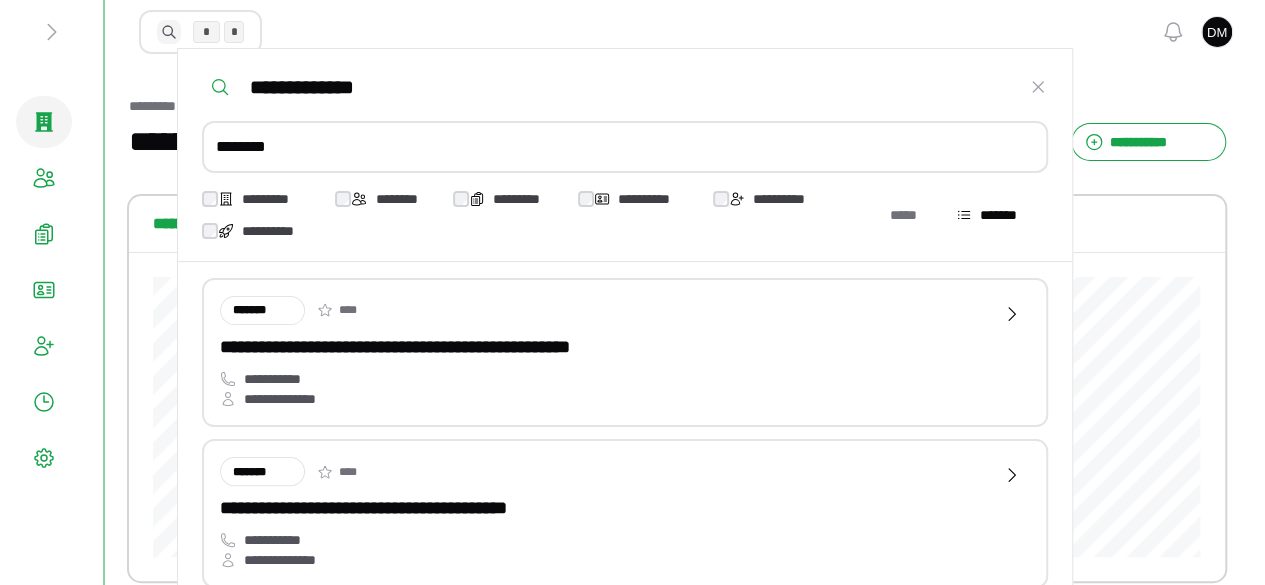 click on "**********" at bounding box center (607, 347) 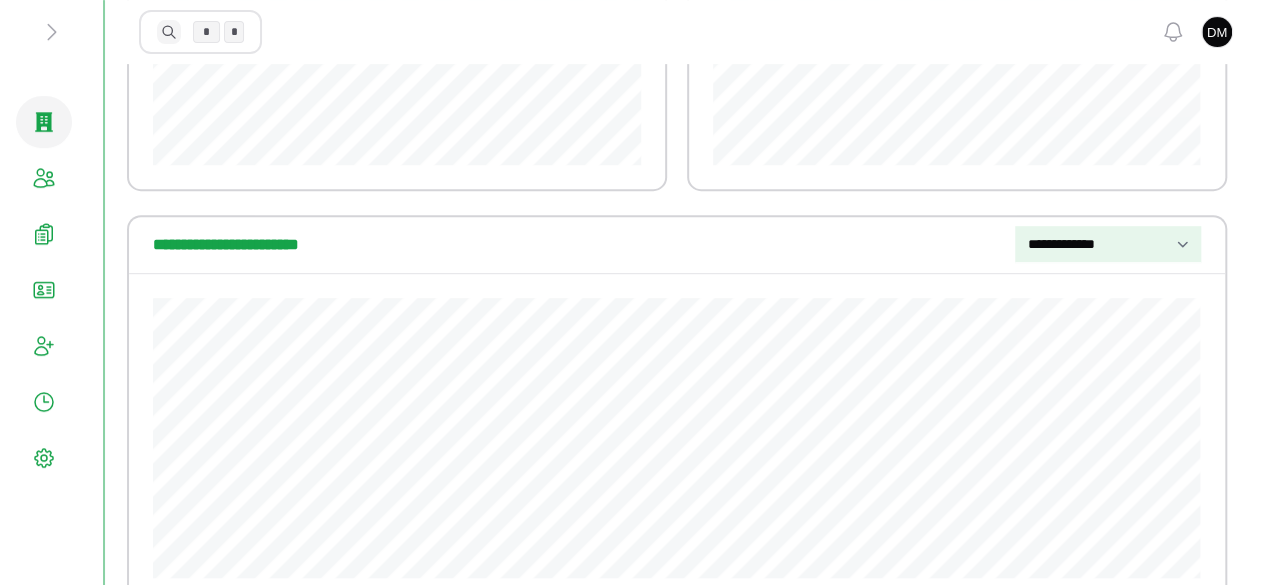 scroll, scrollTop: 400, scrollLeft: 0, axis: vertical 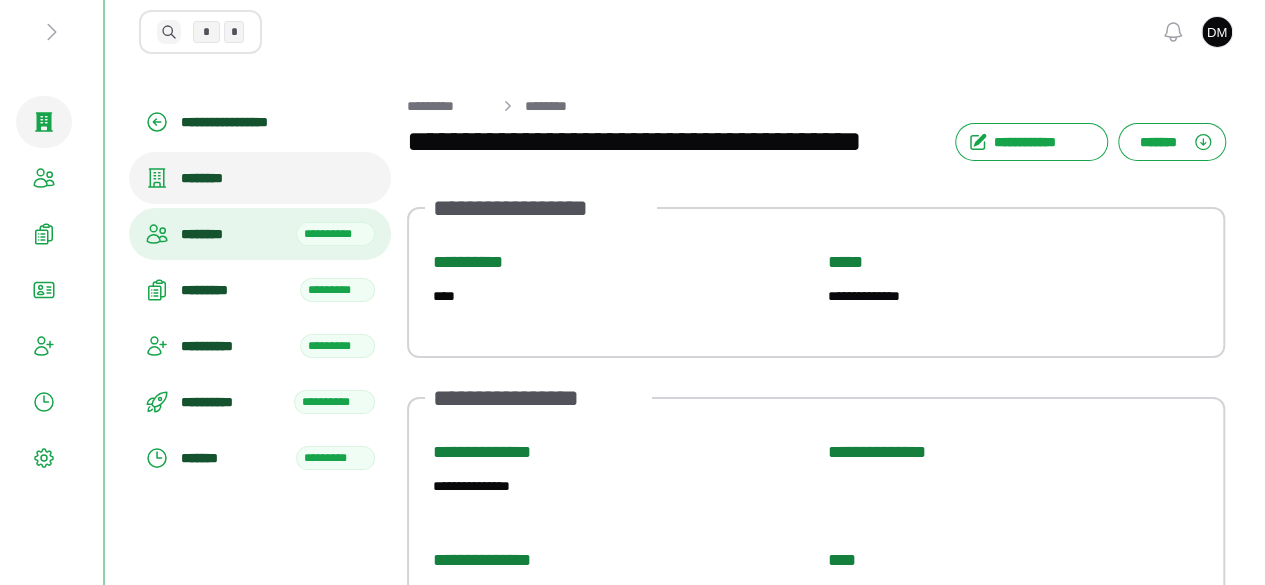 click on "********" at bounding box center [232, 234] 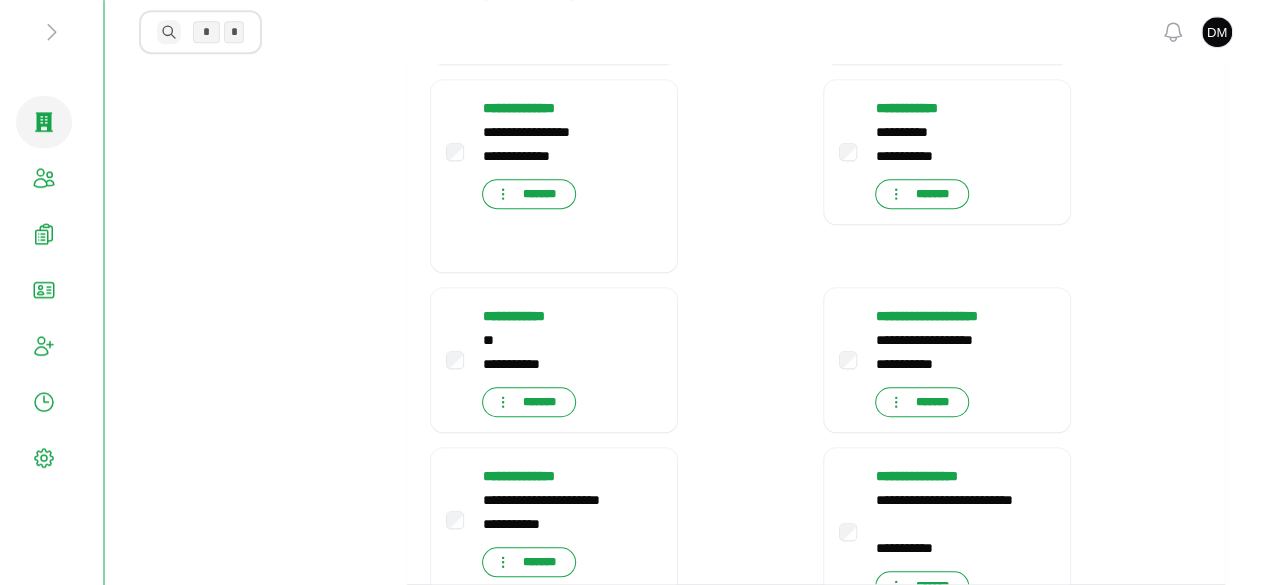 scroll, scrollTop: 594, scrollLeft: 0, axis: vertical 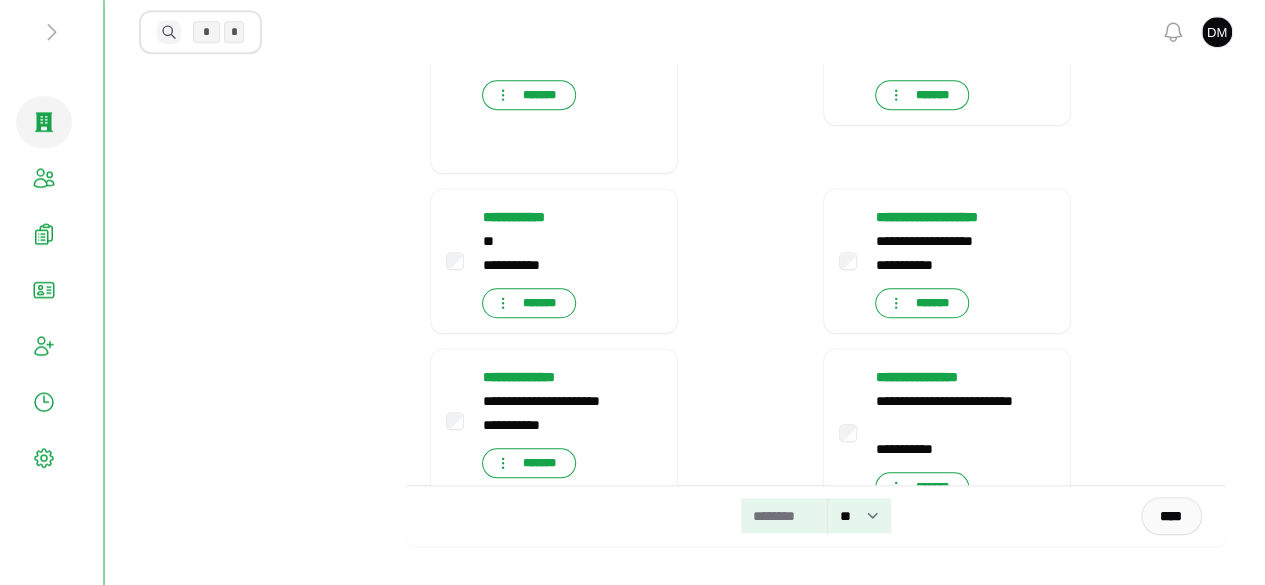click on "****" at bounding box center (1171, 516) 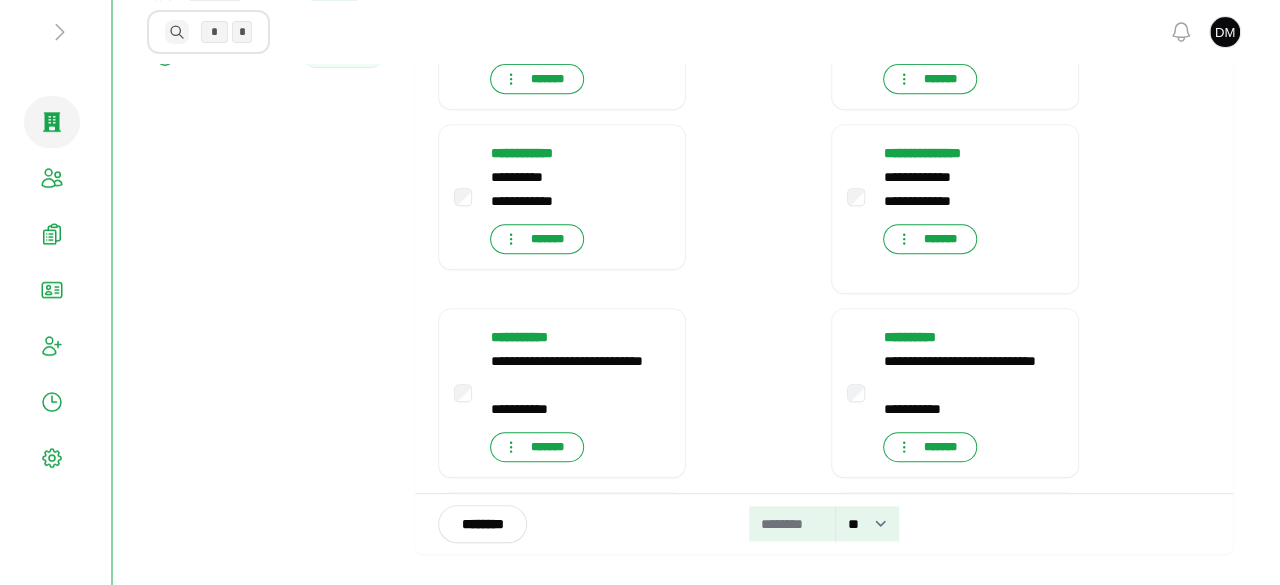 scroll, scrollTop: 0, scrollLeft: 0, axis: both 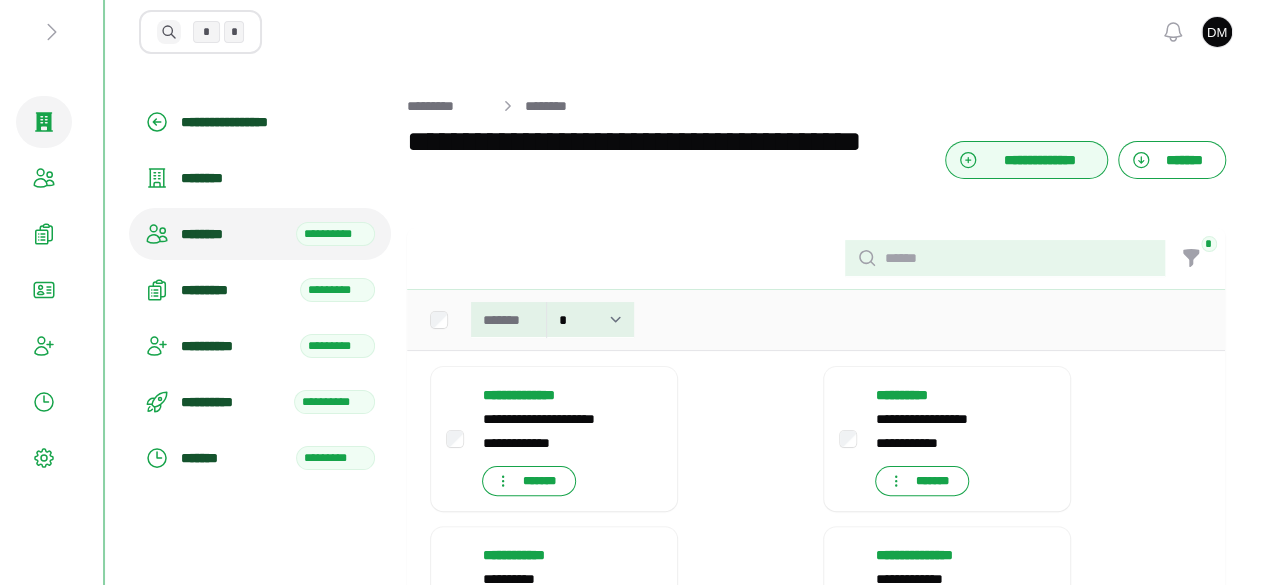 click on "**********" at bounding box center [1039, 160] 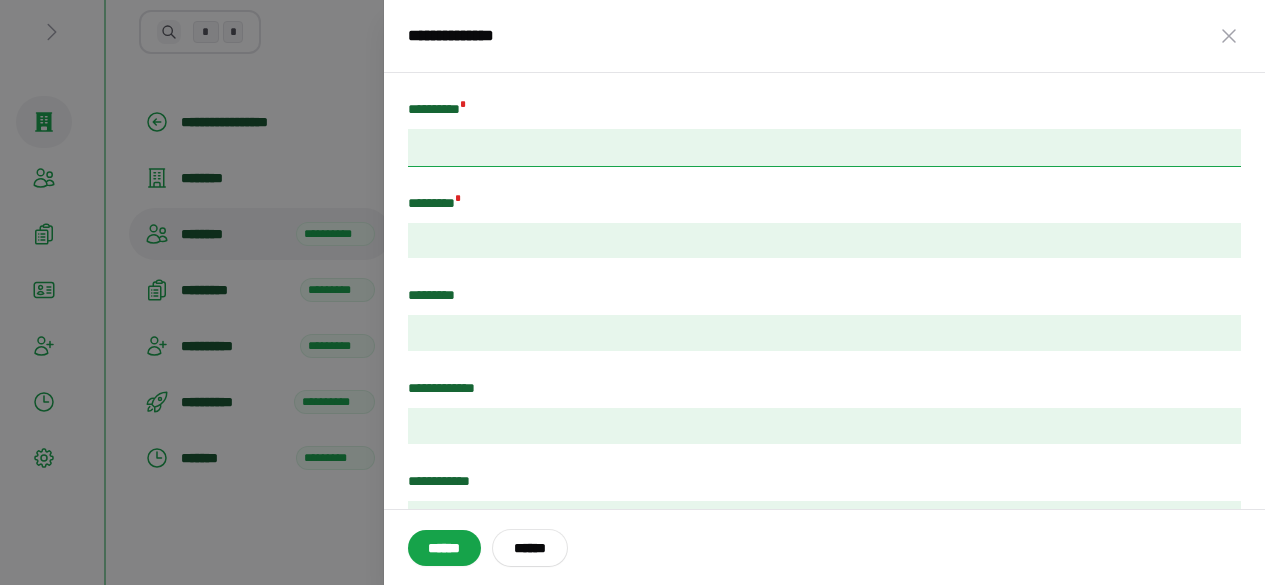 click on "**********" at bounding box center (824, 147) 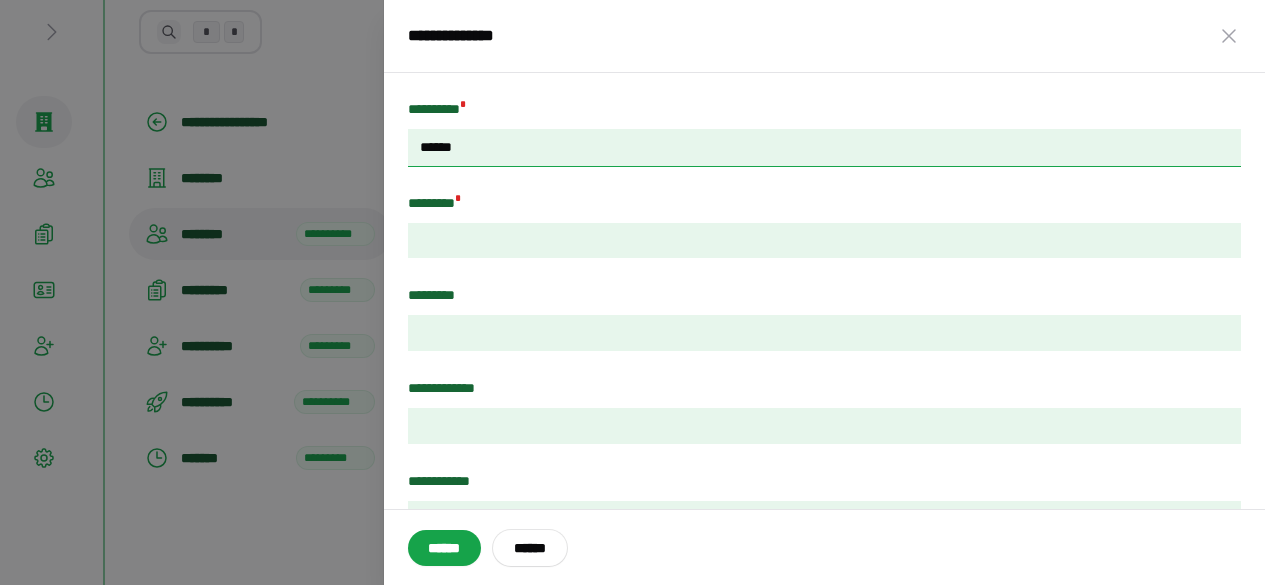 type on "******" 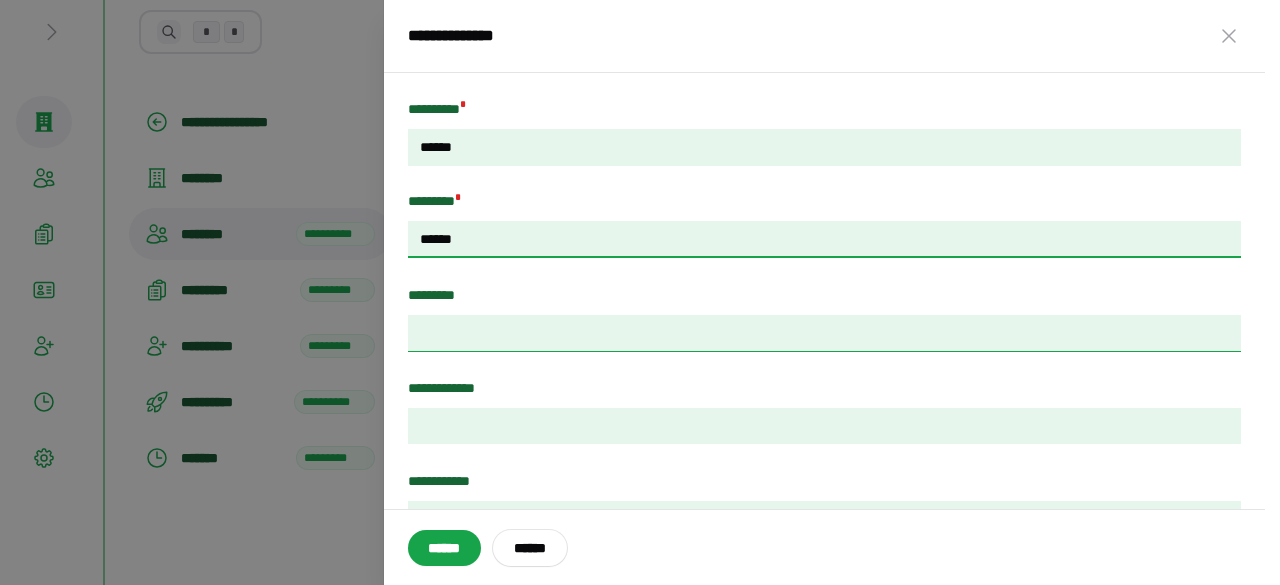type on "******" 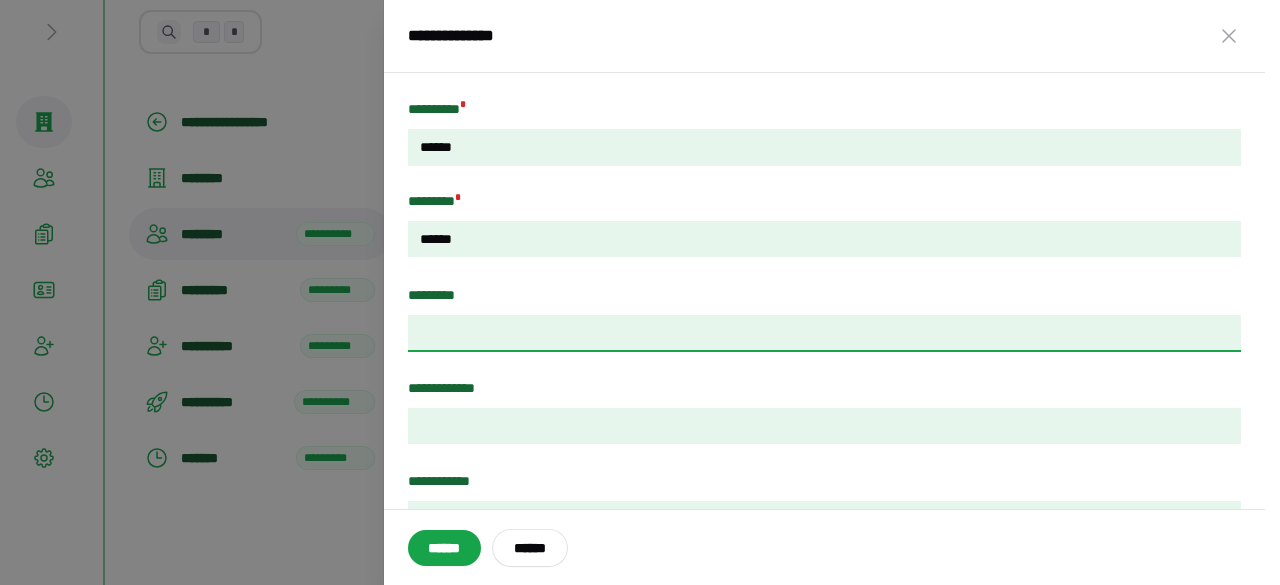 drag, startPoint x: 446, startPoint y: 338, endPoint x: 452, endPoint y: 308, distance: 30.594116 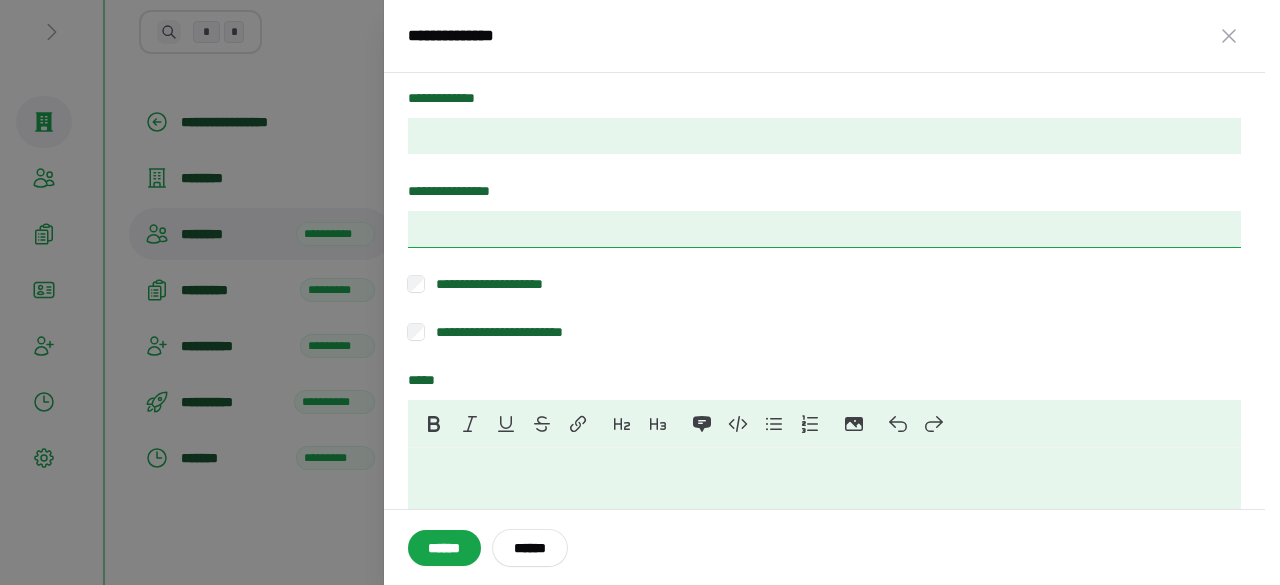 scroll, scrollTop: 500, scrollLeft: 0, axis: vertical 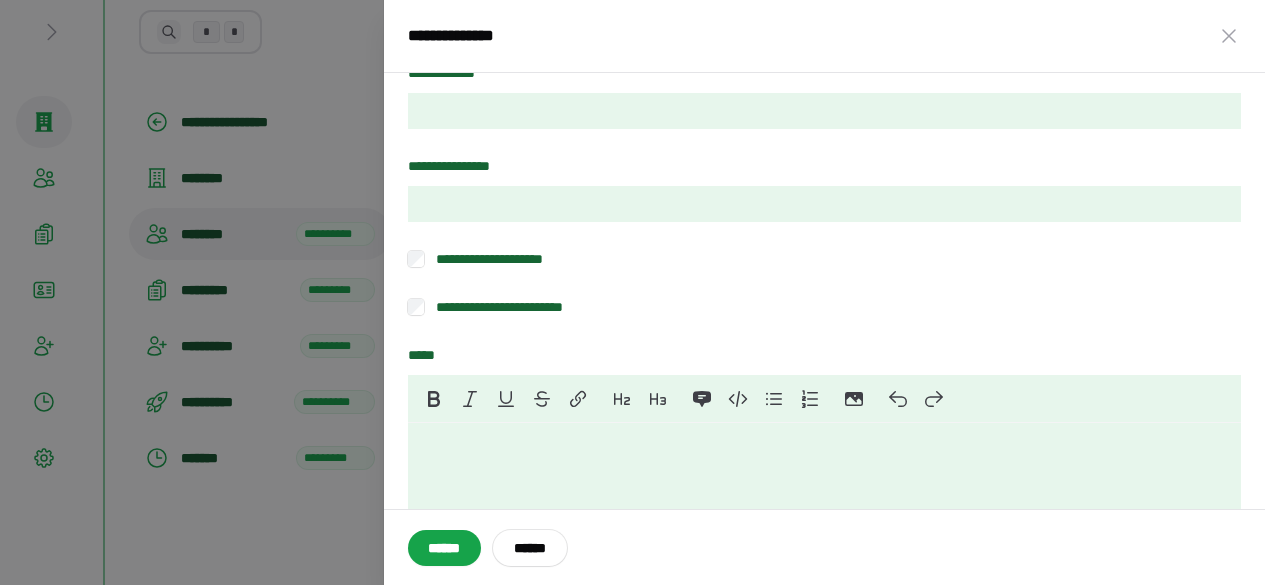 type on "**********" 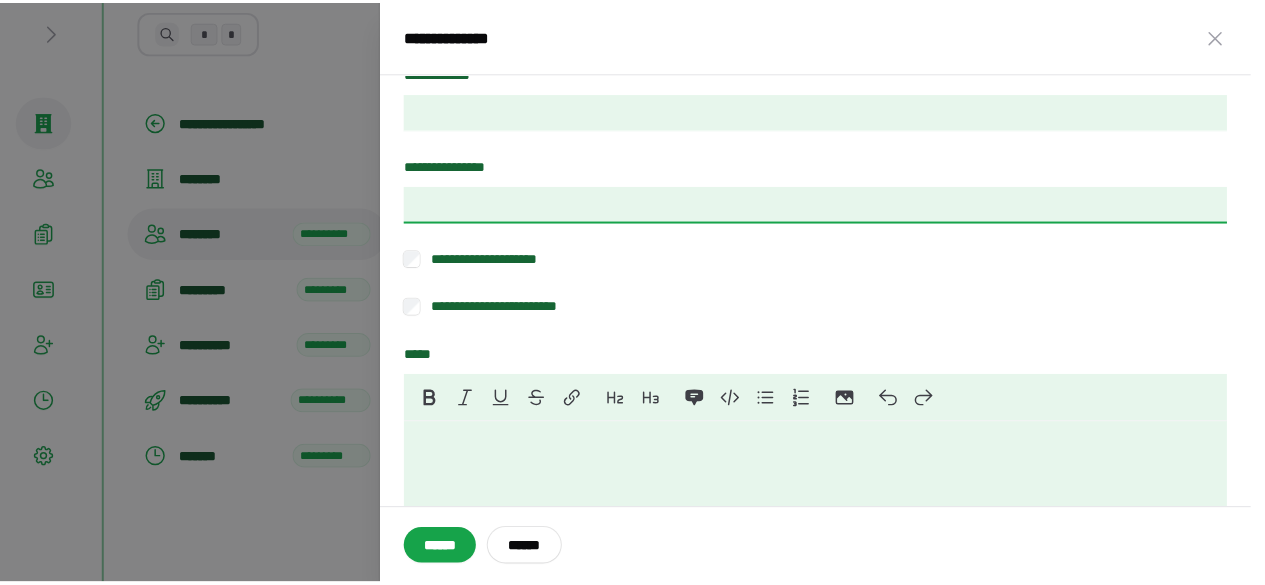 scroll, scrollTop: 498, scrollLeft: 0, axis: vertical 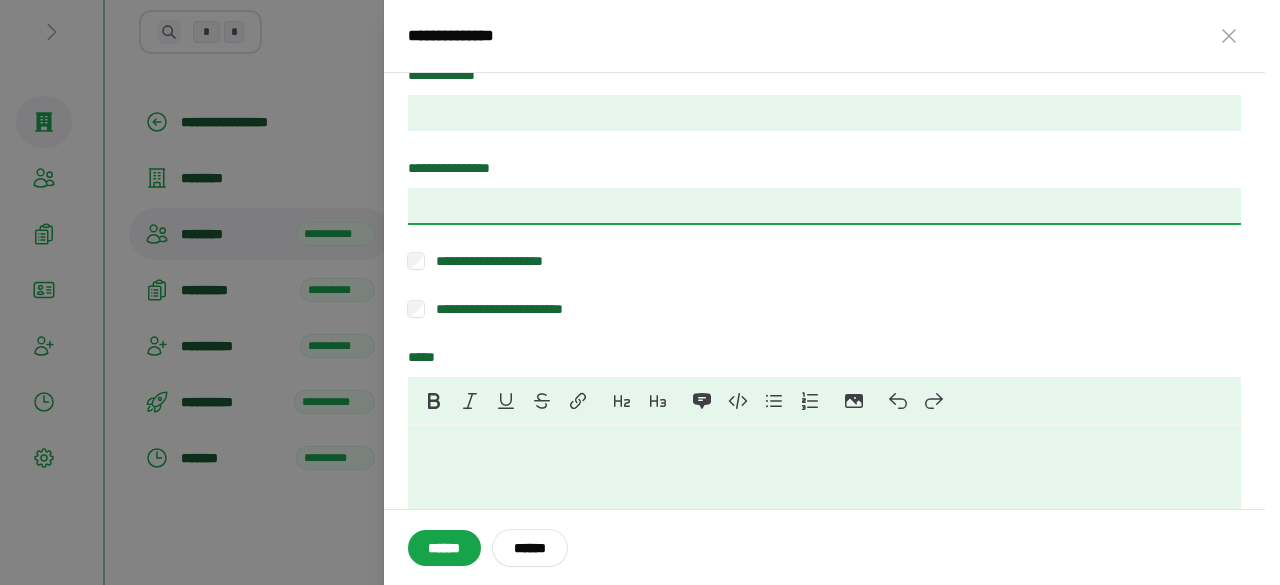 click on "**********" at bounding box center (824, 206) 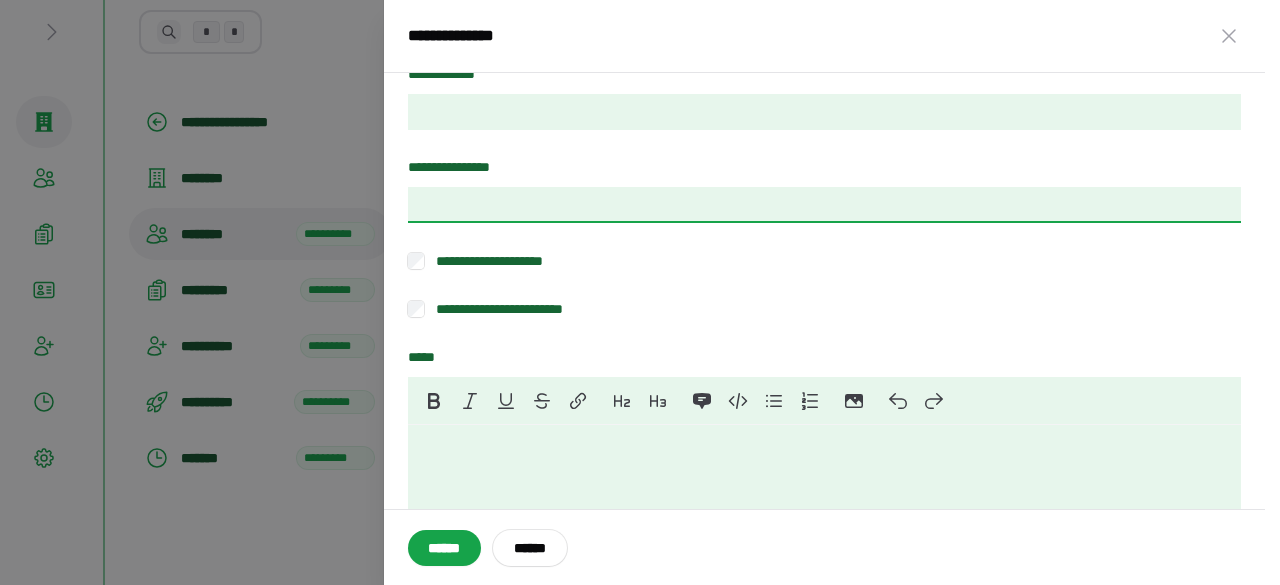 paste on "**********" 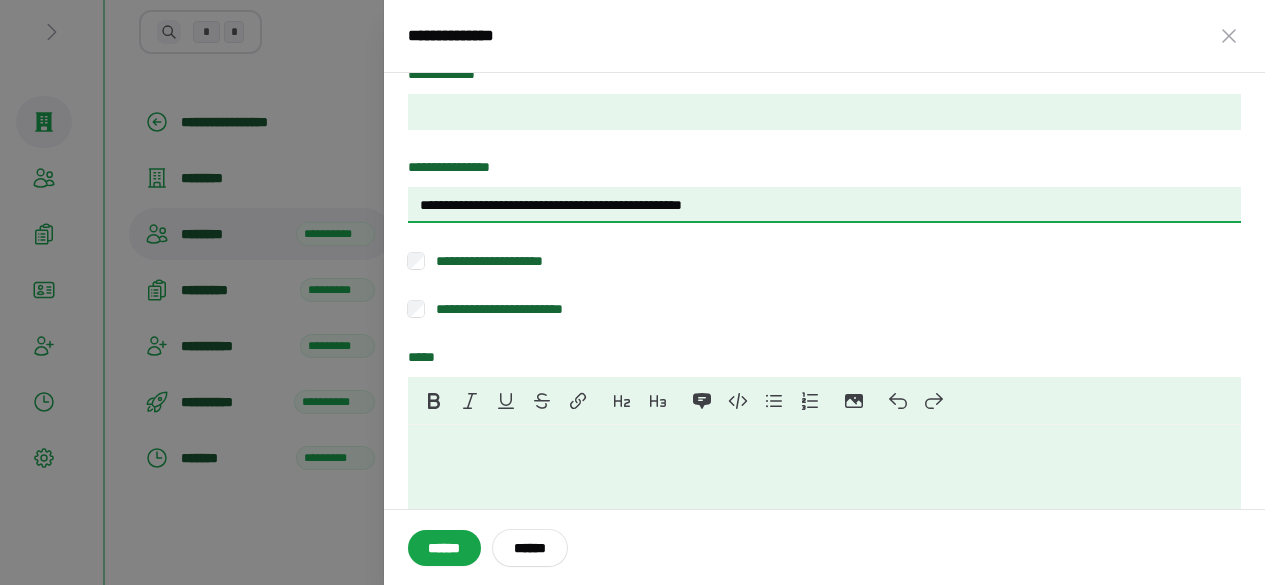 type on "**********" 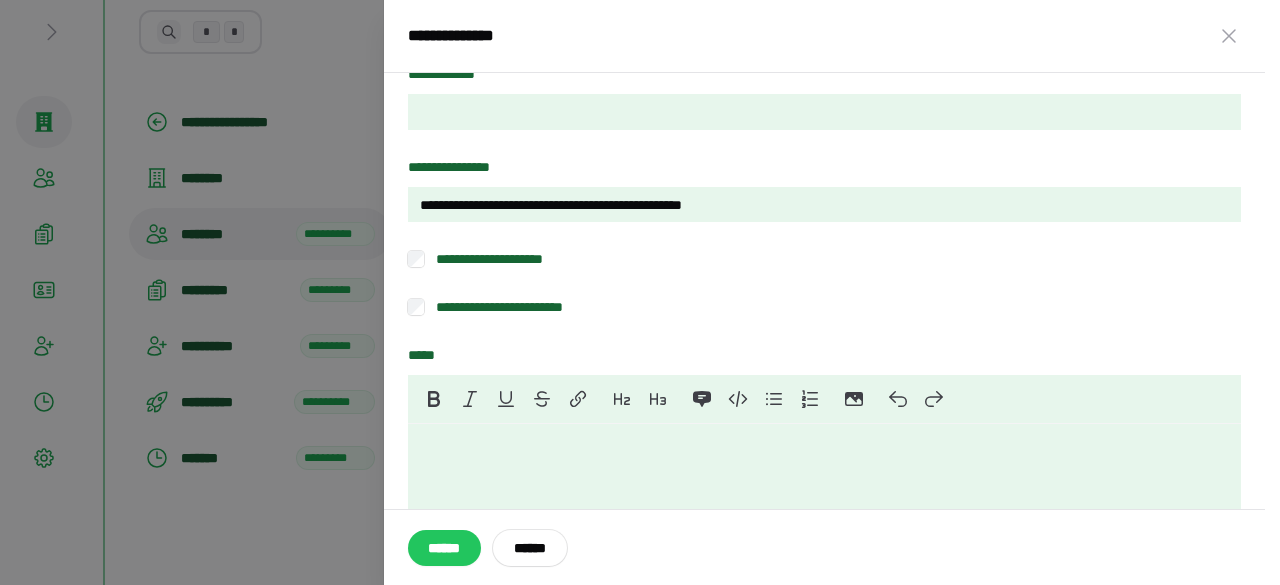 click on "******" at bounding box center (444, 548) 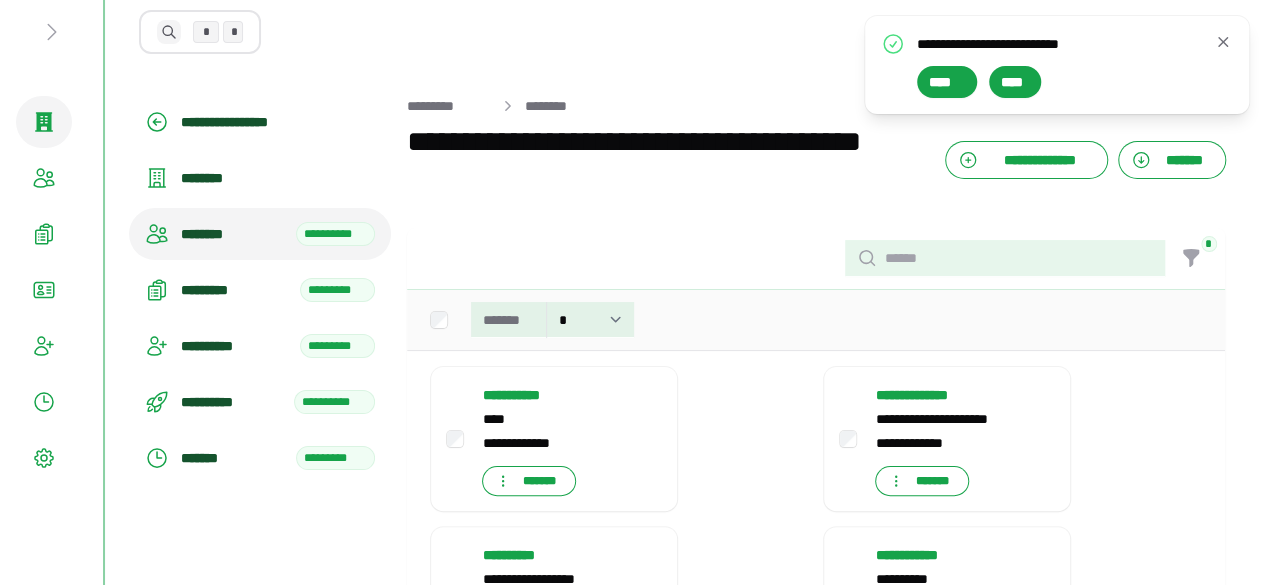 click 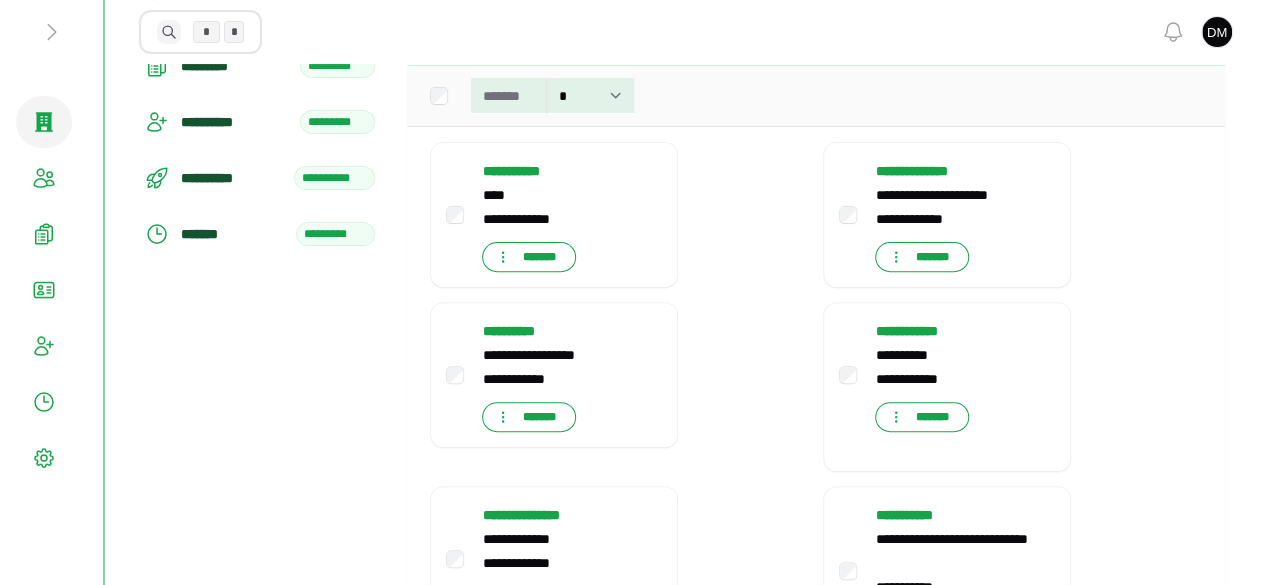 scroll, scrollTop: 0, scrollLeft: 0, axis: both 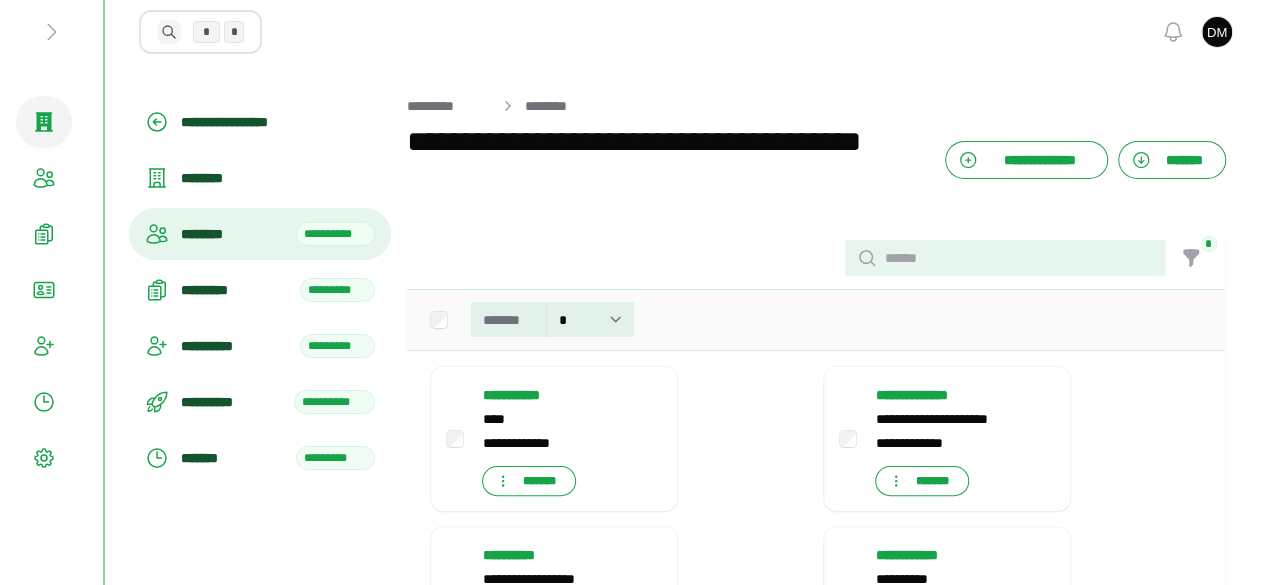 click on "********" at bounding box center (232, 234) 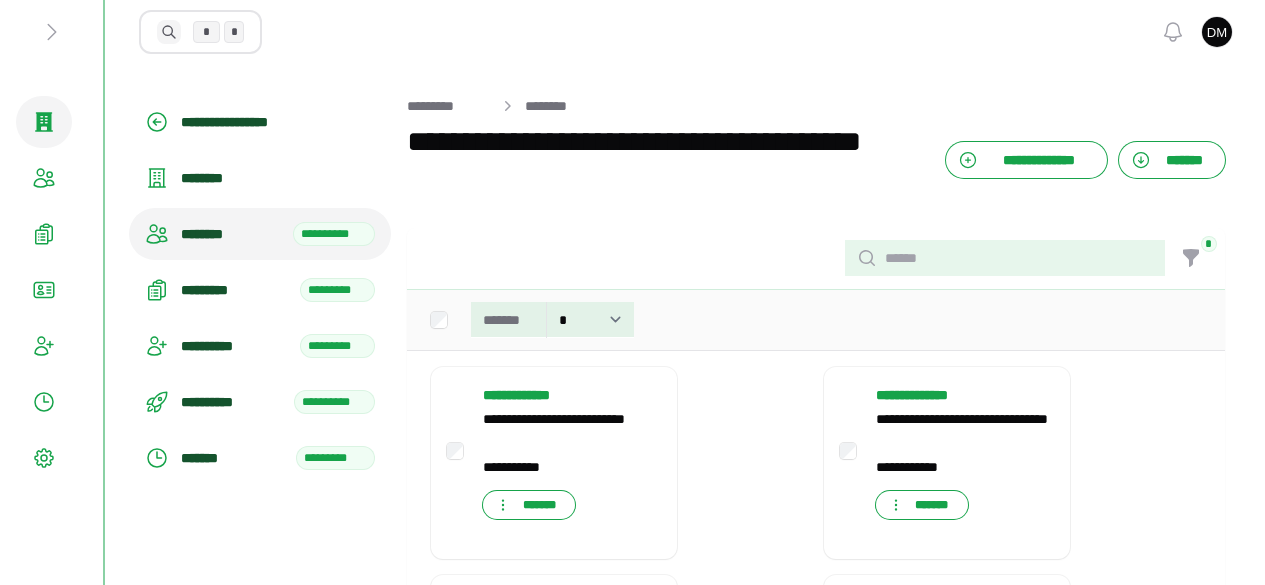 scroll, scrollTop: 0, scrollLeft: 0, axis: both 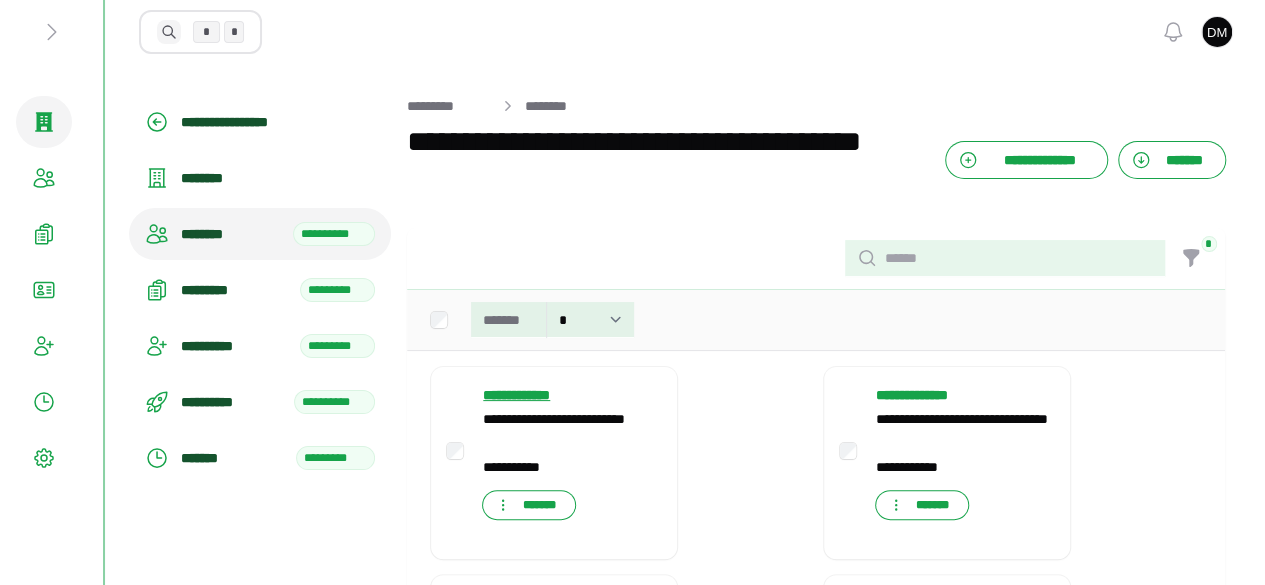 click on "**********" at bounding box center (538, 395) 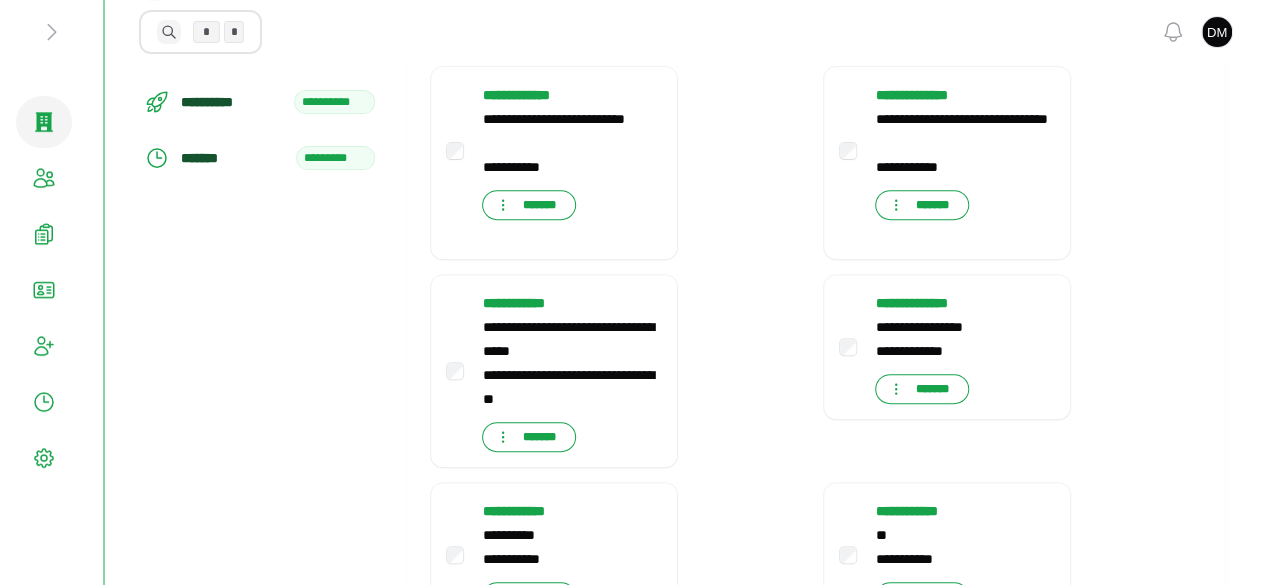 scroll, scrollTop: 0, scrollLeft: 0, axis: both 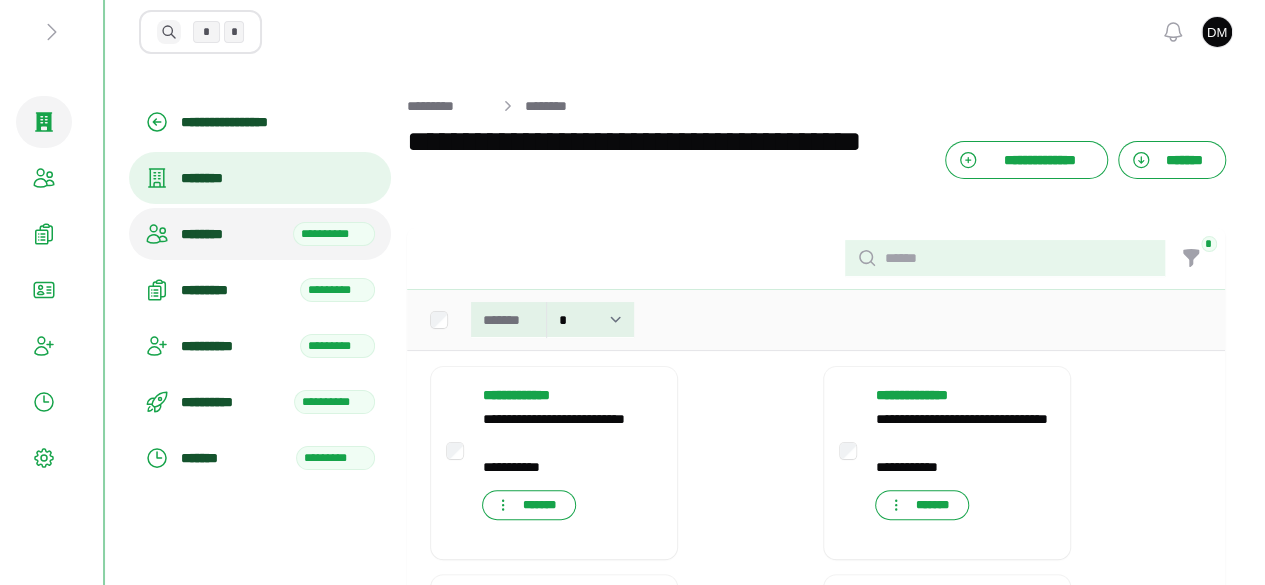 click on "********" at bounding box center (278, 178) 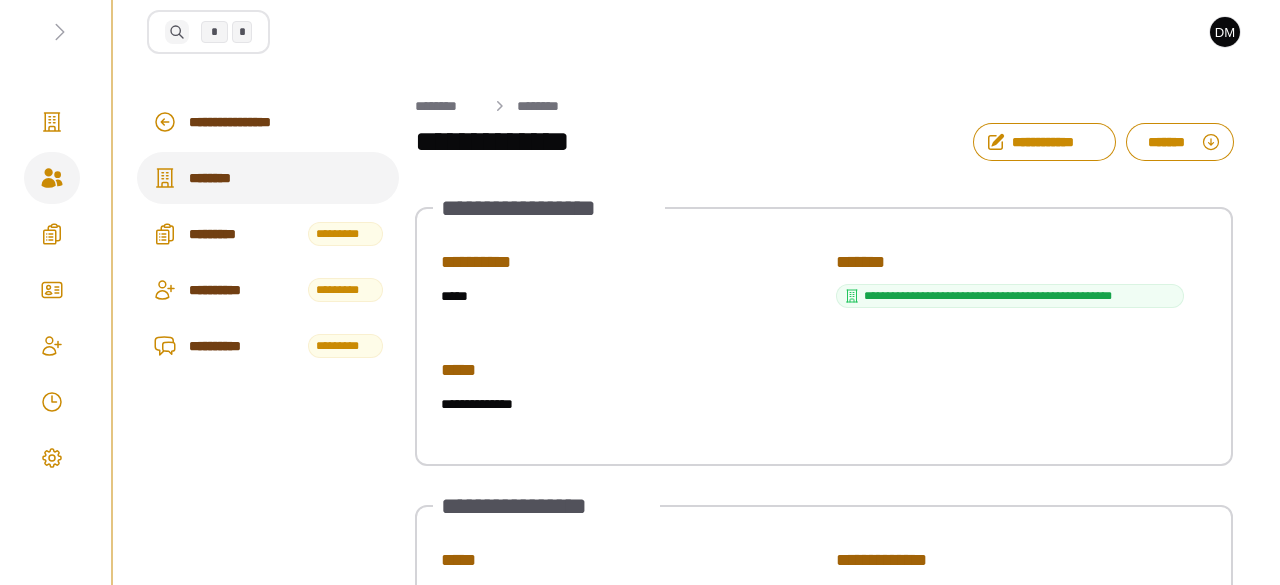 scroll, scrollTop: 0, scrollLeft: 0, axis: both 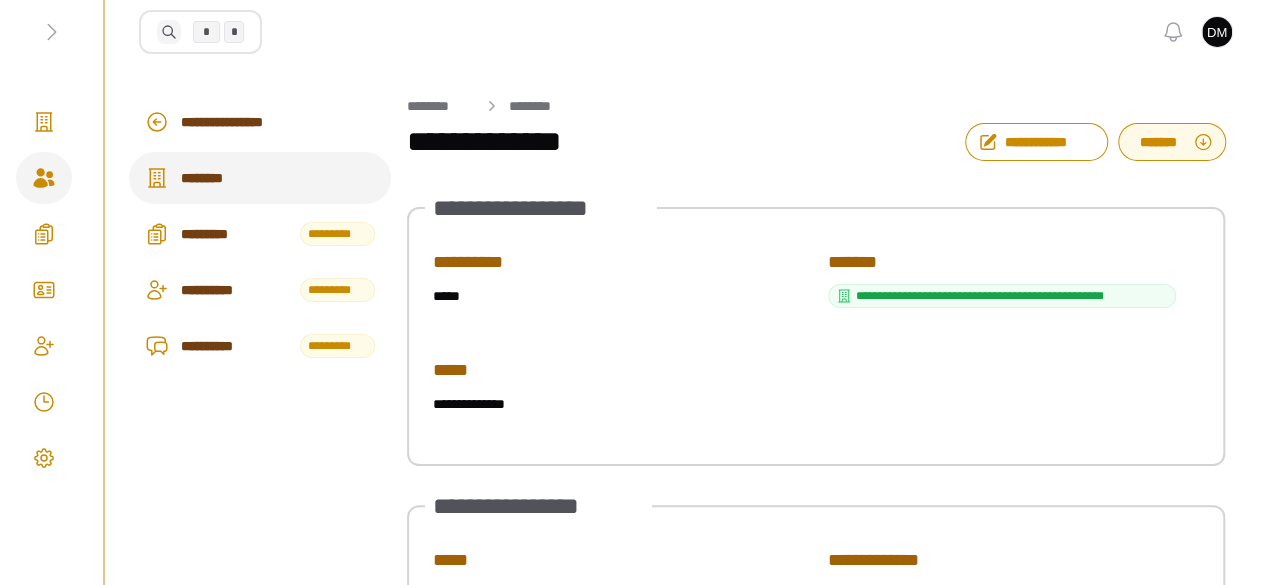 click on "*******" at bounding box center [1159, 142] 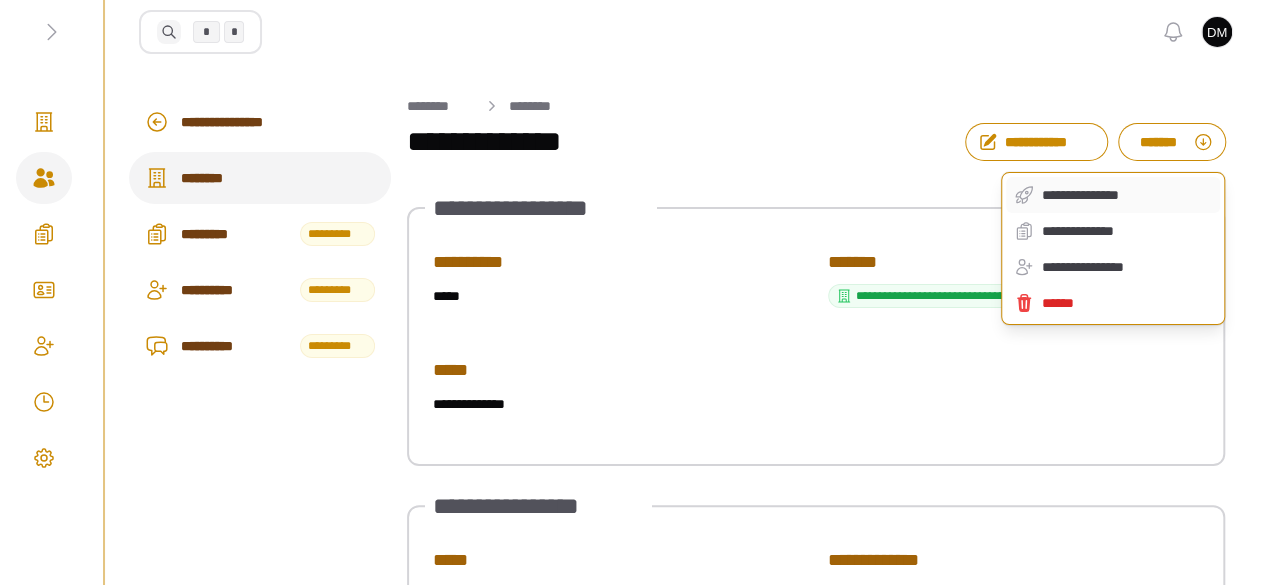 click on "**********" at bounding box center [1127, 195] 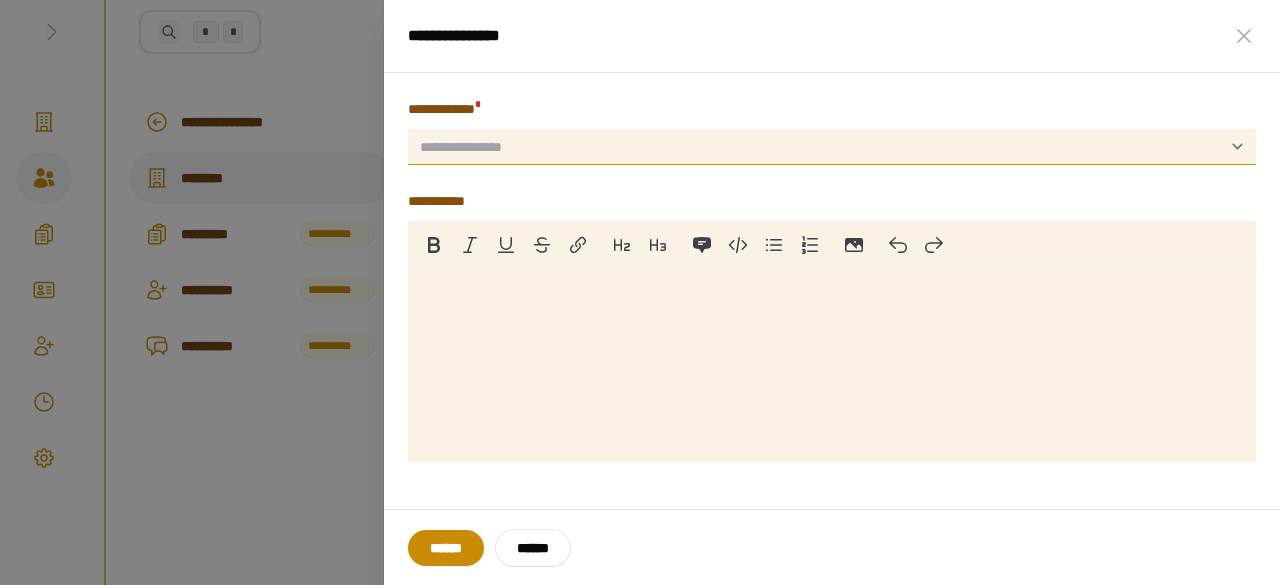 click on "**********" at bounding box center (478, 147) 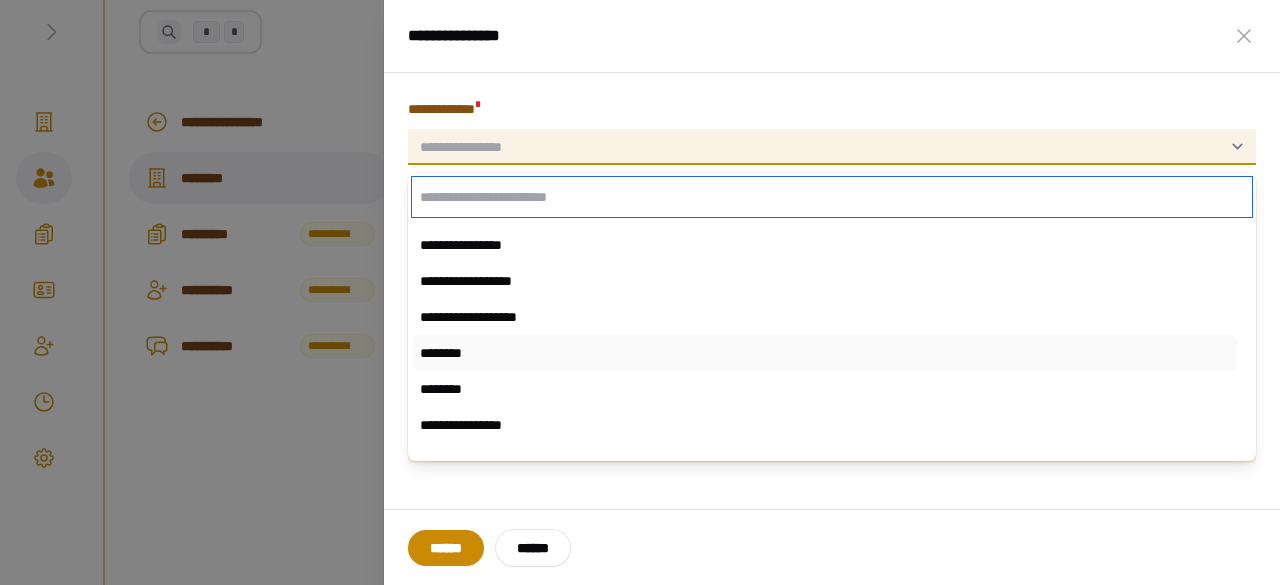 scroll, scrollTop: 500, scrollLeft: 0, axis: vertical 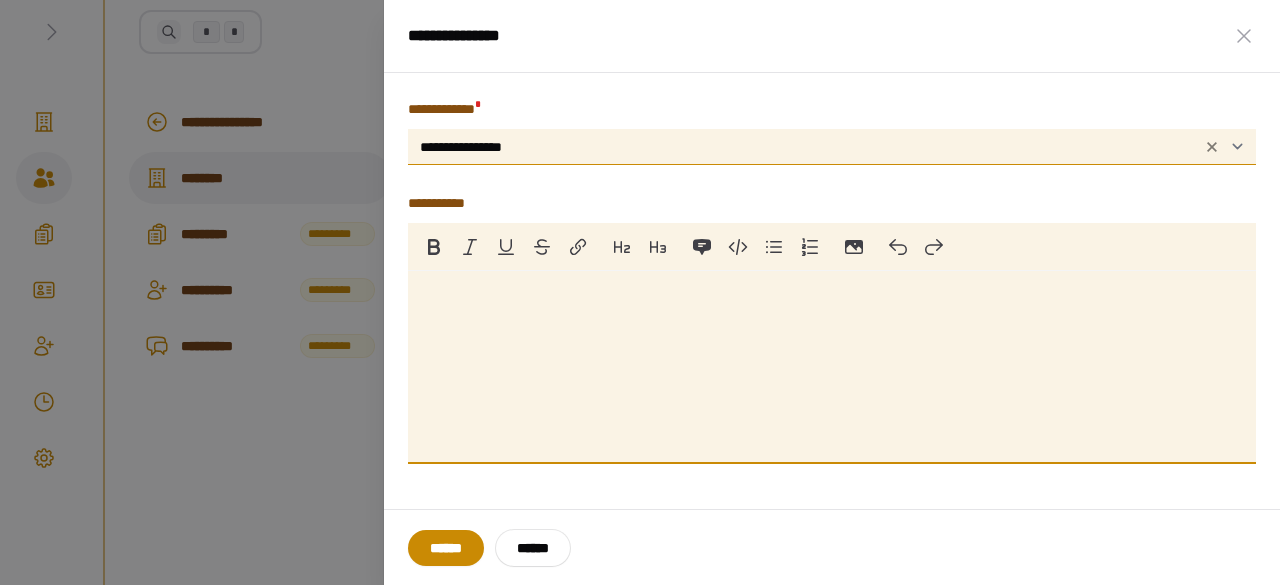 click at bounding box center (832, 367) 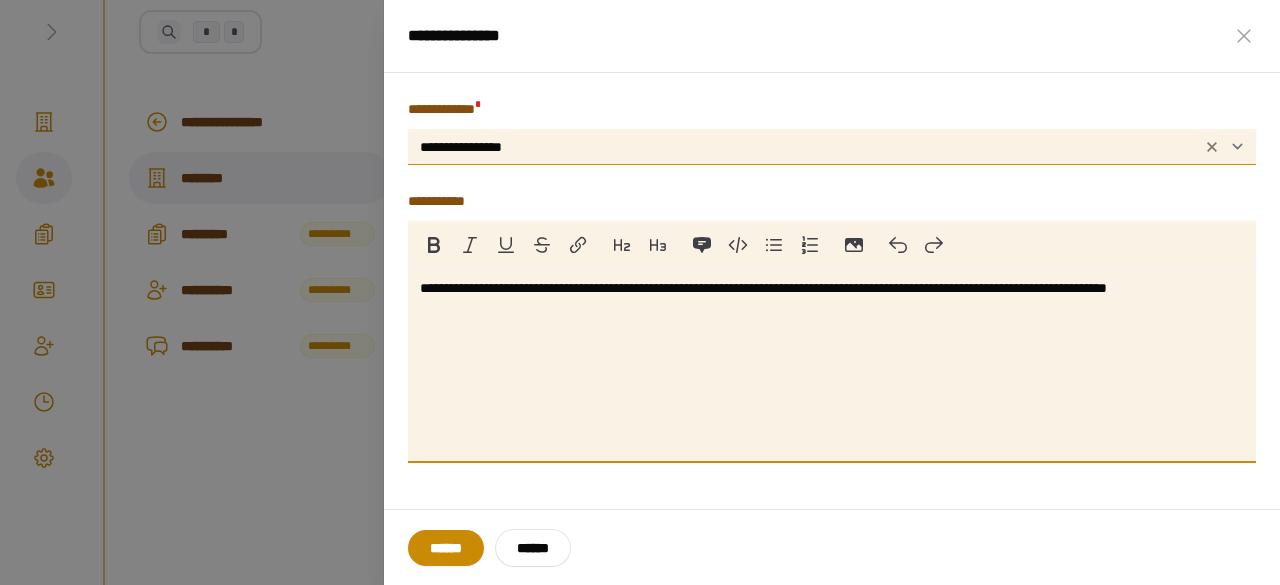 type on "**********" 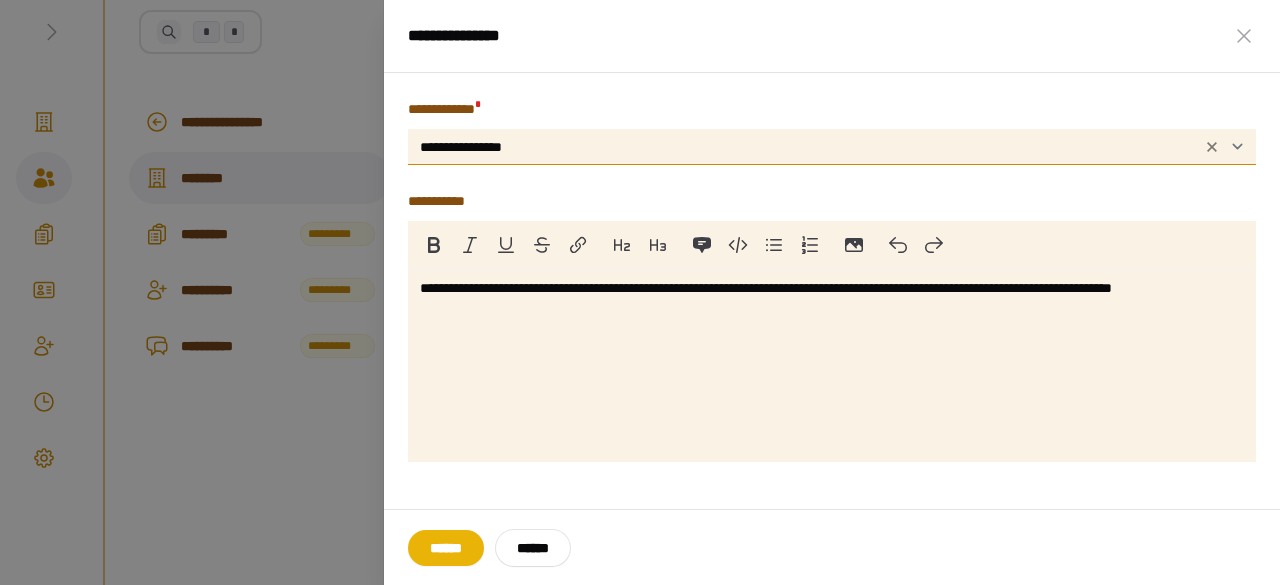 click on "******" at bounding box center (446, 548) 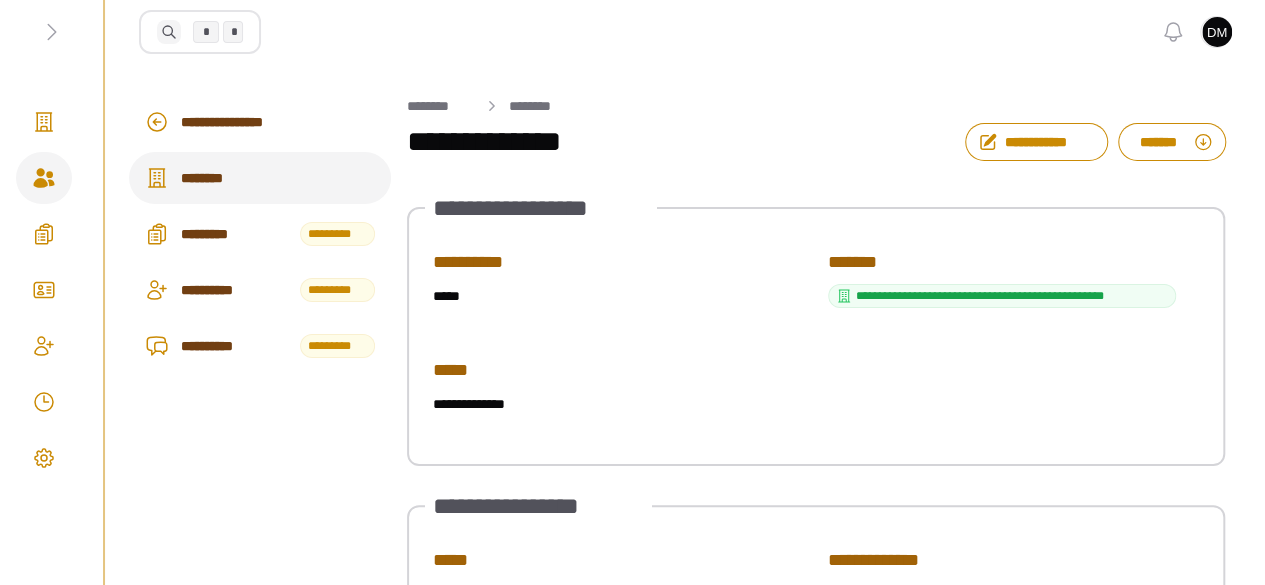 click on "**********" at bounding box center [1012, 296] 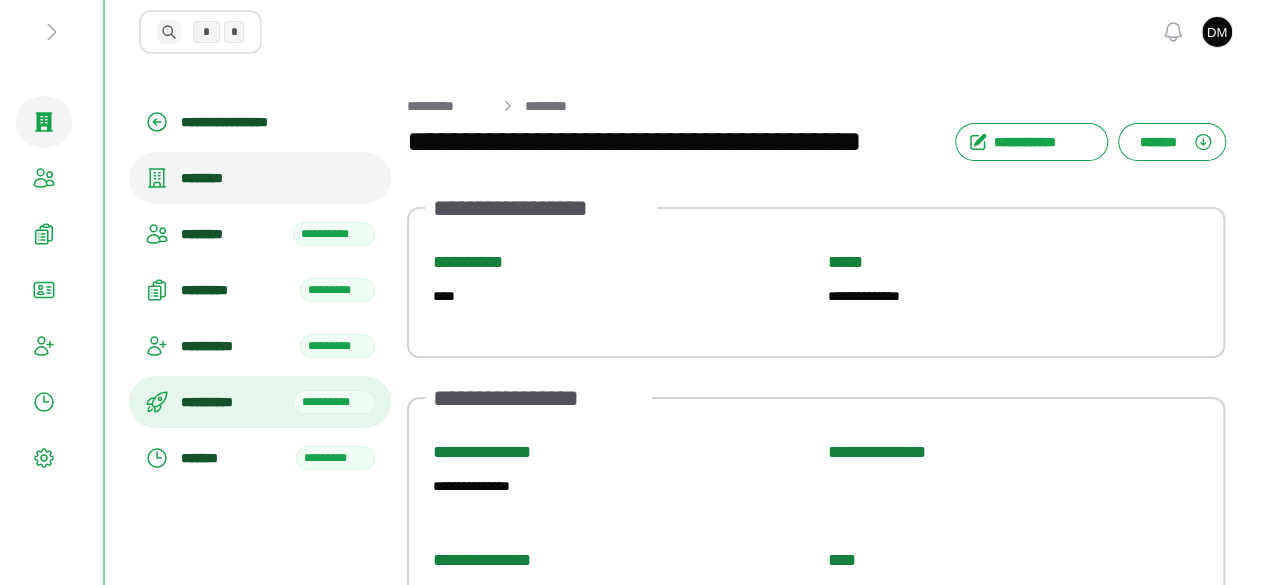 click on "**********" at bounding box center (231, 402) 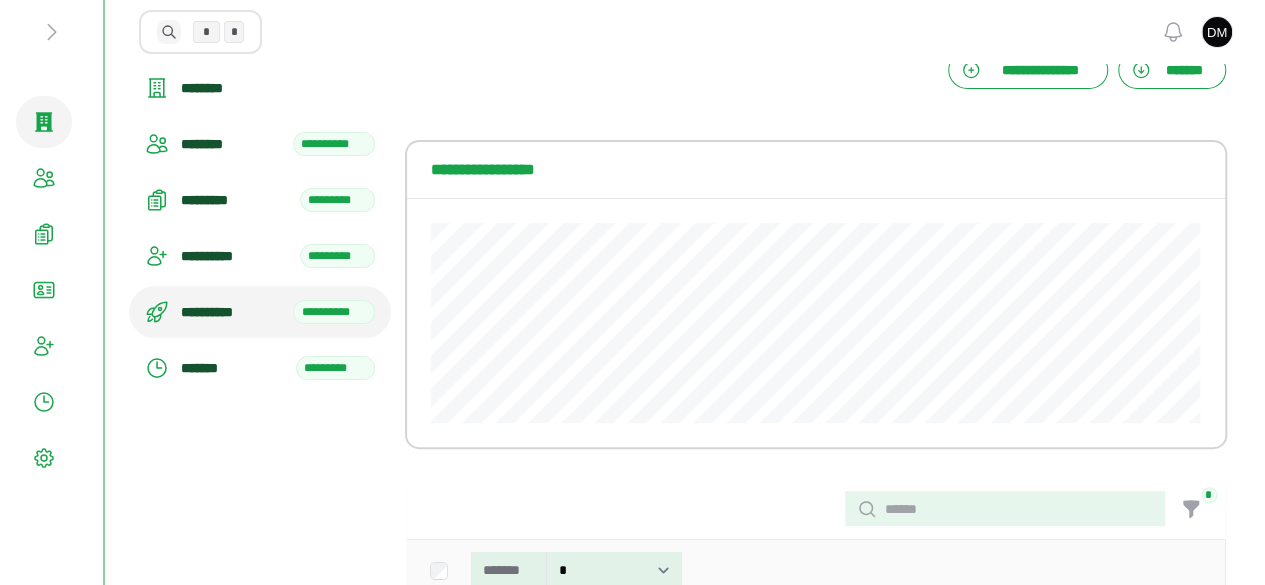 scroll, scrollTop: 0, scrollLeft: 0, axis: both 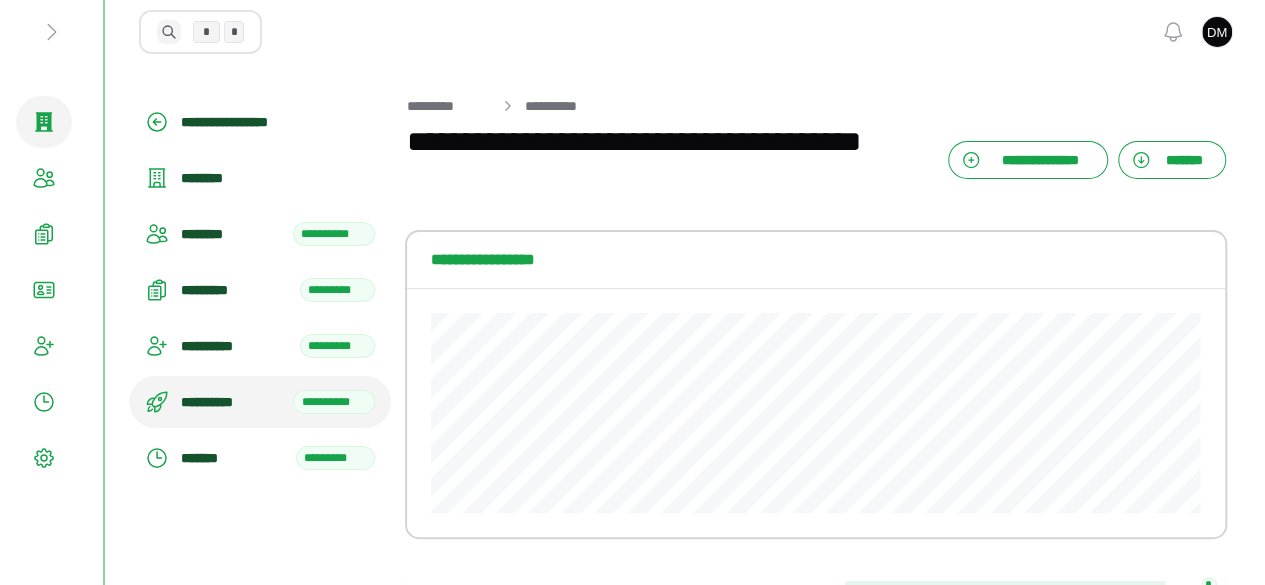 click at bounding box center [1217, 32] 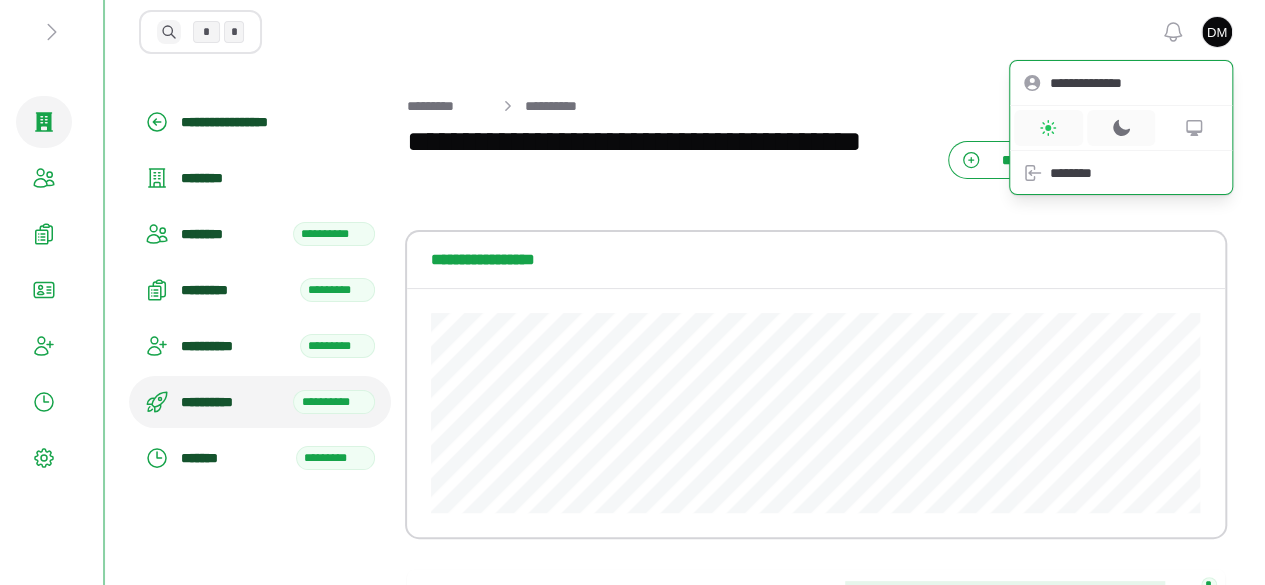 click 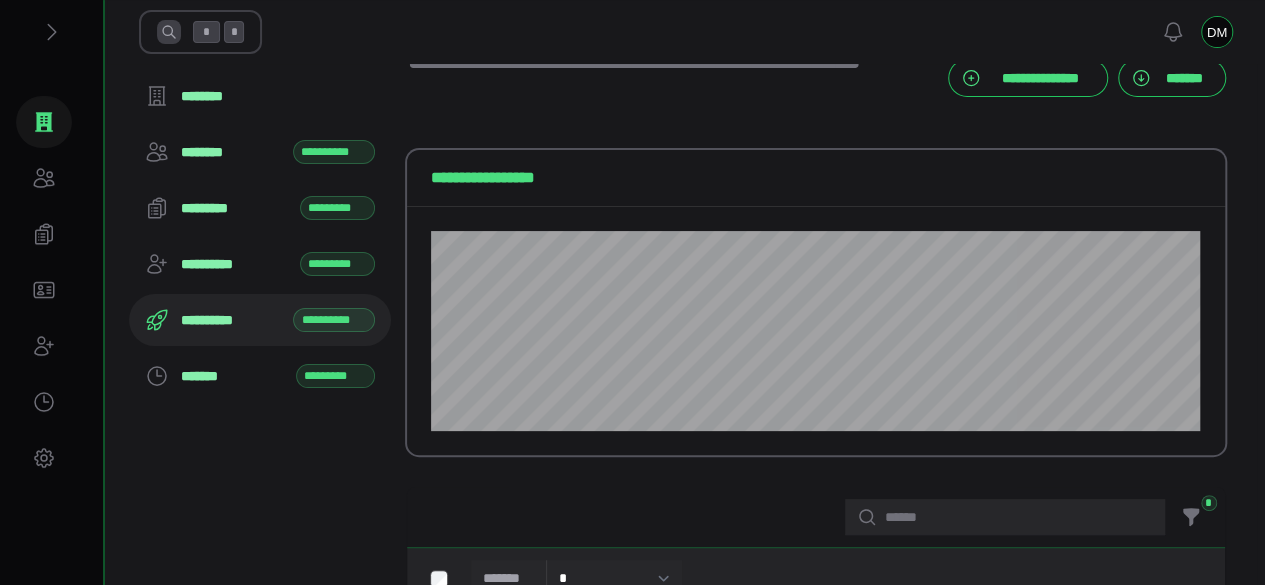 scroll, scrollTop: 0, scrollLeft: 0, axis: both 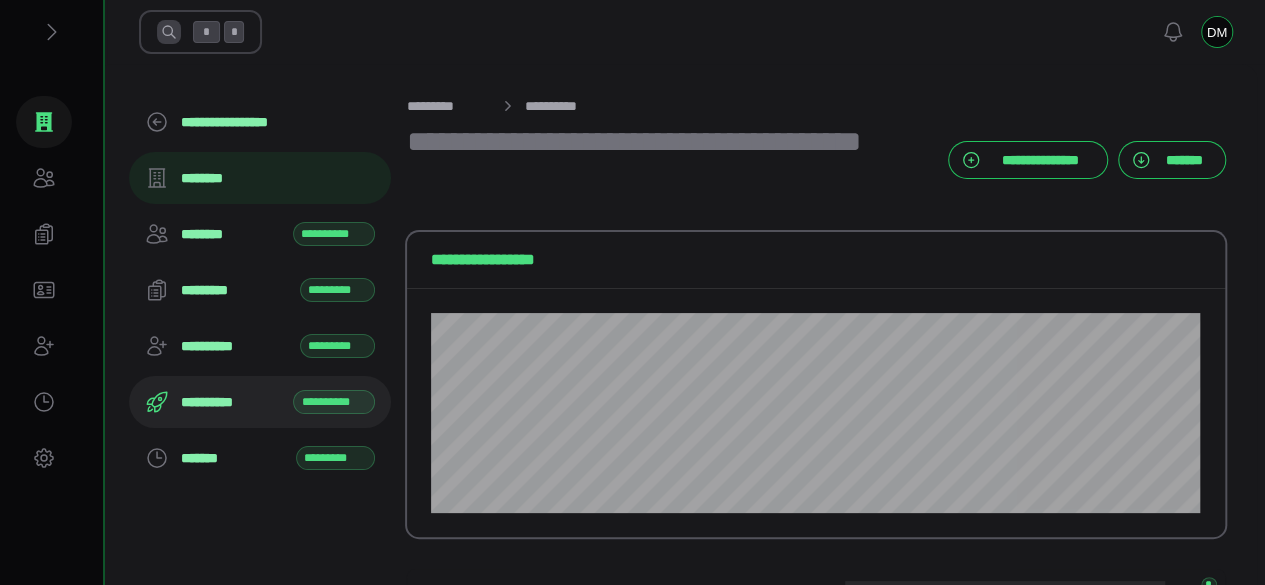 click on "********" at bounding box center (278, 178) 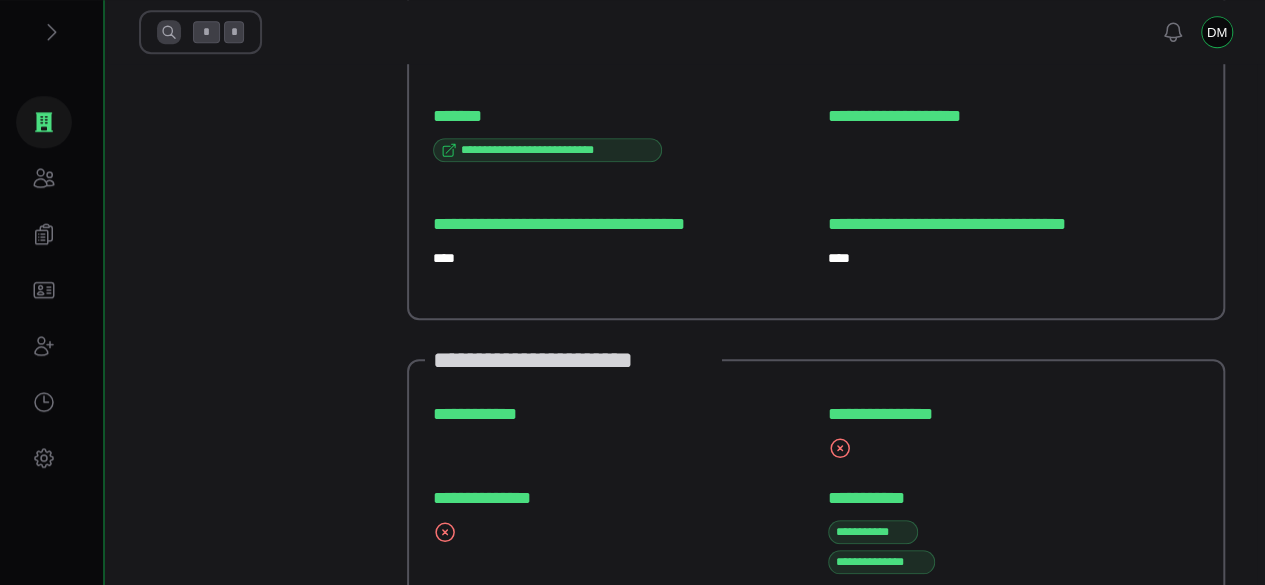 scroll, scrollTop: 800, scrollLeft: 0, axis: vertical 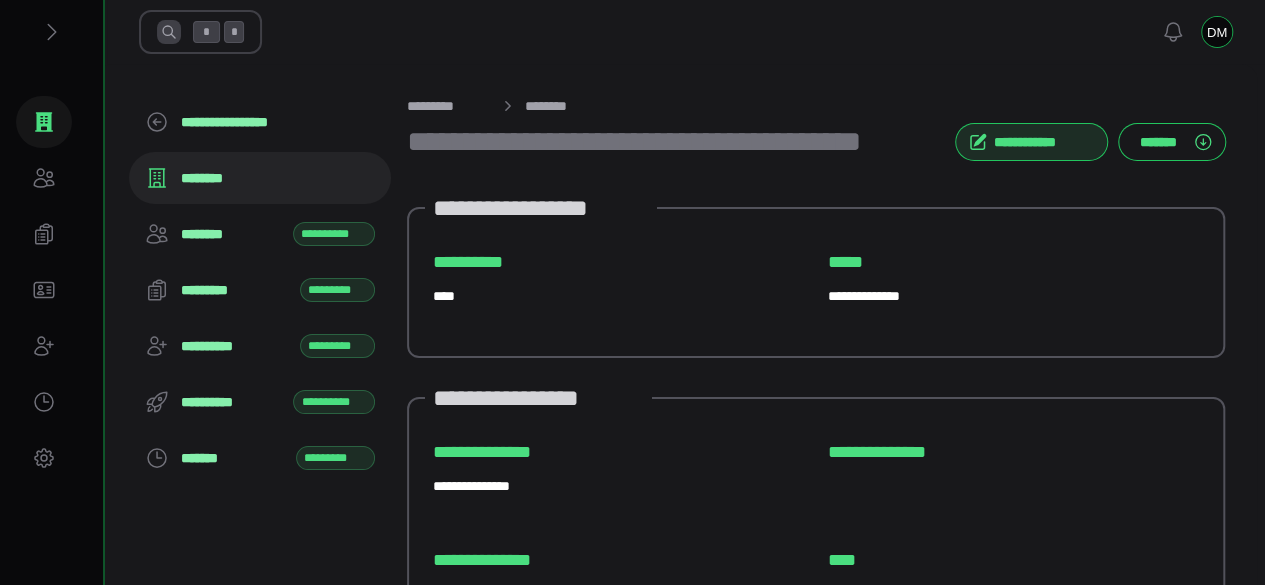 click on "**********" at bounding box center [1044, 142] 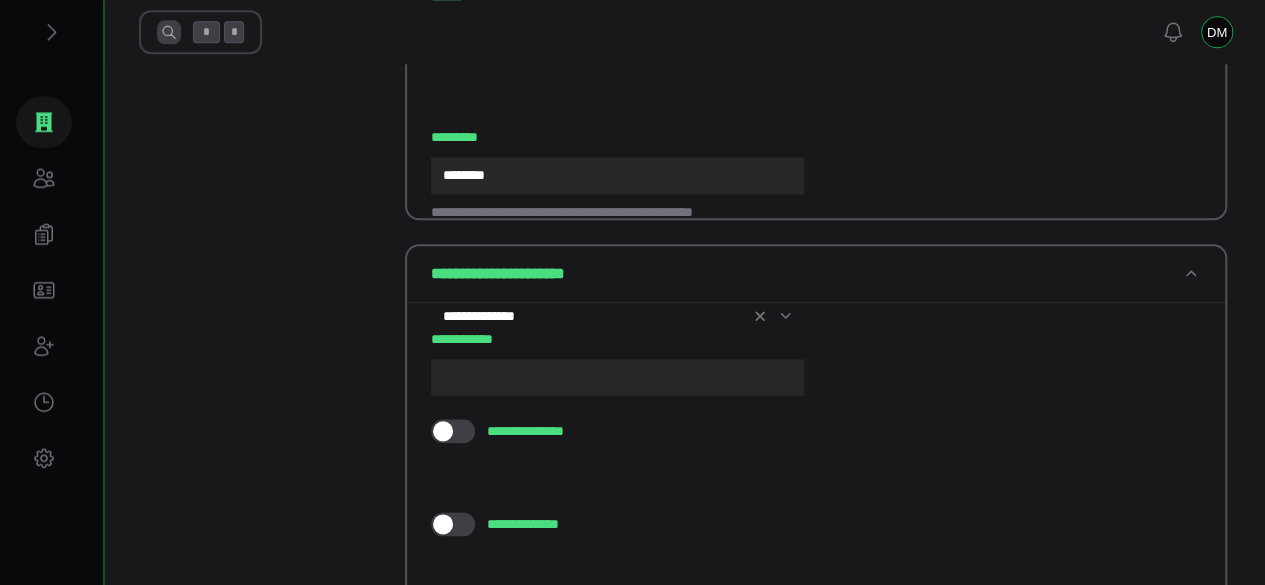 scroll, scrollTop: 1000, scrollLeft: 0, axis: vertical 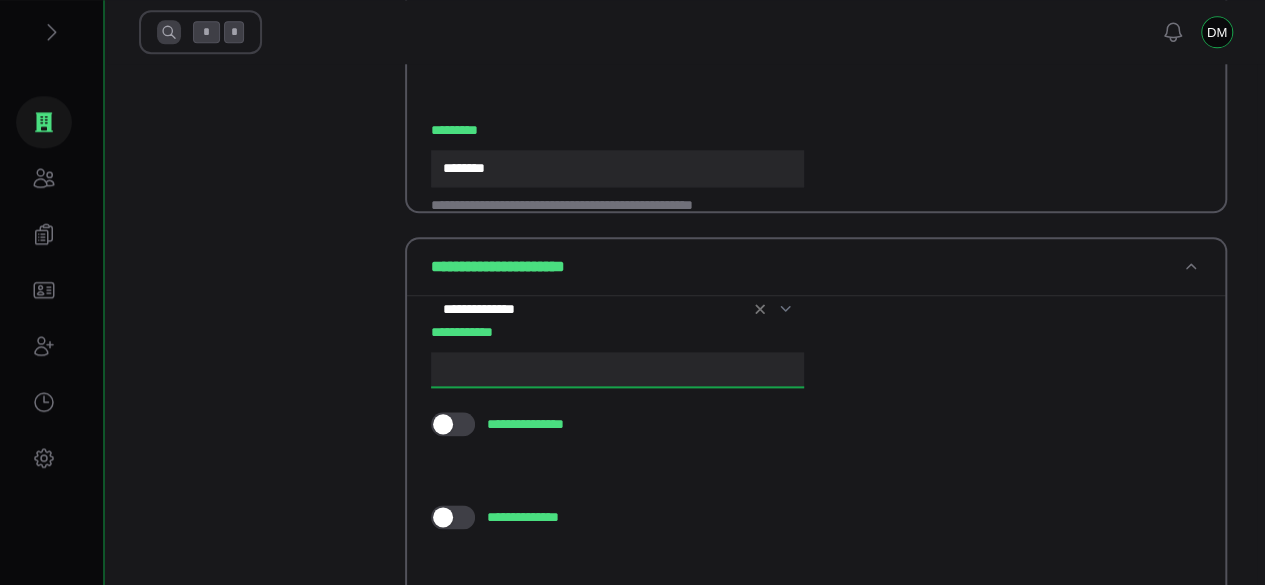 click on "**********" at bounding box center [617, 370] 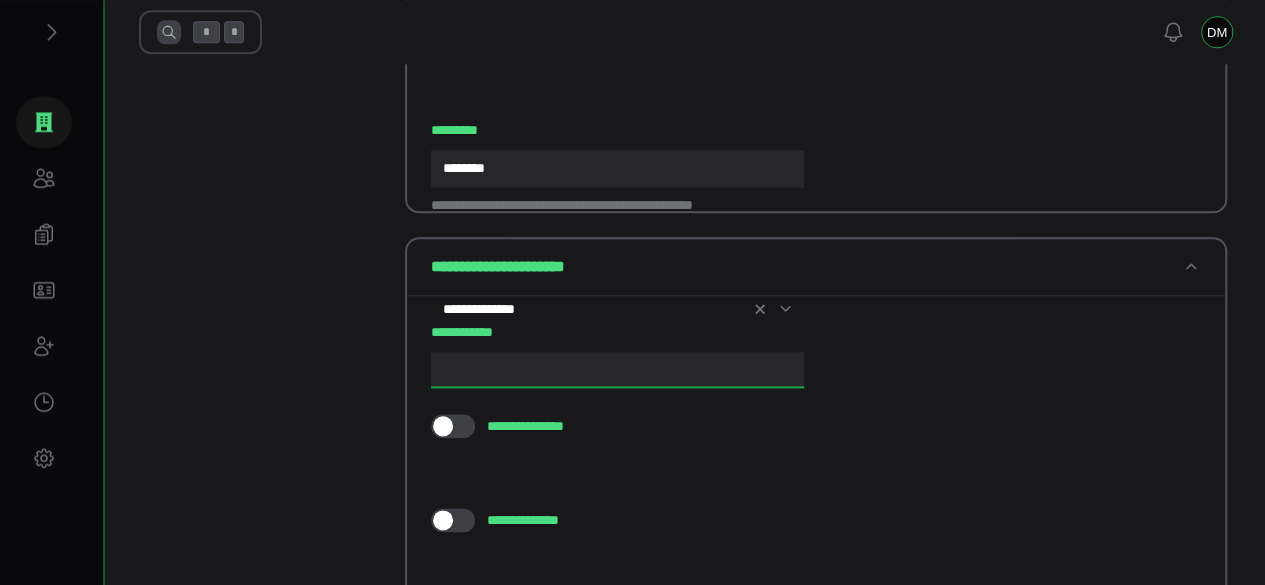 paste on "**********" 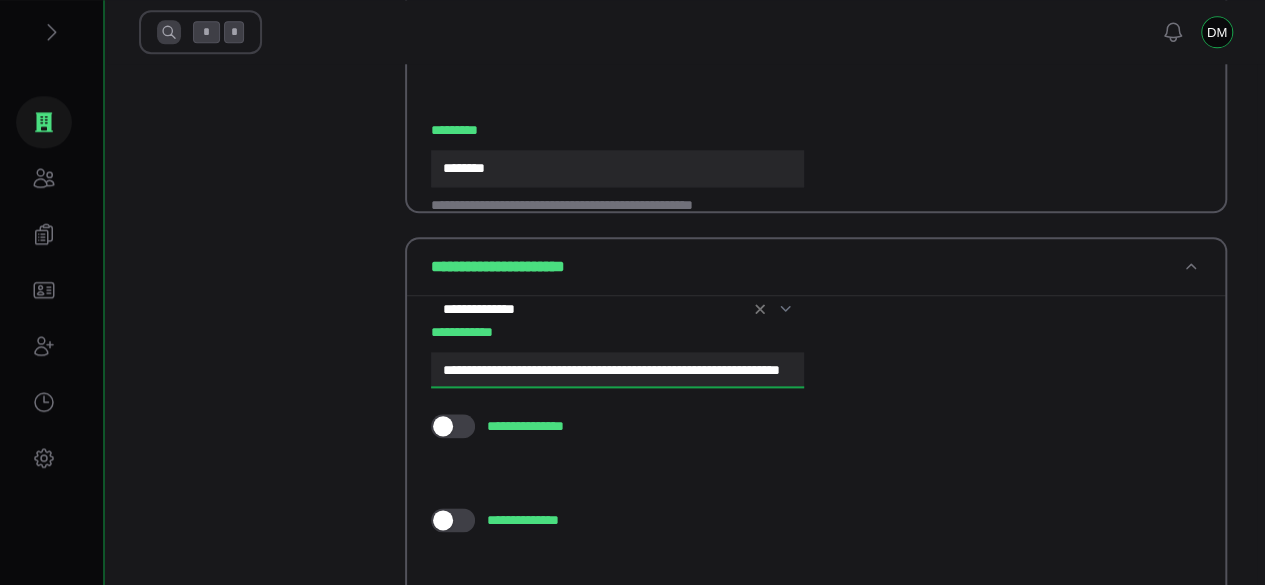 scroll, scrollTop: 0, scrollLeft: 165, axis: horizontal 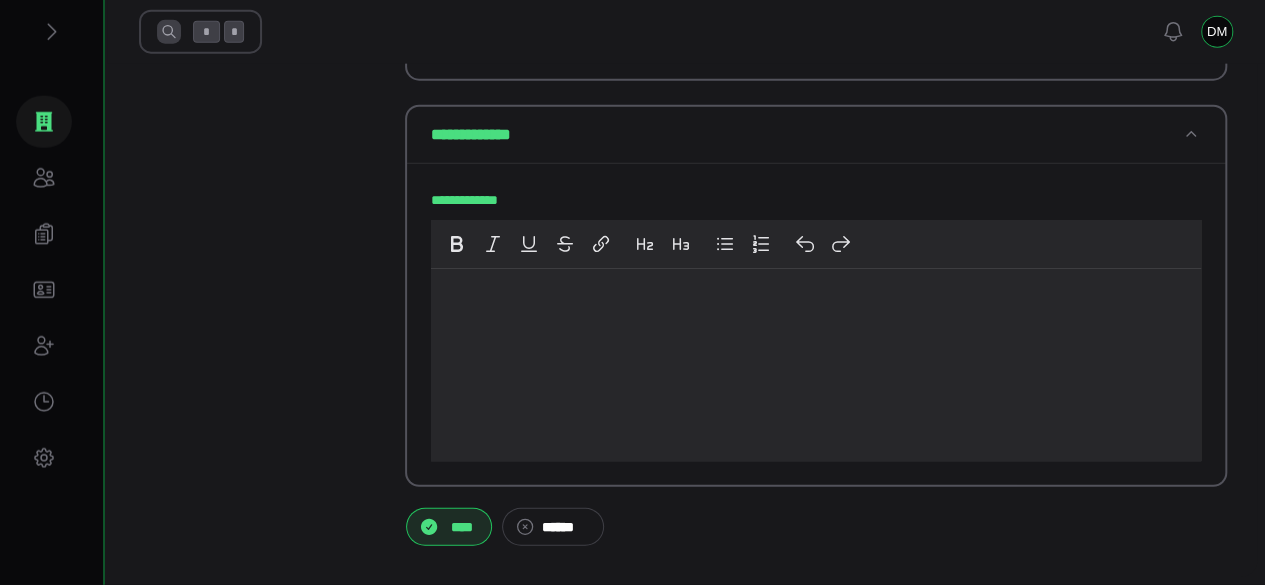 type on "**********" 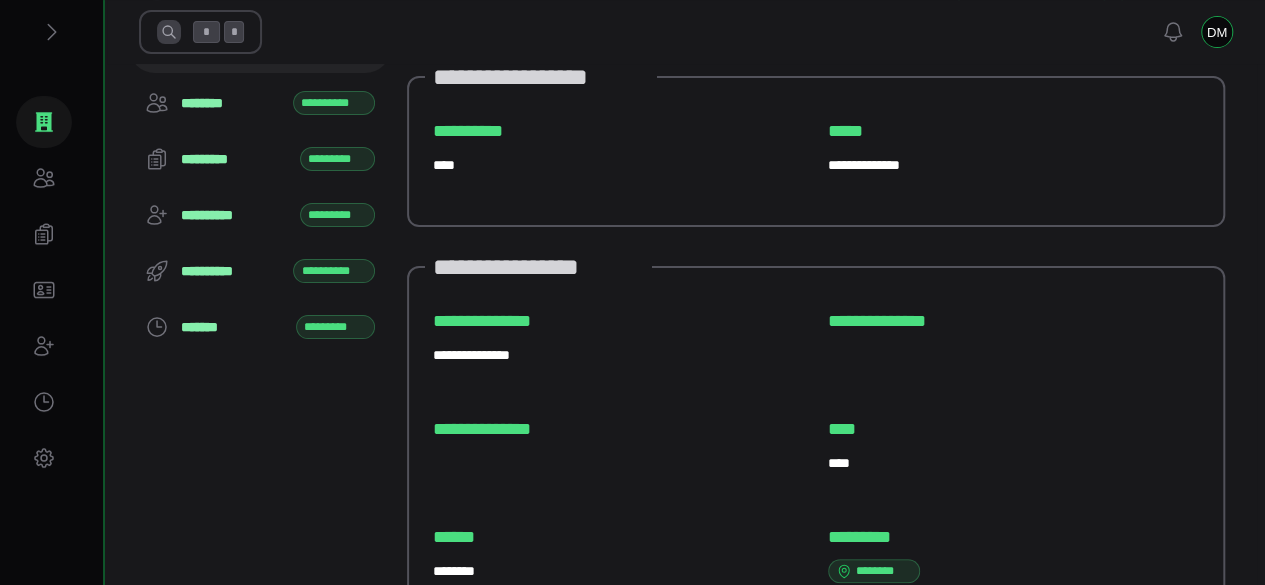 scroll, scrollTop: 0, scrollLeft: 0, axis: both 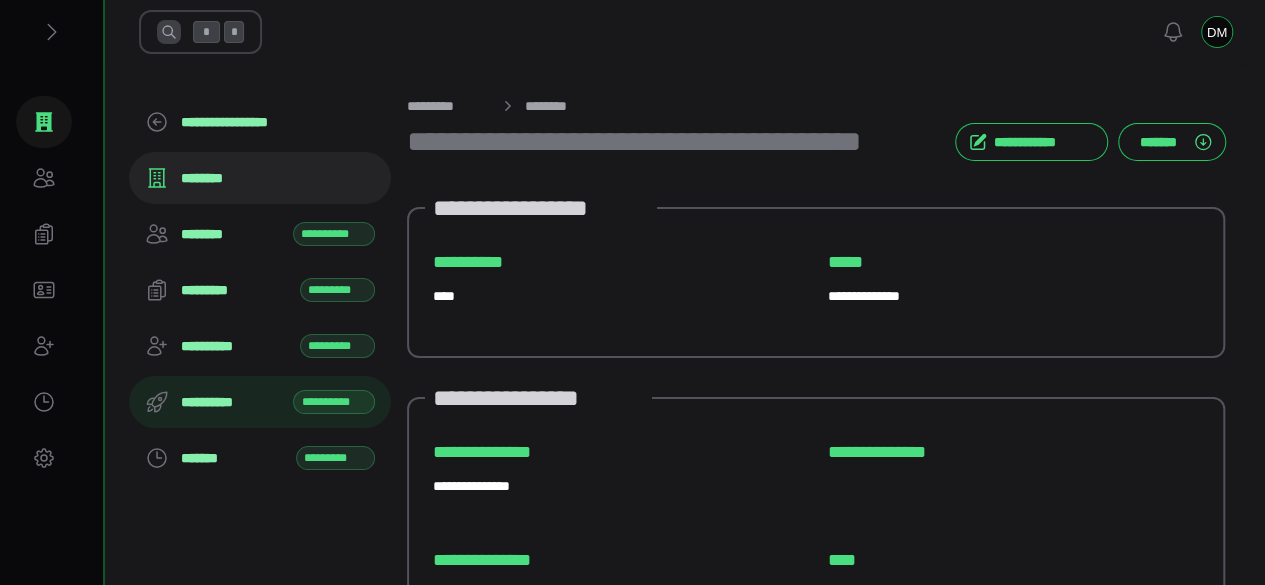 click on "**********" at bounding box center [231, 402] 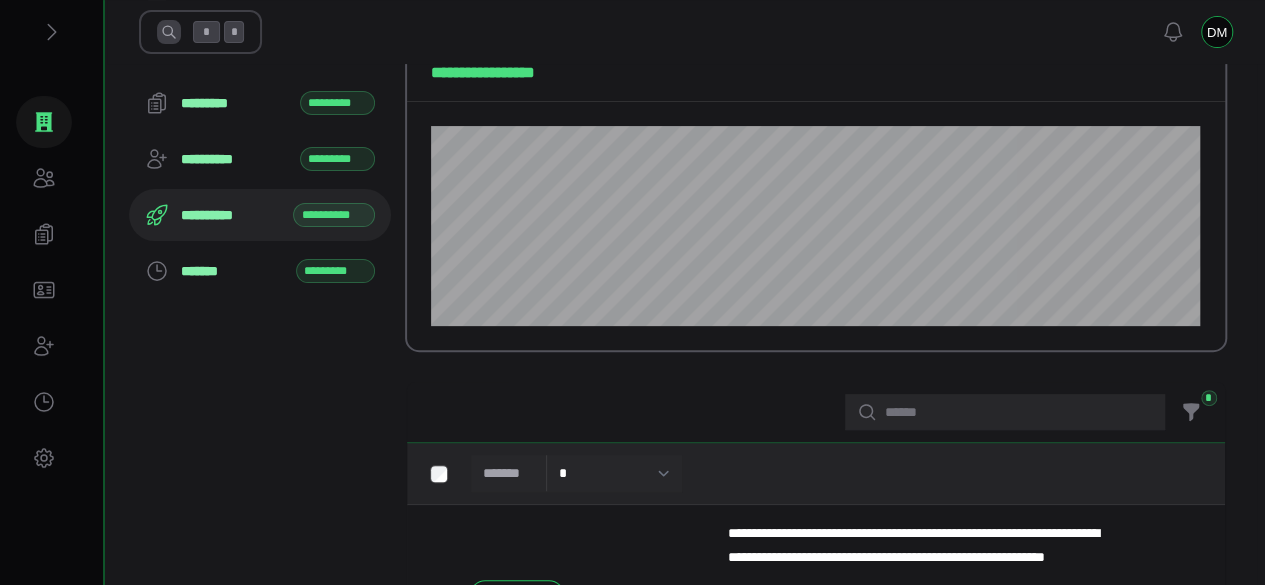 scroll, scrollTop: 0, scrollLeft: 0, axis: both 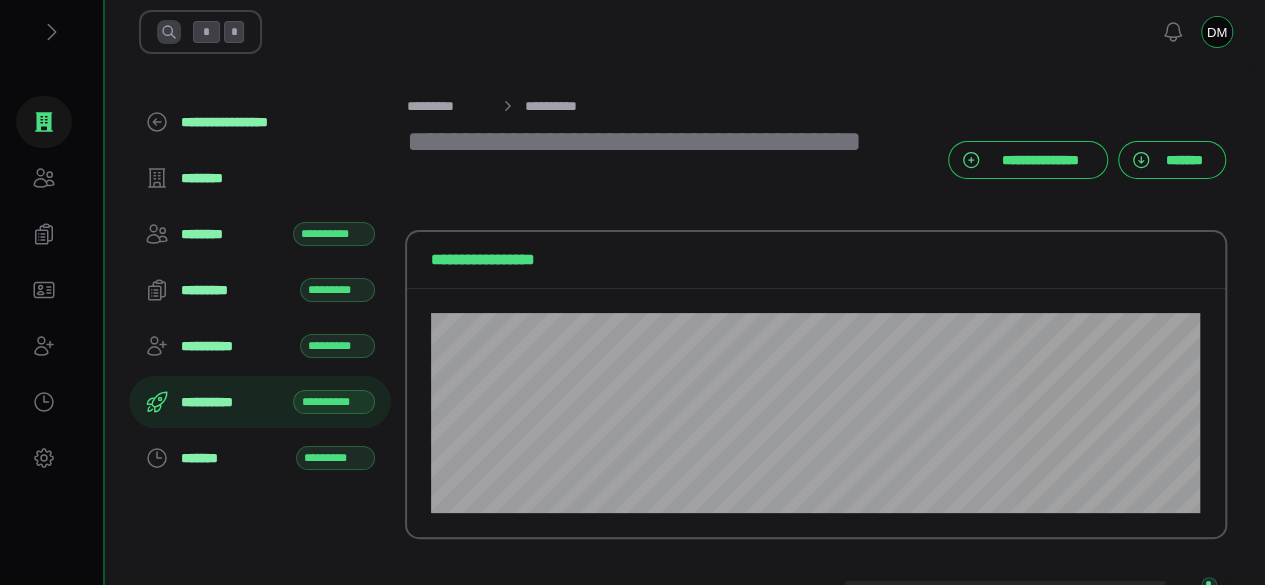 click on "**********" at bounding box center (231, 402) 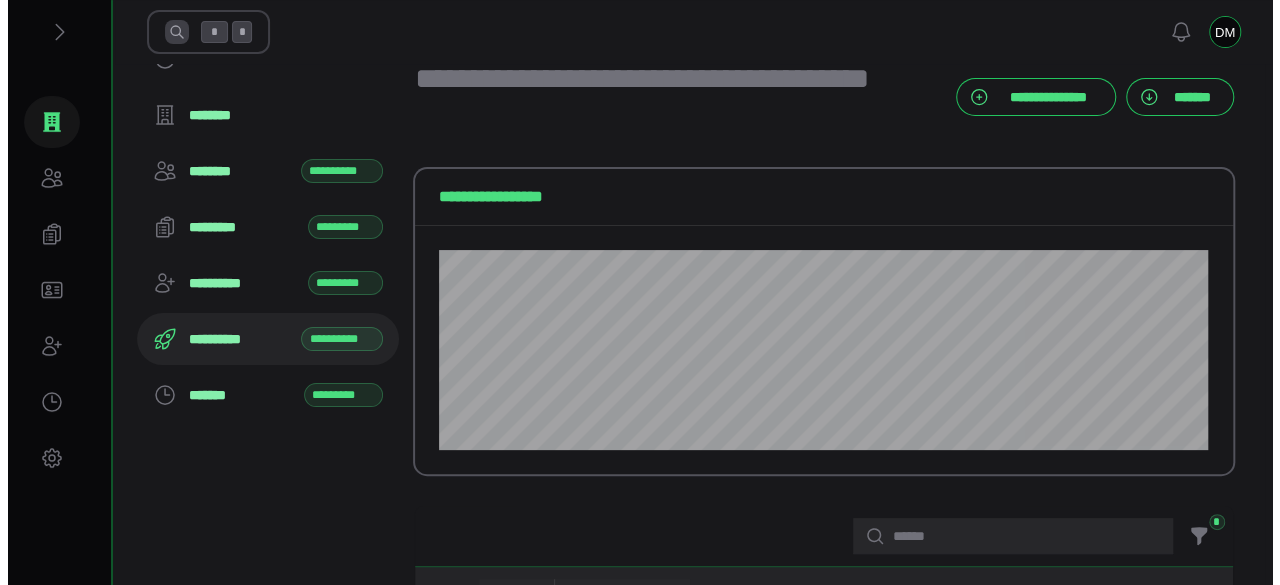 scroll, scrollTop: 0, scrollLeft: 0, axis: both 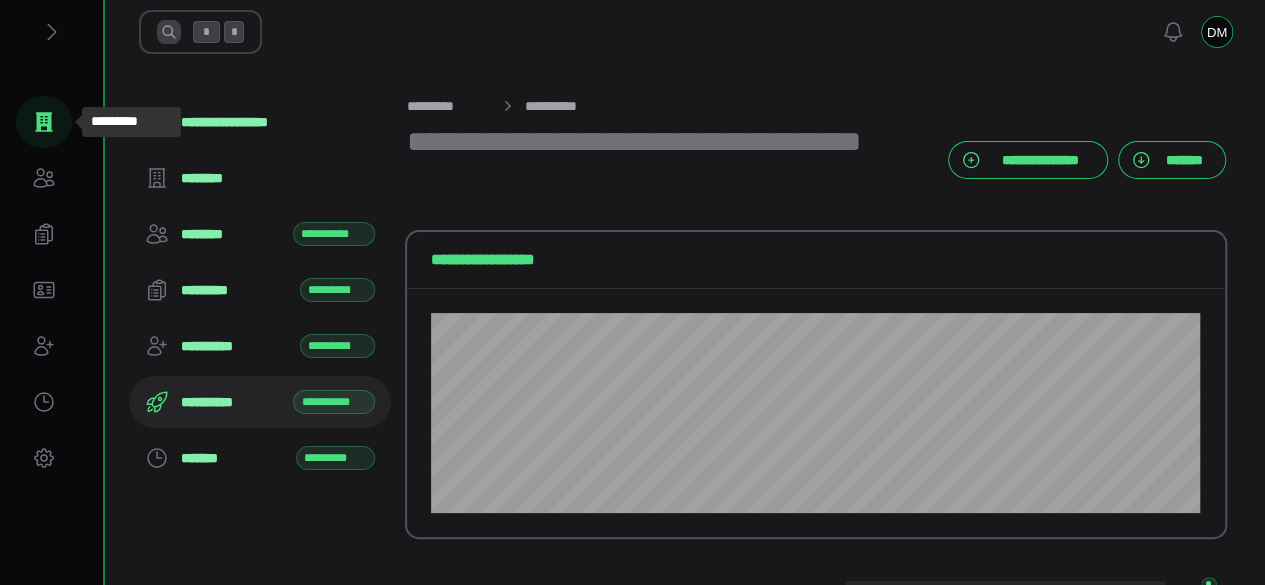 click 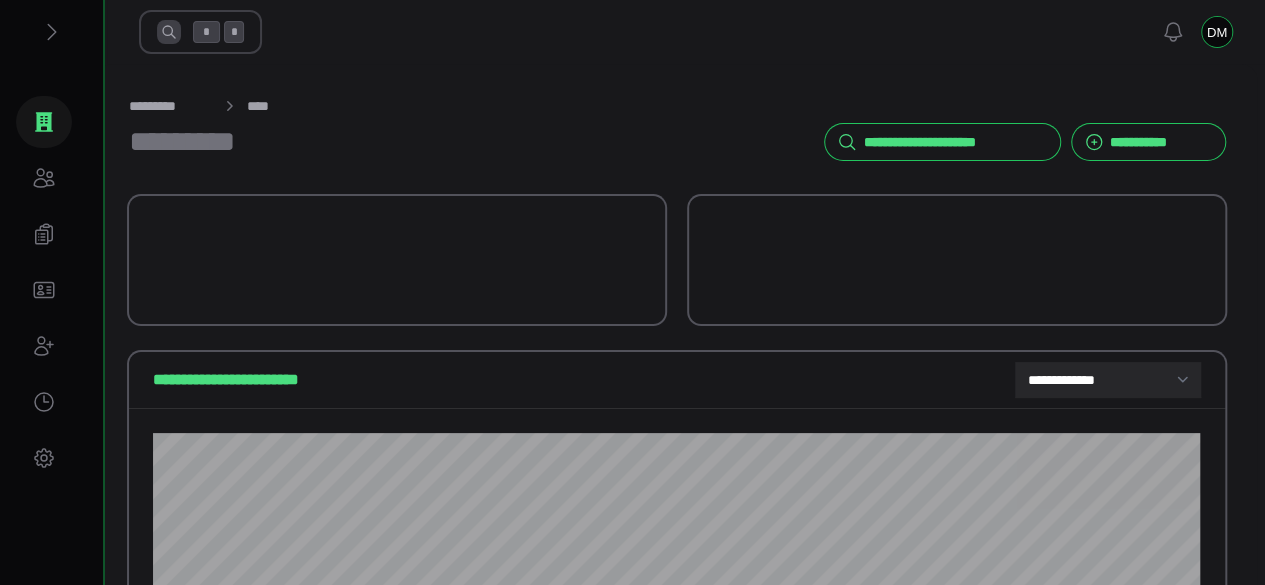 select on "**********" 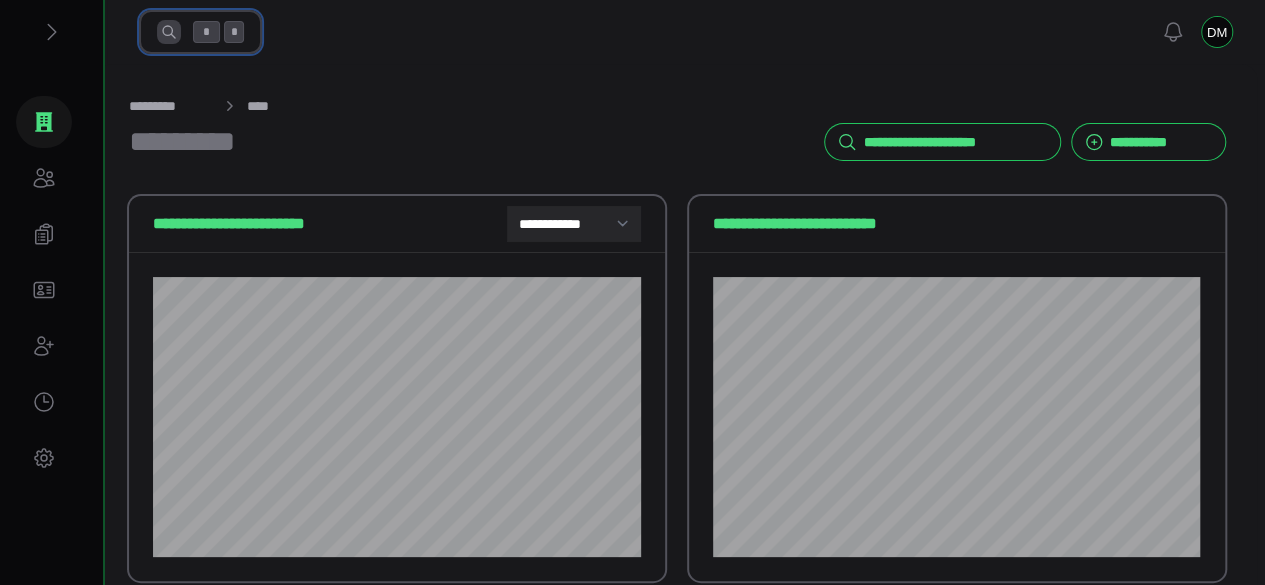 click 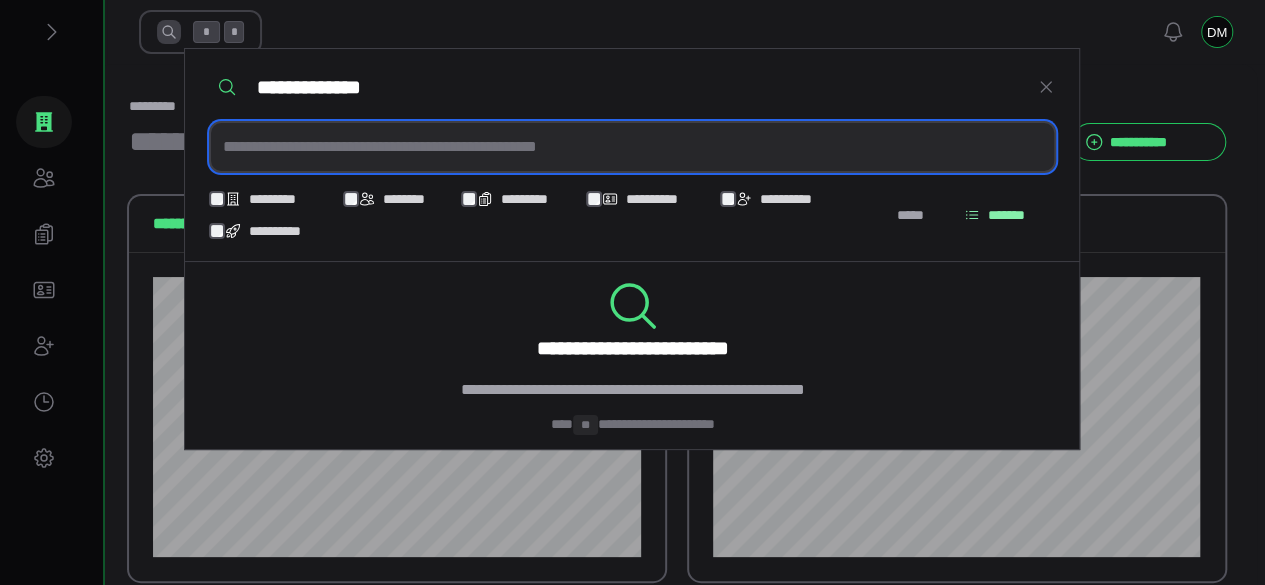 click at bounding box center (632, 147) 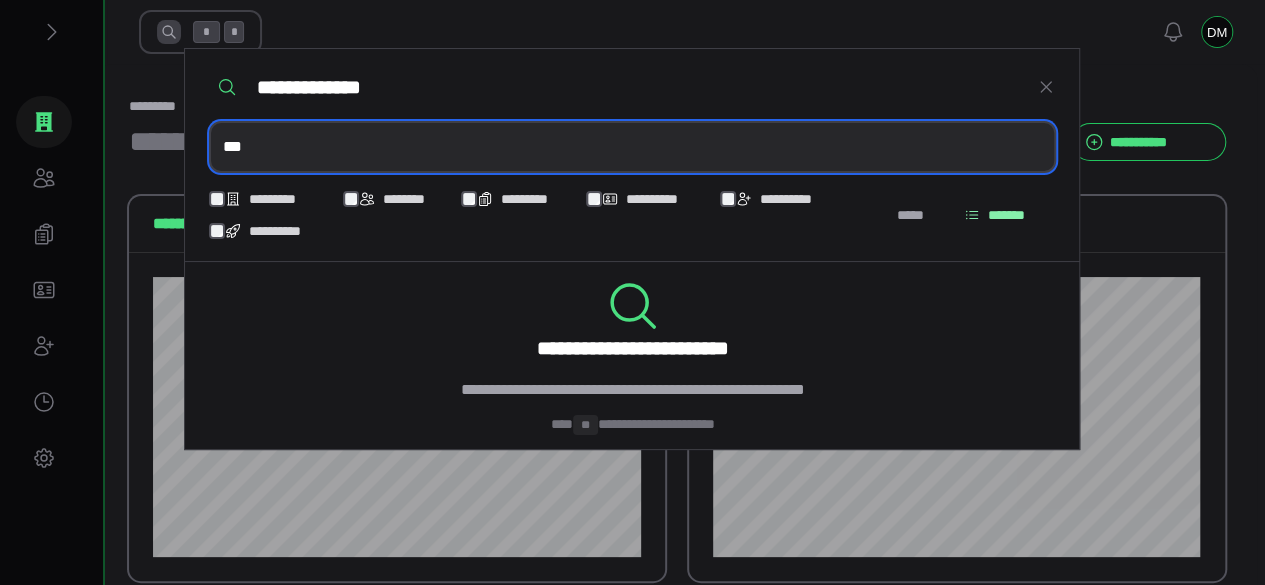 type on "***" 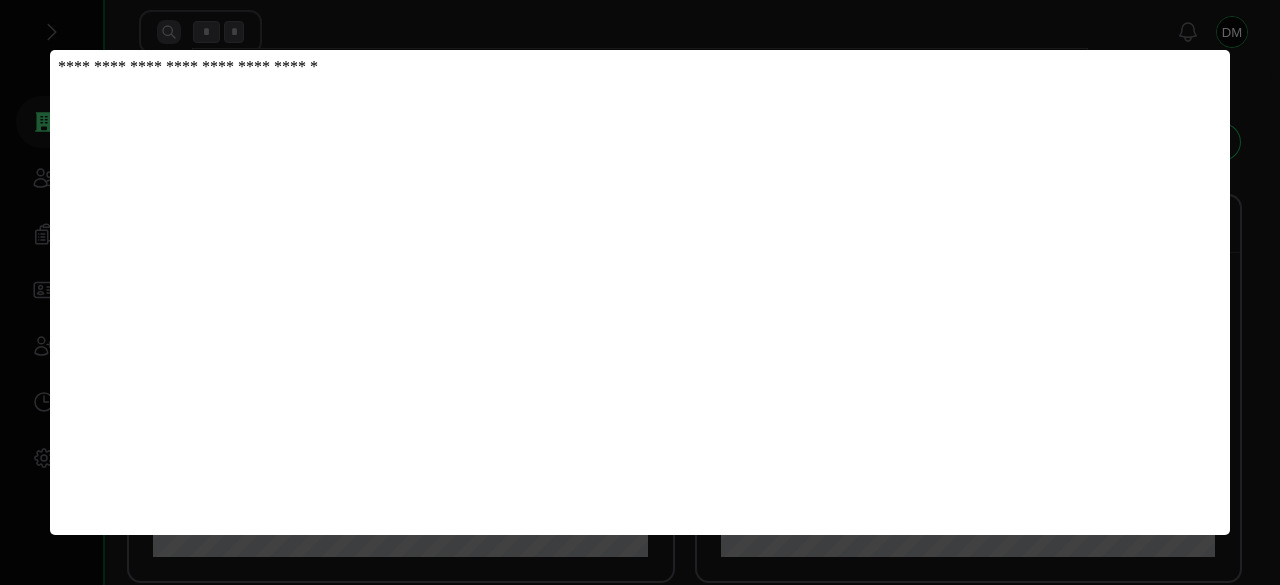 scroll, scrollTop: 0, scrollLeft: 0, axis: both 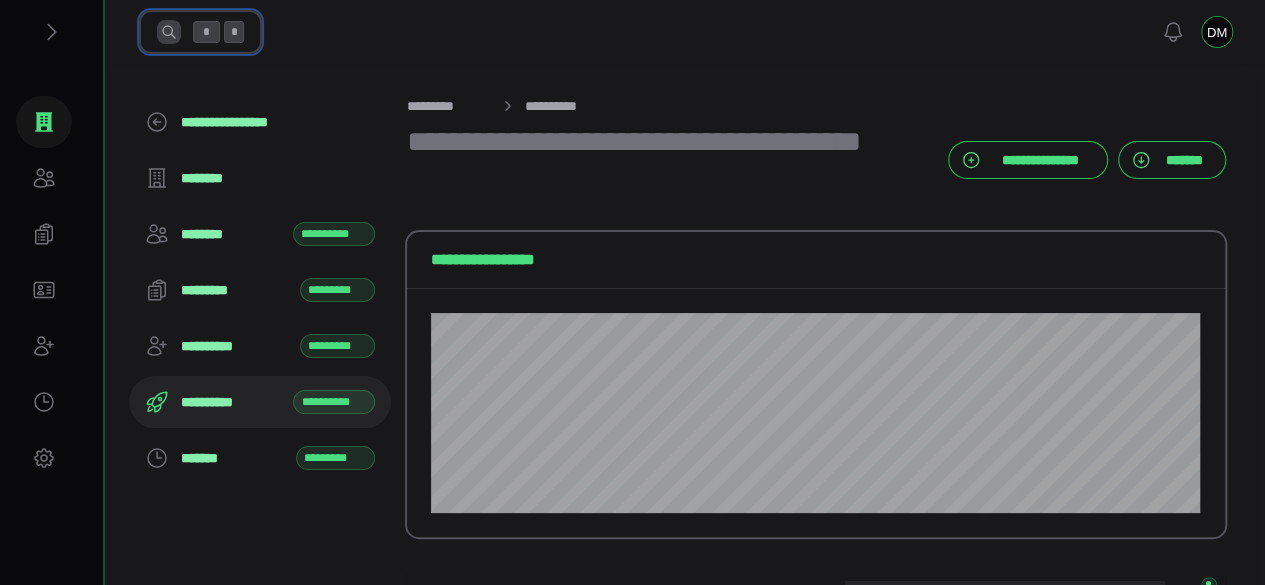 click 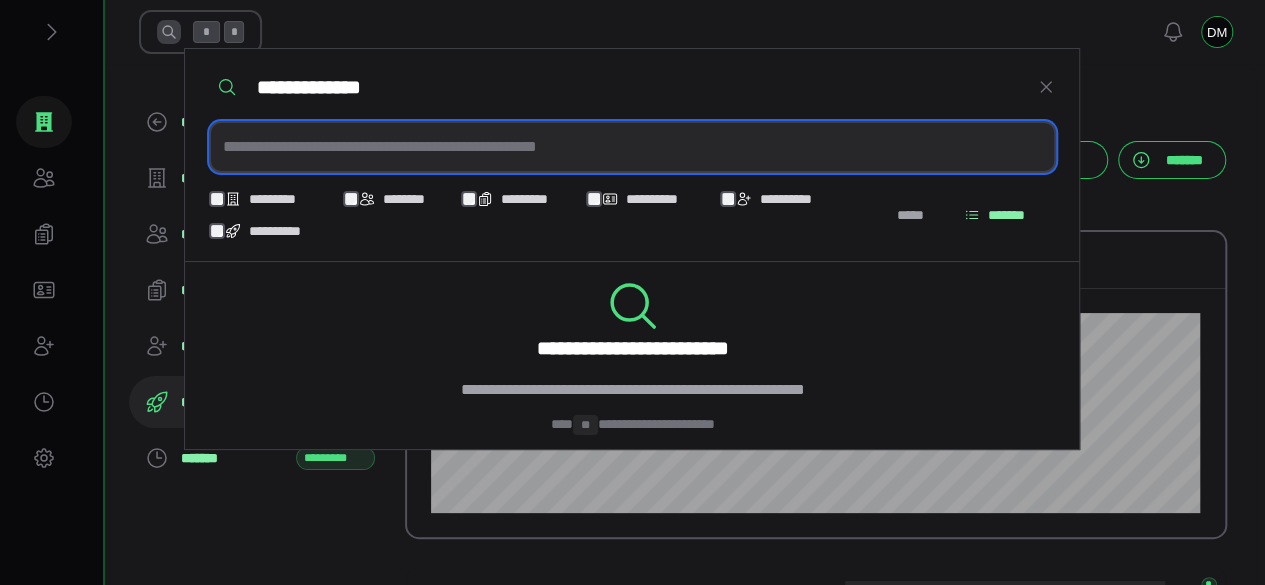 click at bounding box center (632, 147) 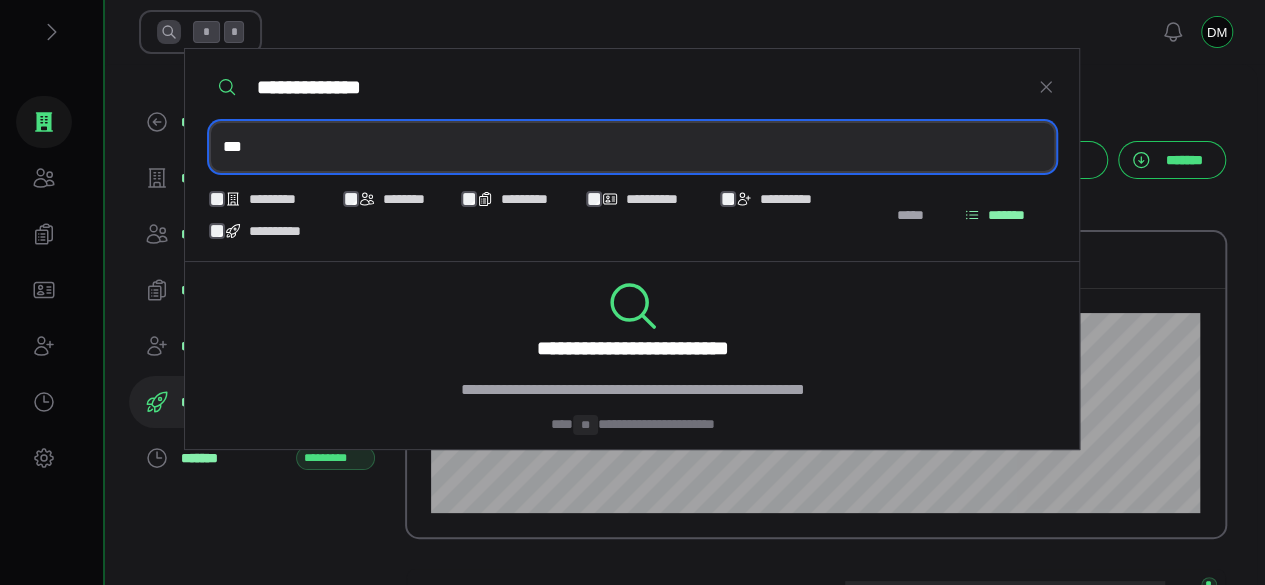type on "***" 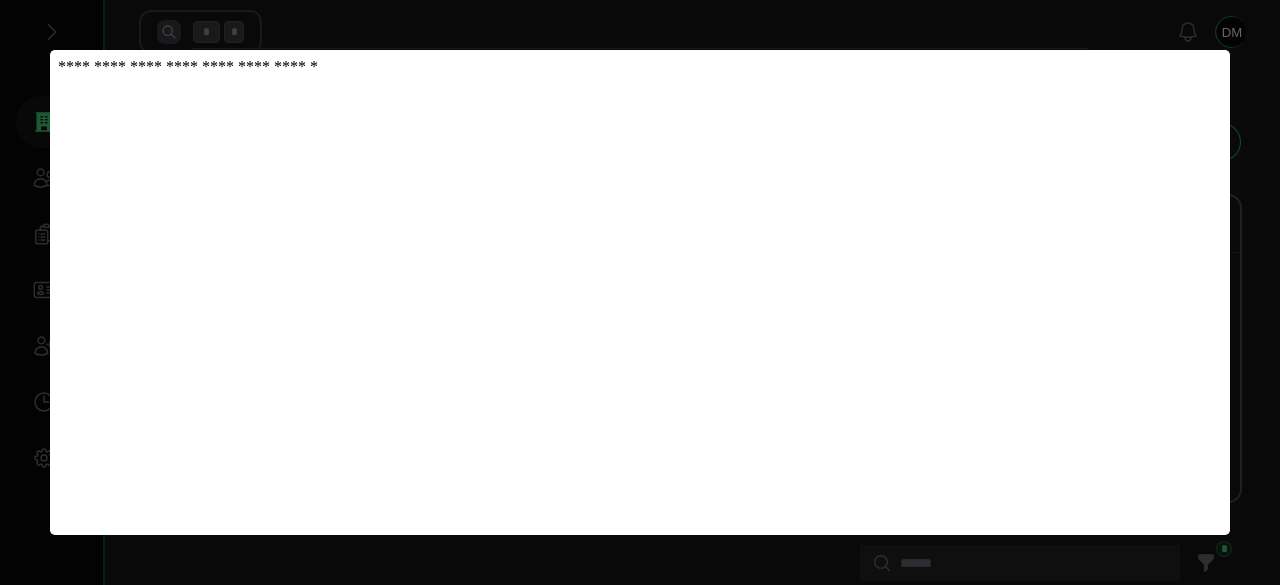 scroll, scrollTop: 0, scrollLeft: 0, axis: both 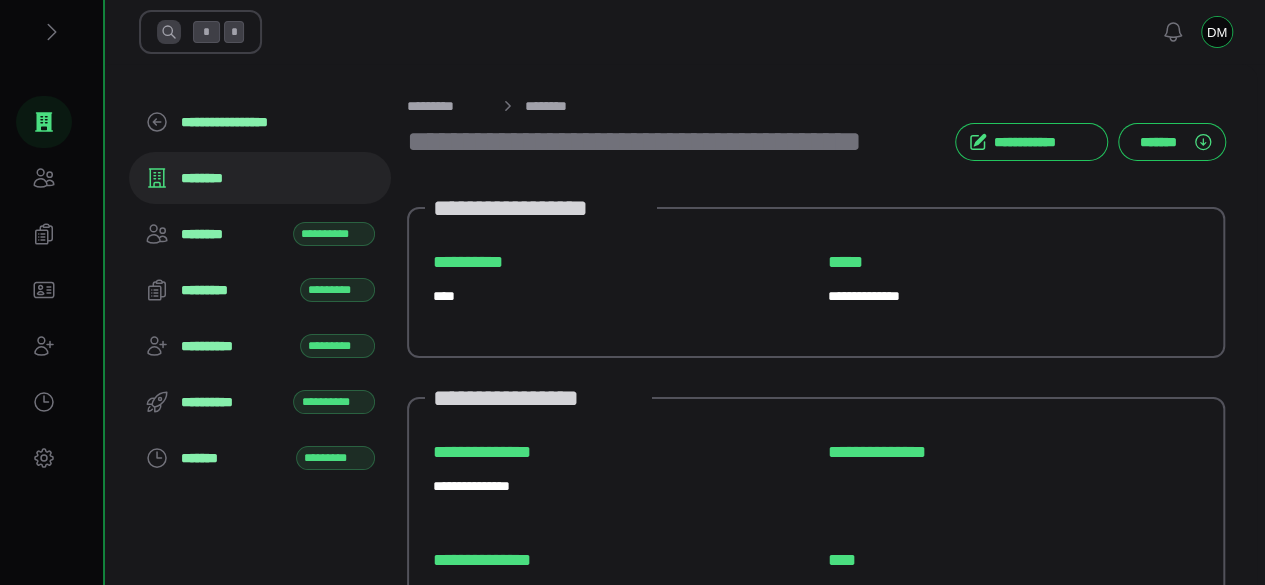 click 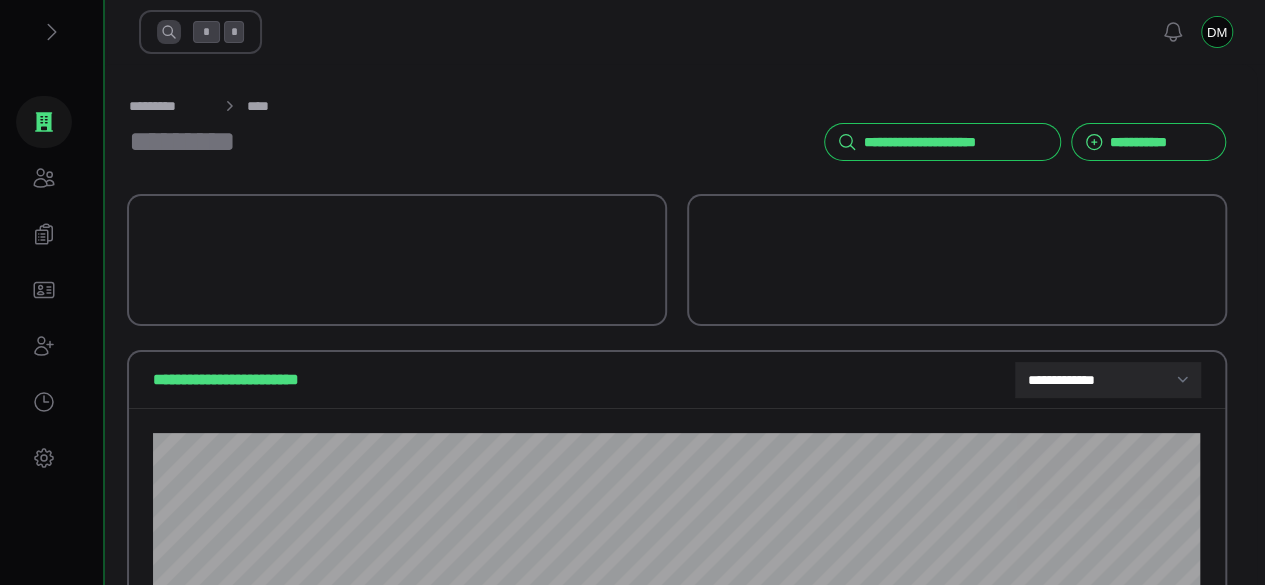 select on "**********" 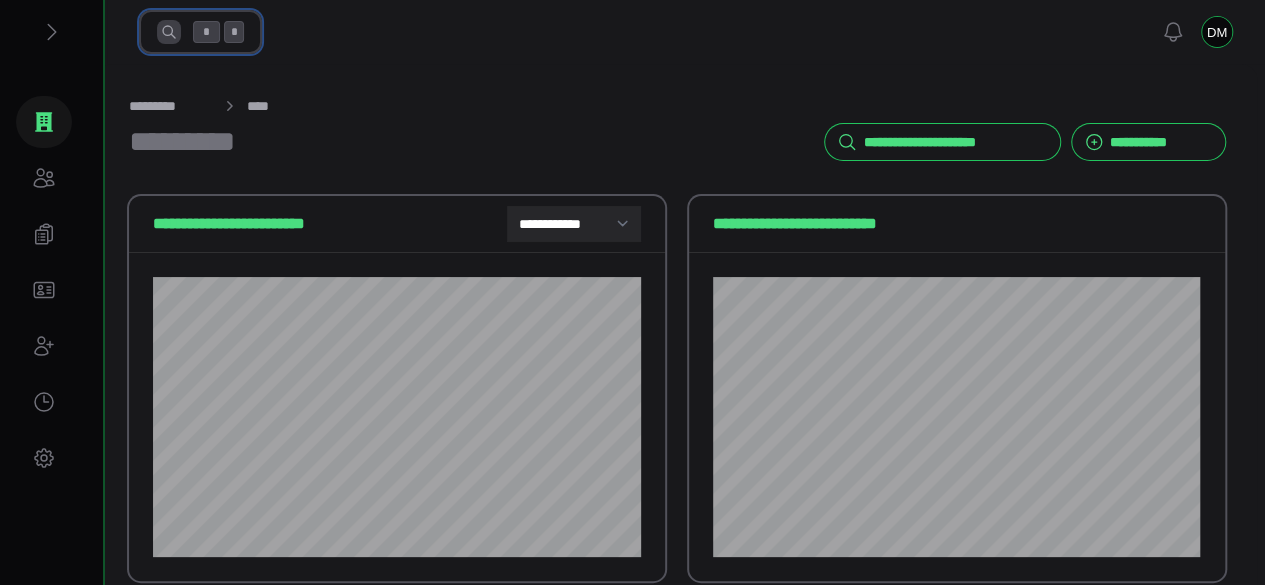 click 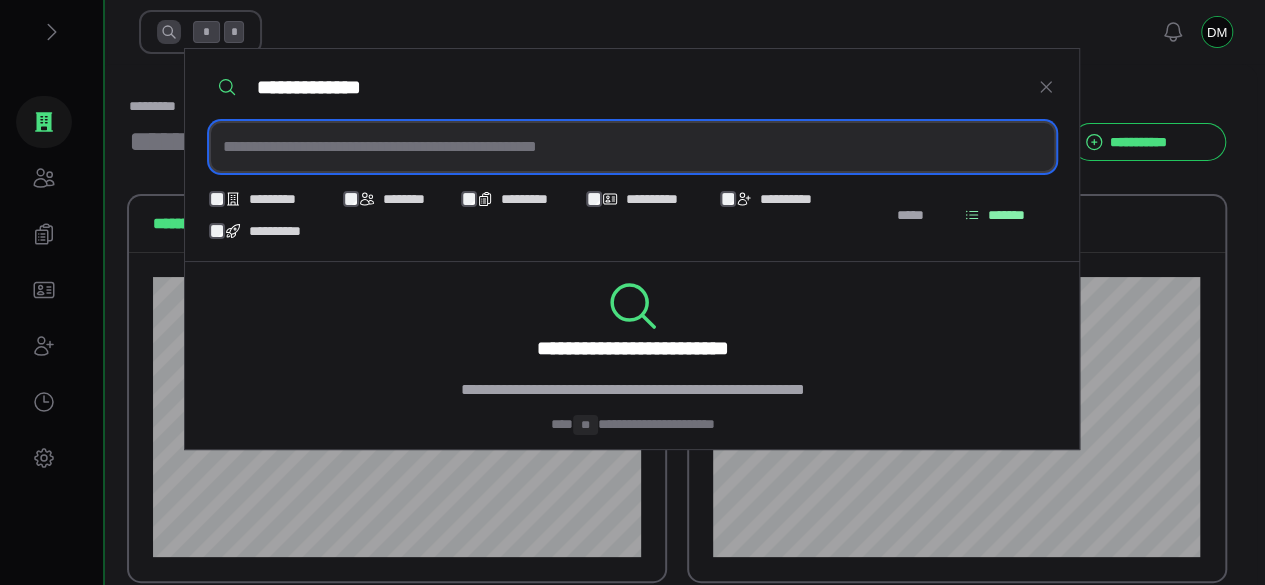 click at bounding box center (632, 147) 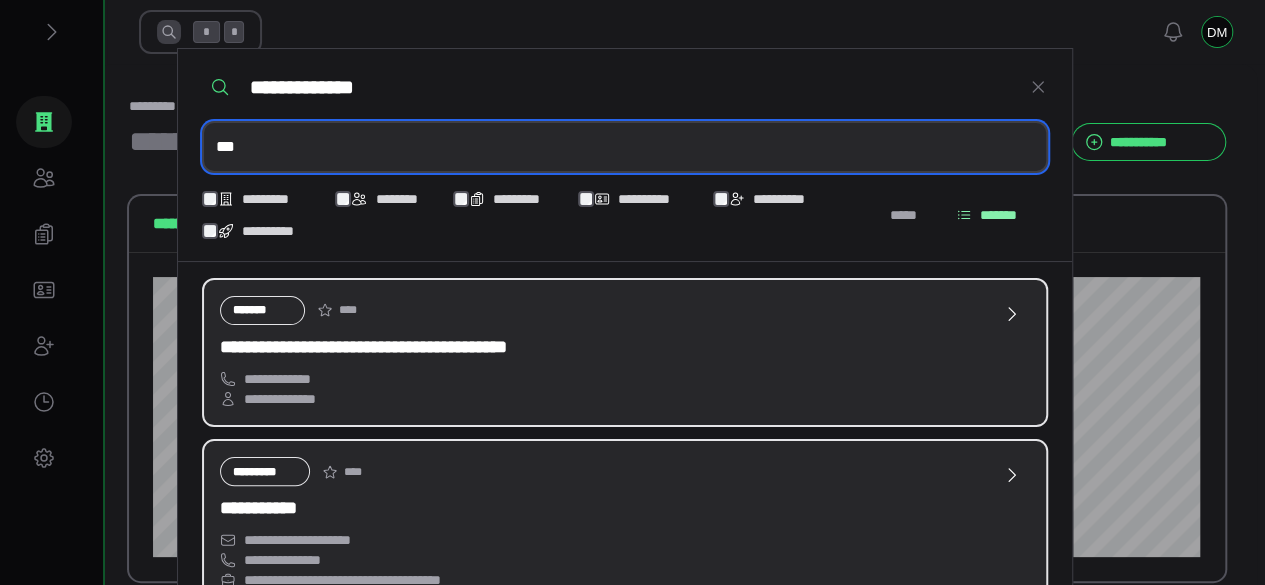 type on "***" 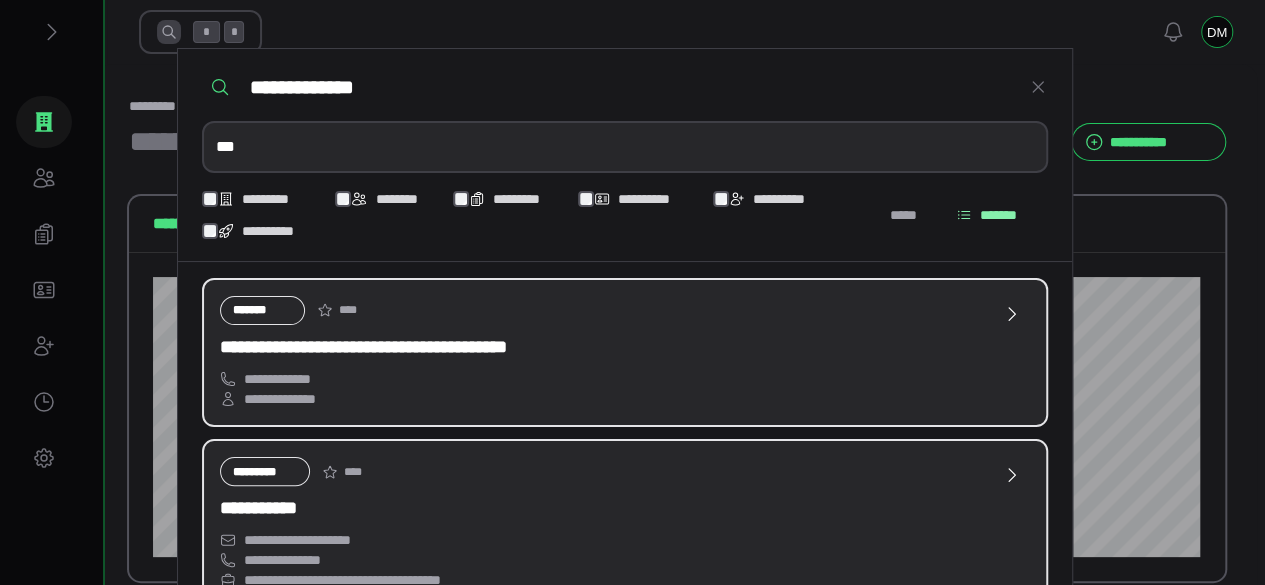 click on "**********" at bounding box center (607, 347) 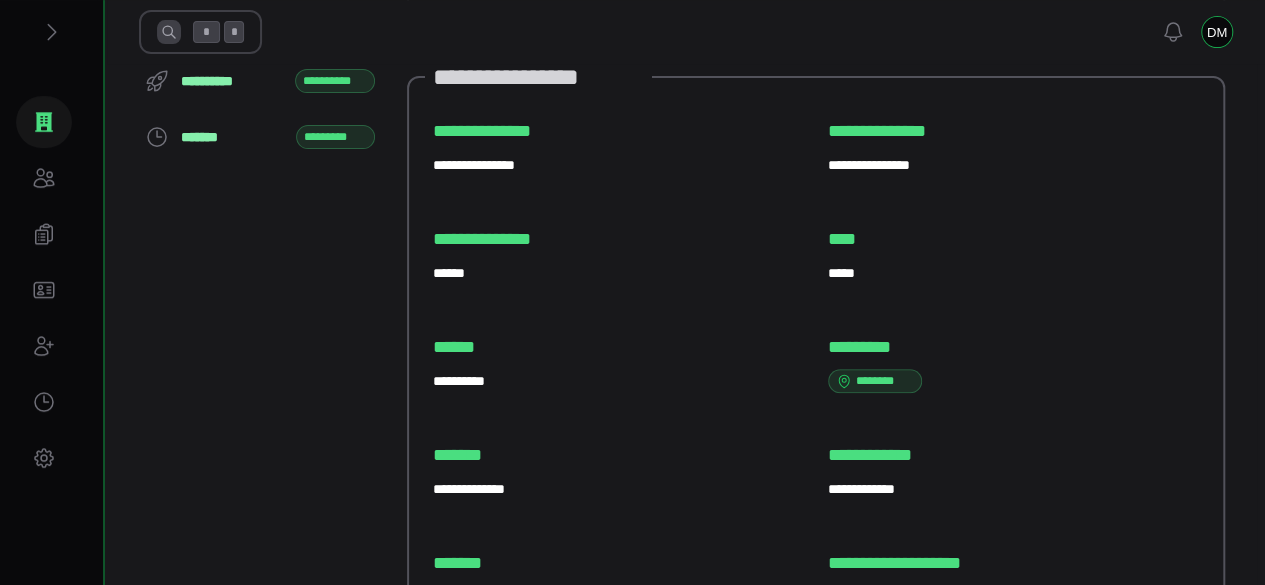 scroll, scrollTop: 0, scrollLeft: 0, axis: both 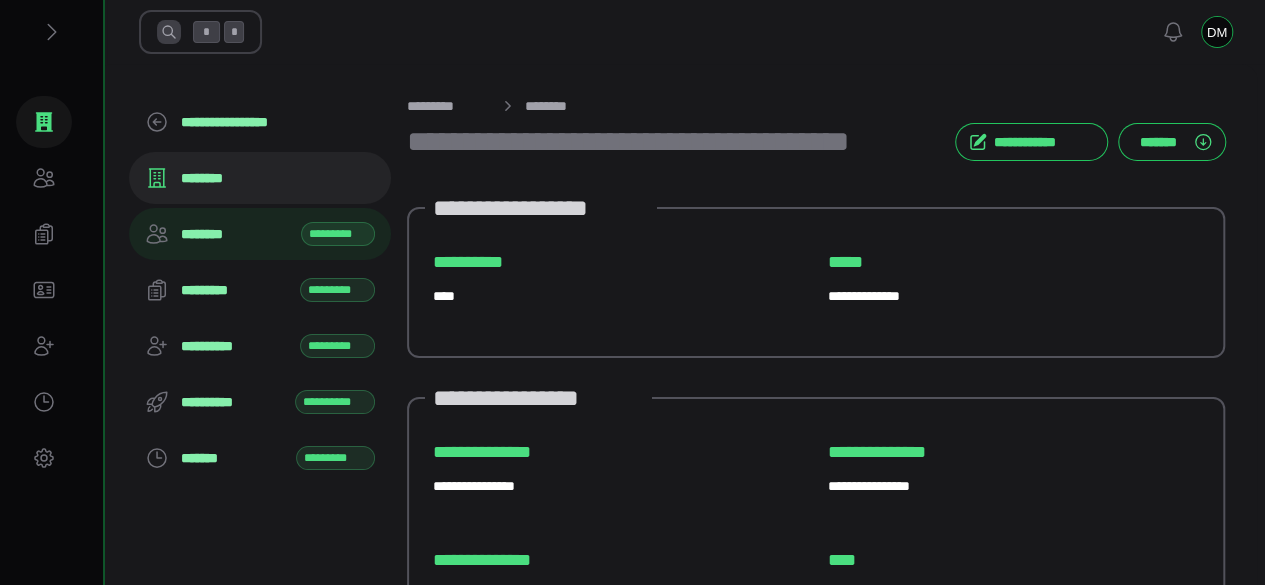 click on "********" at bounding box center (235, 234) 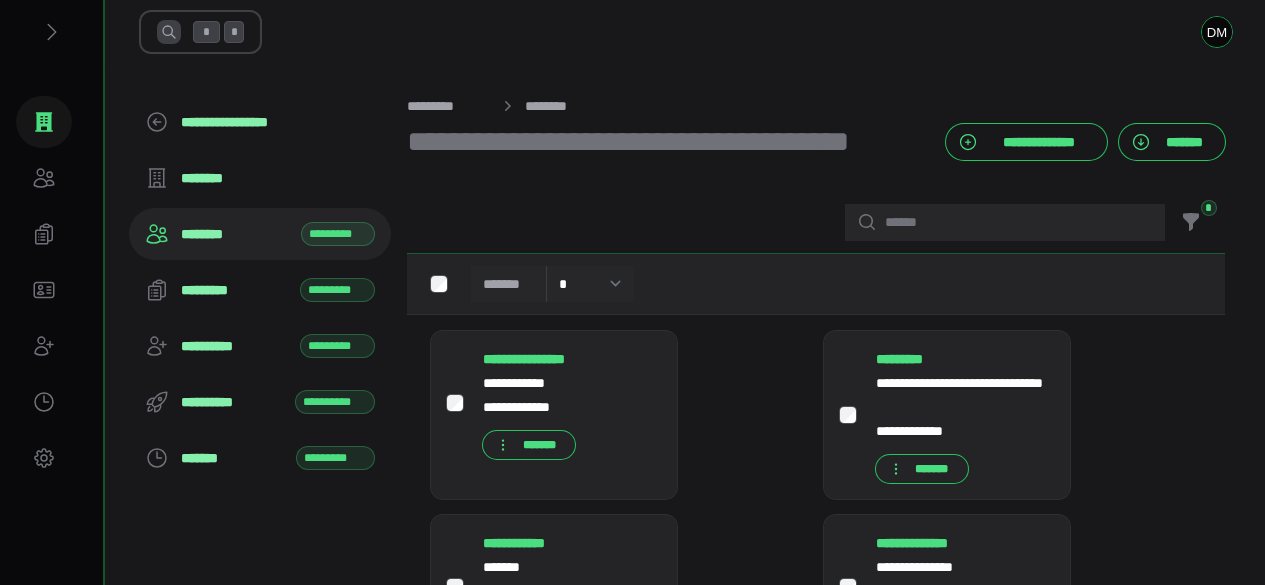 scroll, scrollTop: 0, scrollLeft: 0, axis: both 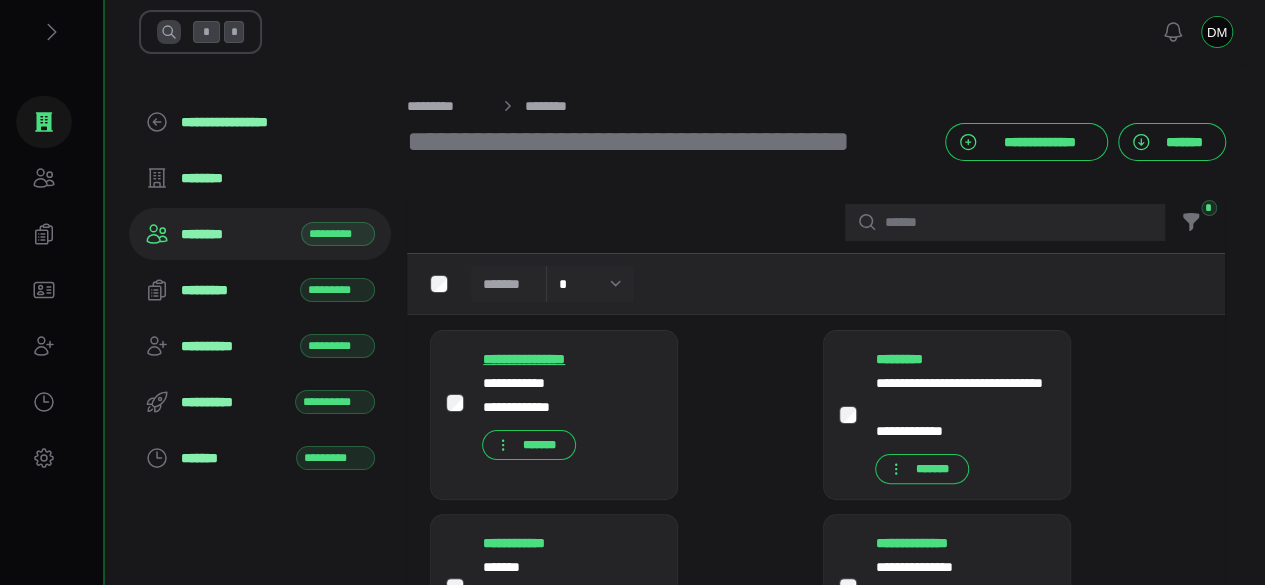 click on "**********" at bounding box center (537, 359) 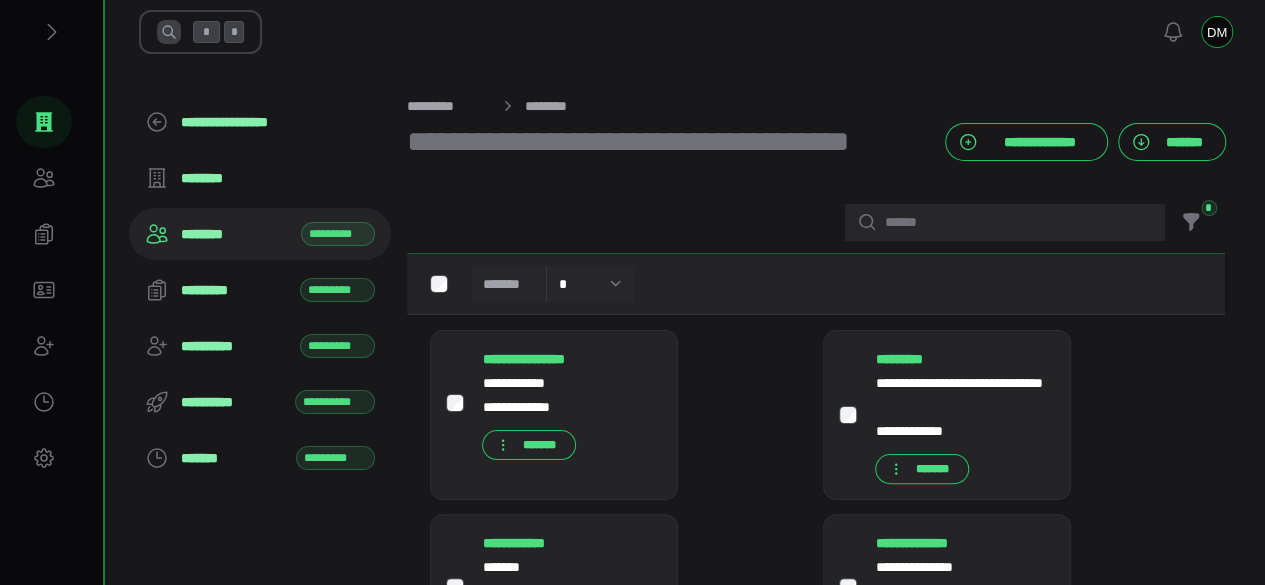 click 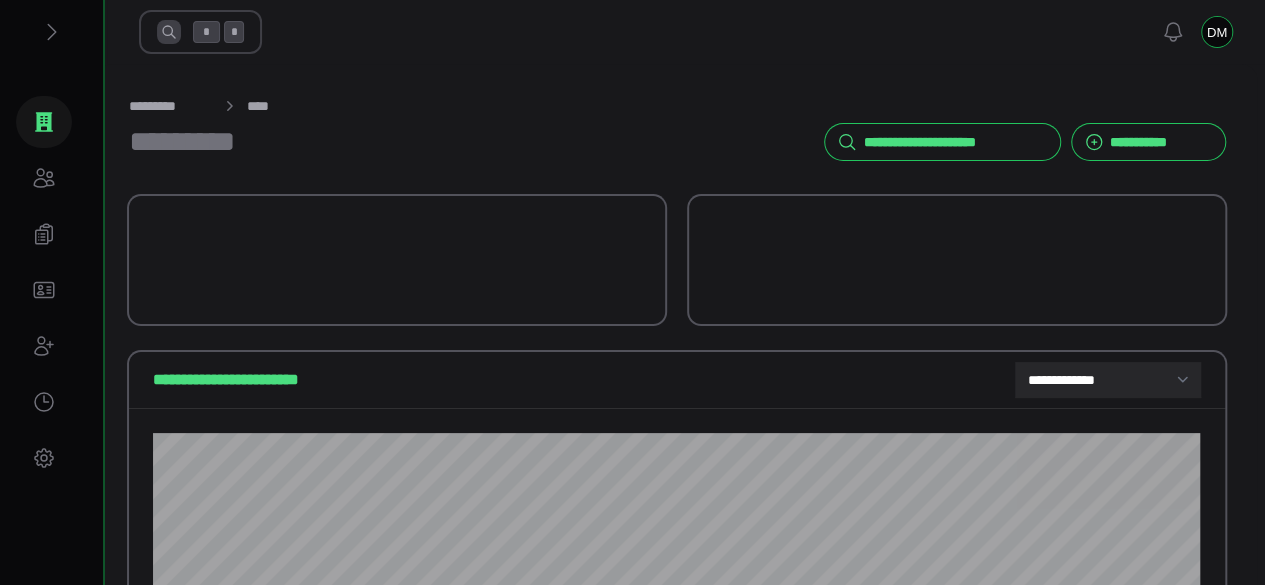 select on "**********" 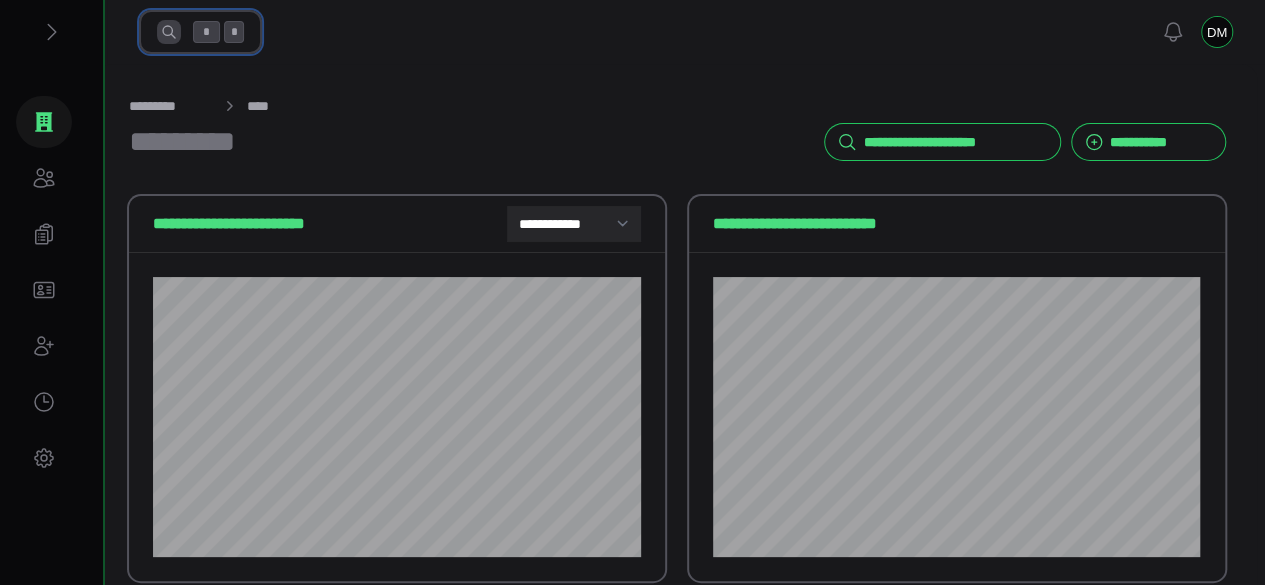 click 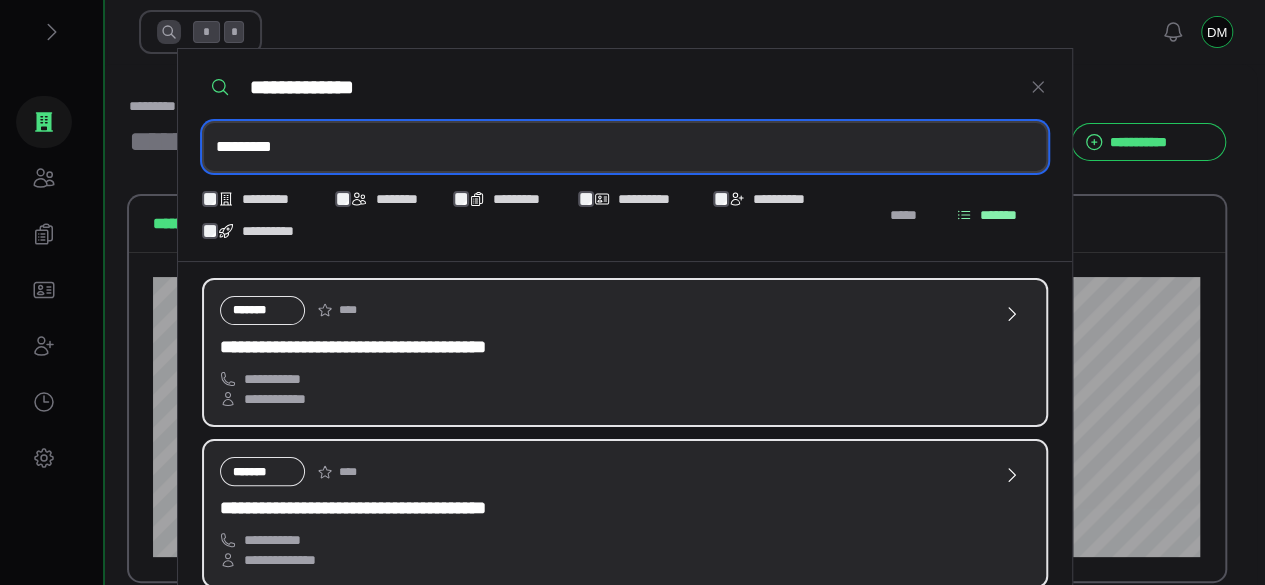 type on "*********" 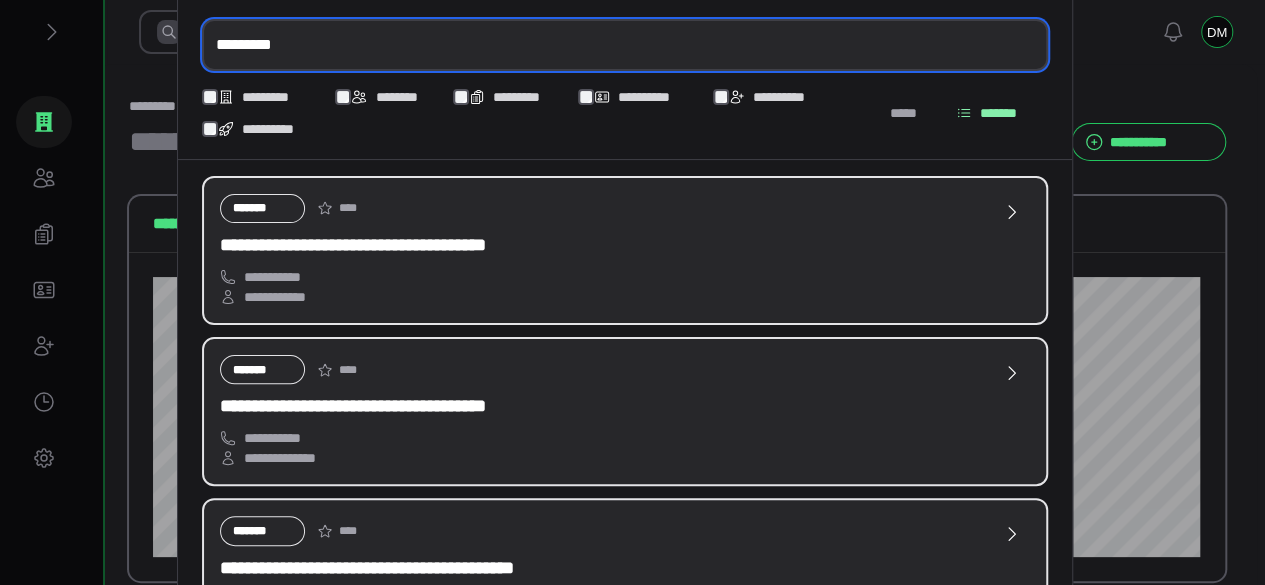 scroll, scrollTop: 300, scrollLeft: 0, axis: vertical 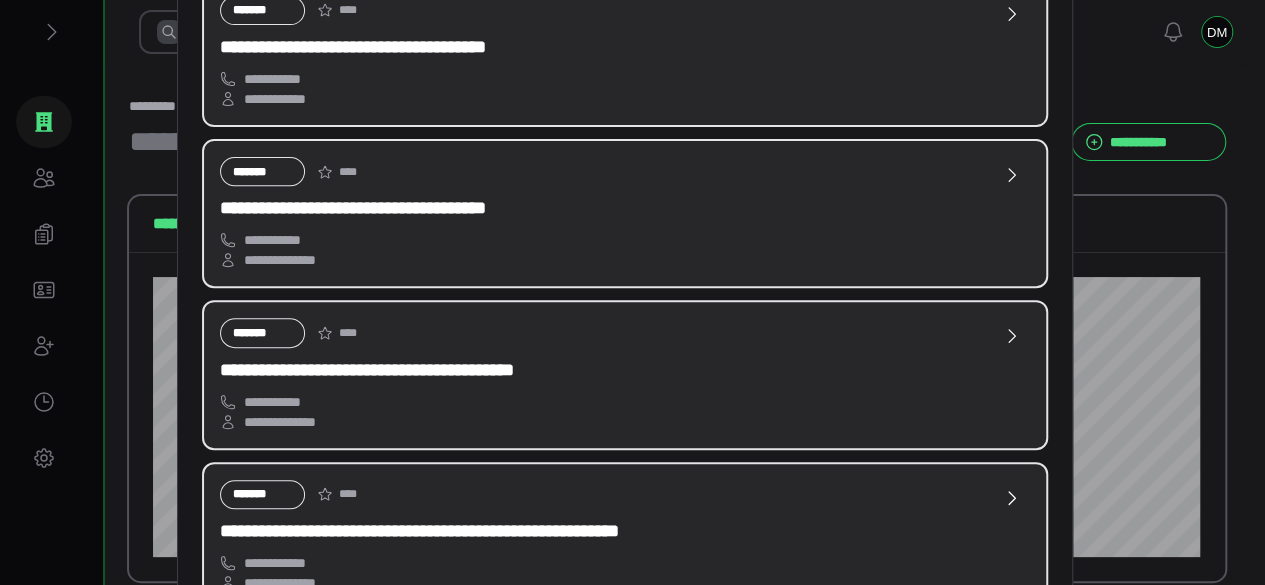 click on "**********" at bounding box center (607, 208) 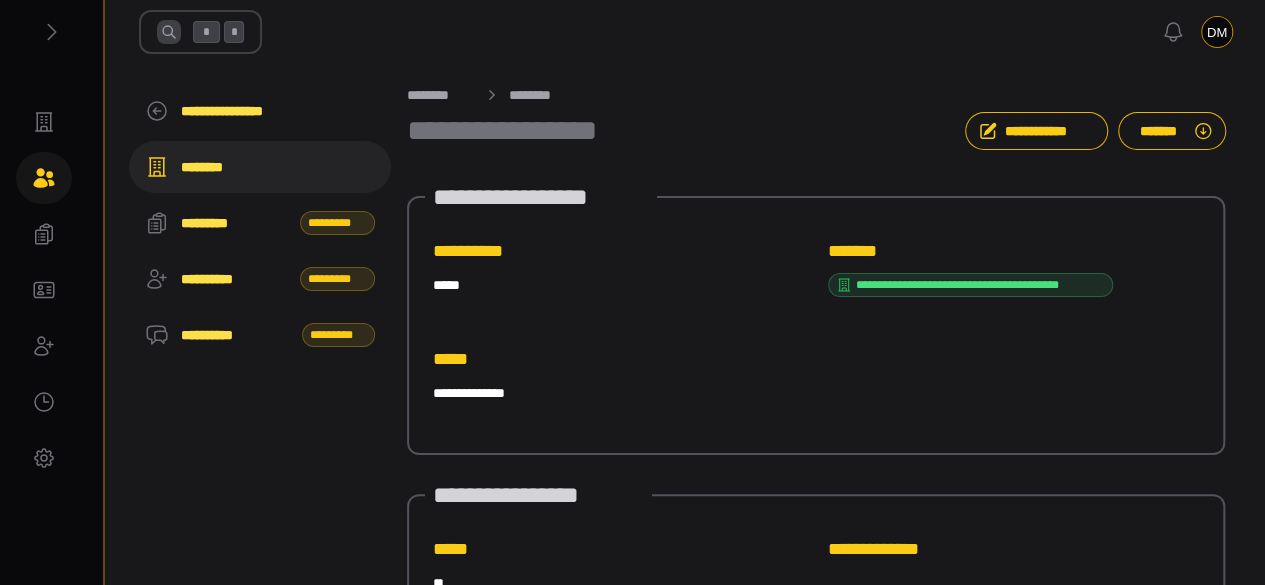 scroll, scrollTop: 0, scrollLeft: 0, axis: both 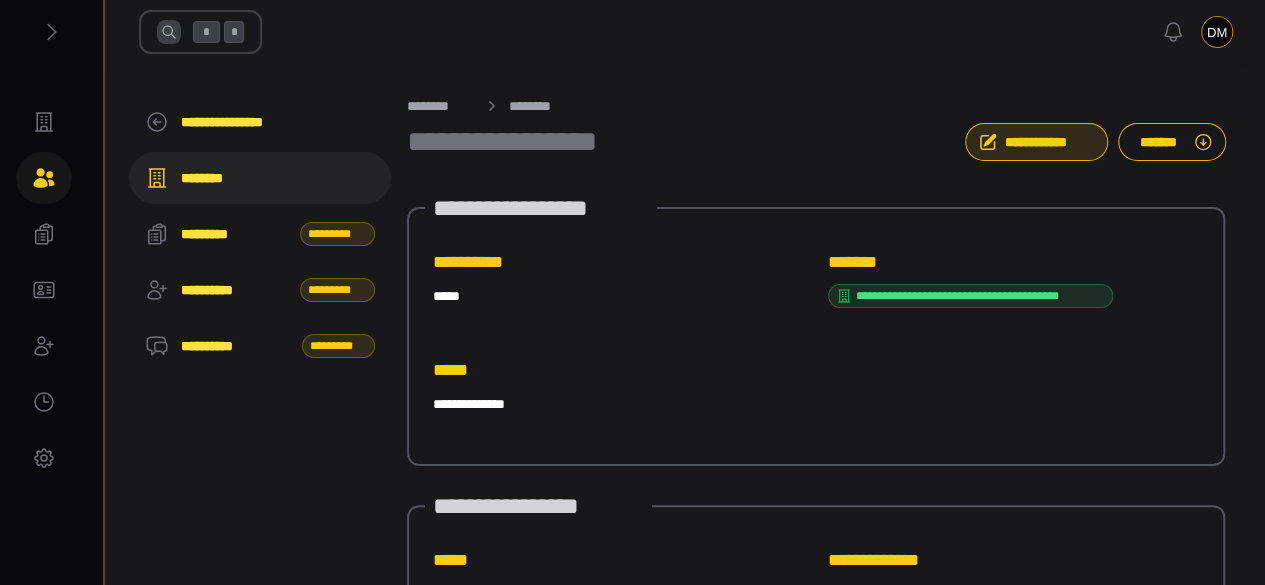 click on "**********" at bounding box center (1036, 142) 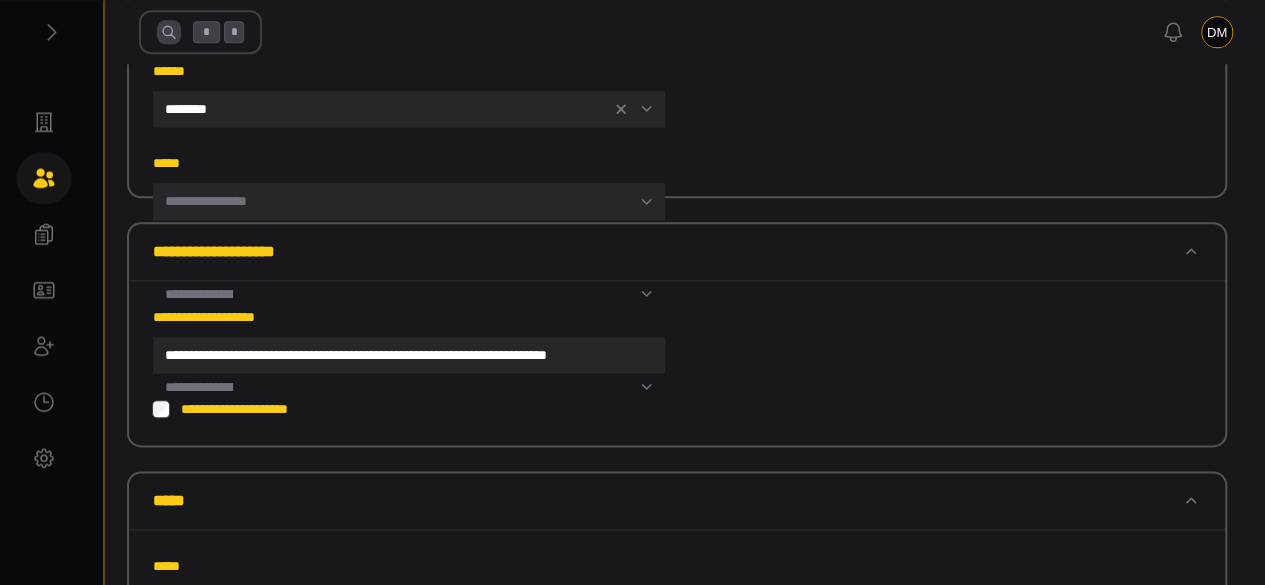 scroll, scrollTop: 1193, scrollLeft: 0, axis: vertical 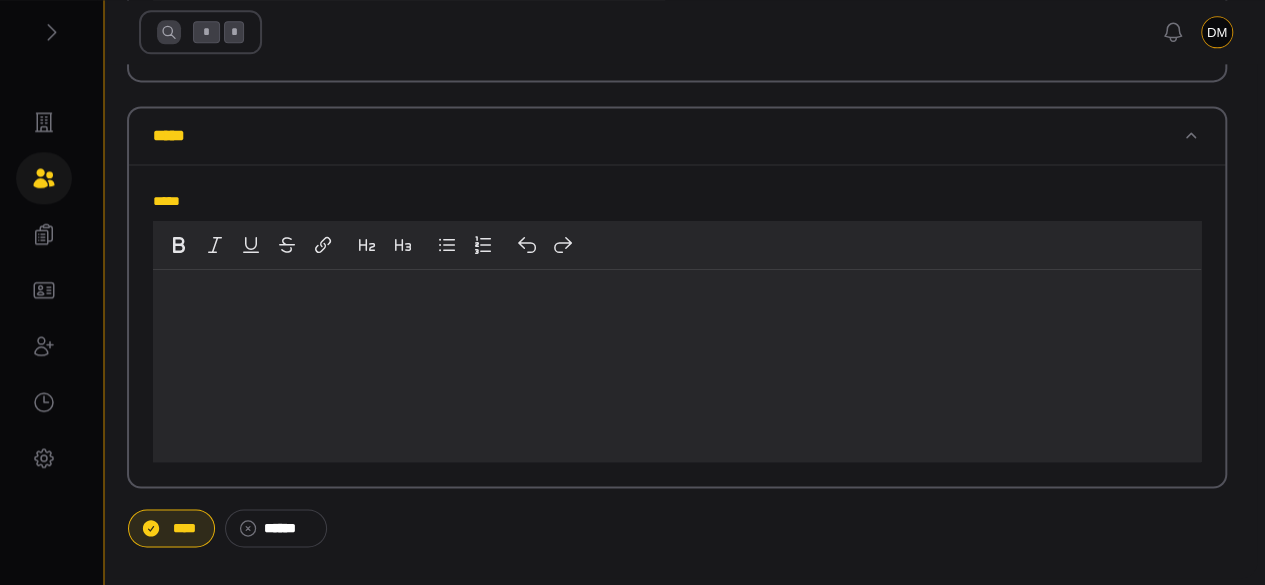 click on "****" at bounding box center (171, 528) 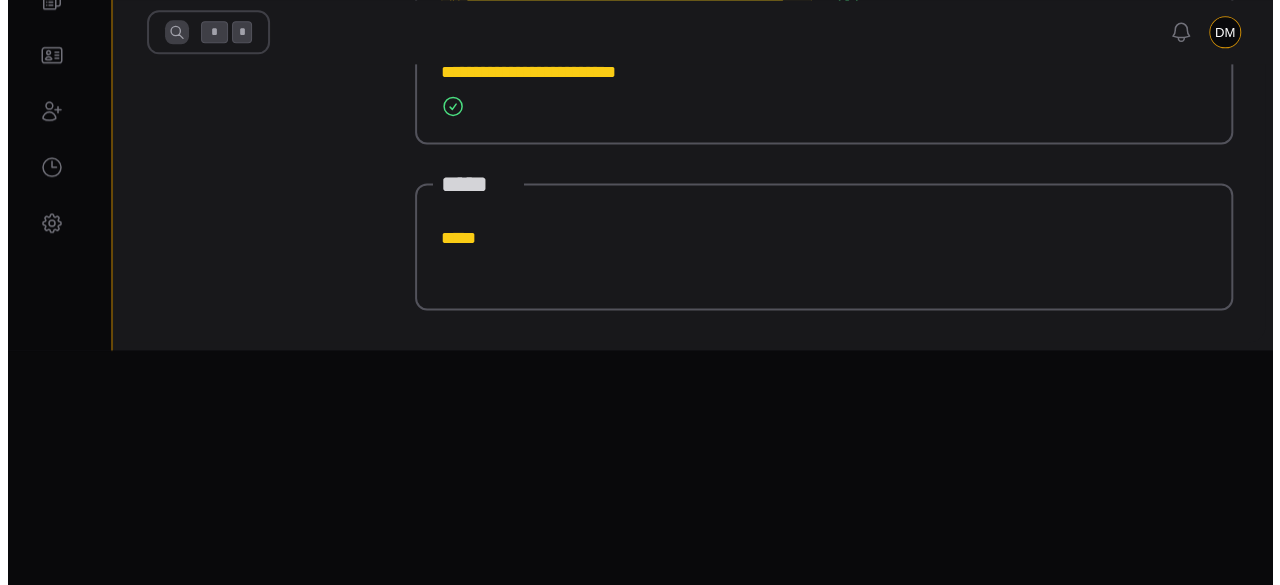 scroll, scrollTop: 0, scrollLeft: 0, axis: both 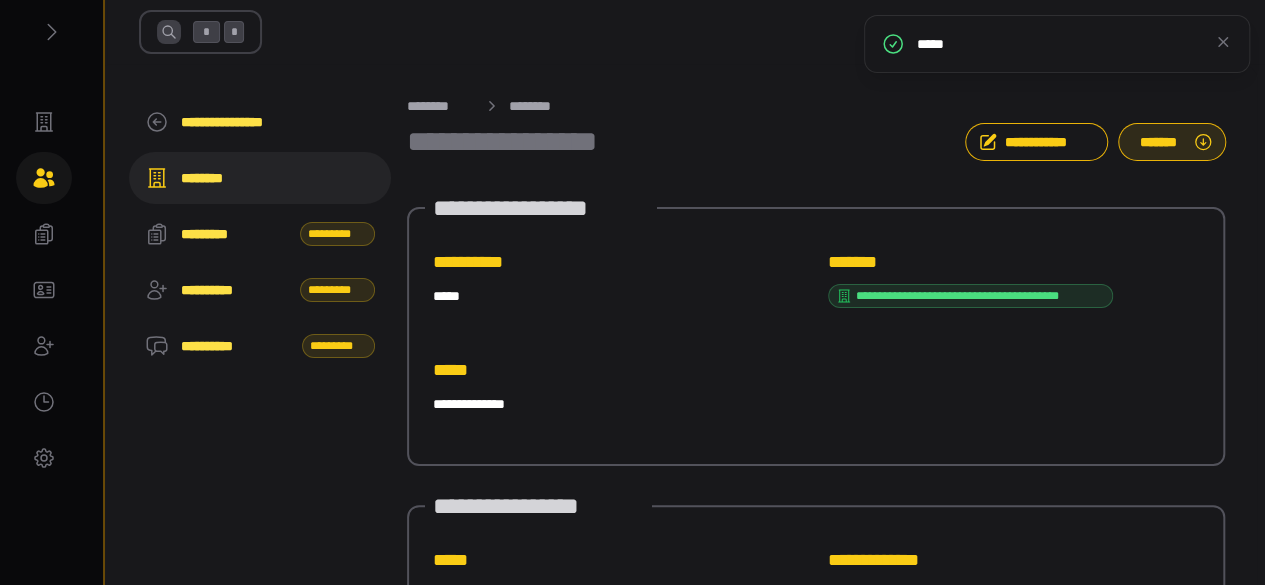 click 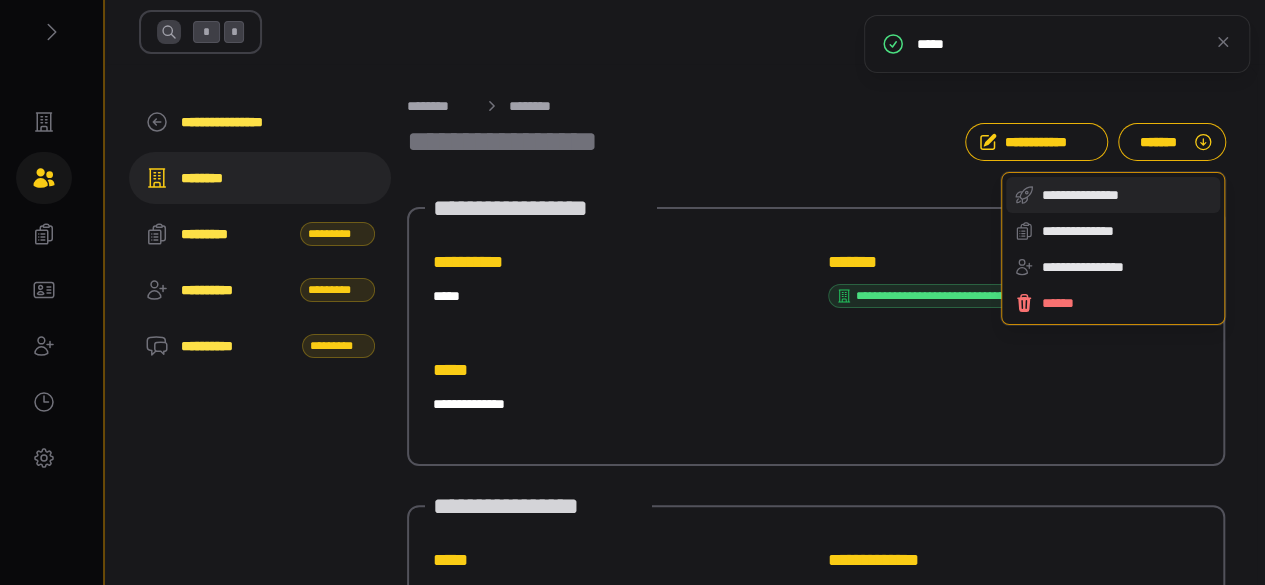 click on "**********" at bounding box center (1127, 195) 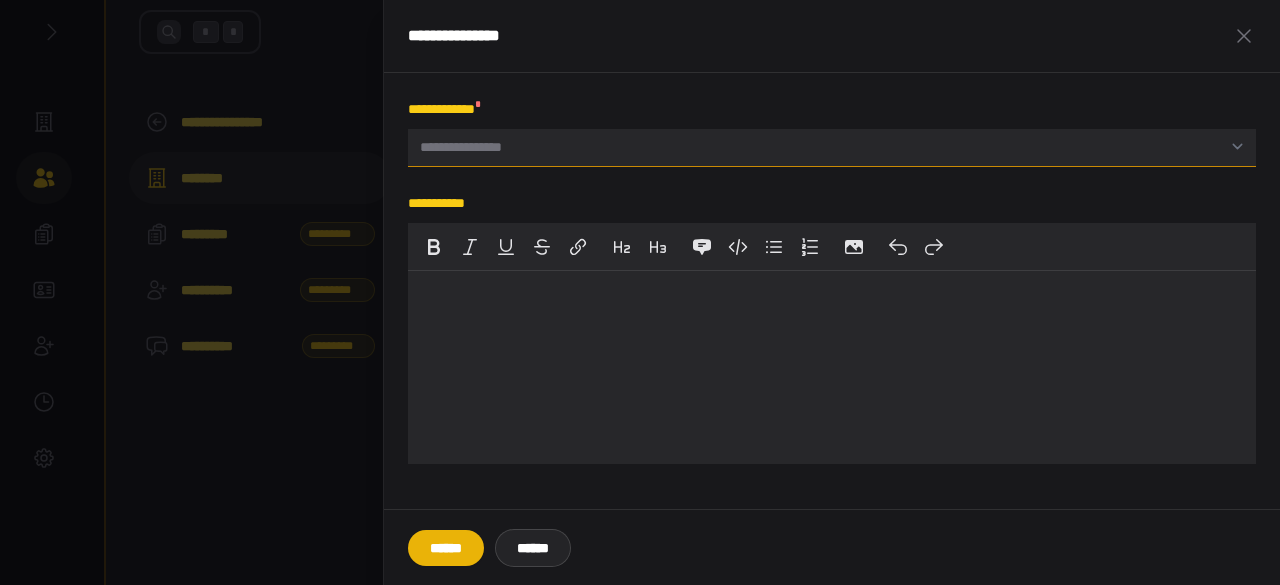 click on "**********" at bounding box center (478, 147) 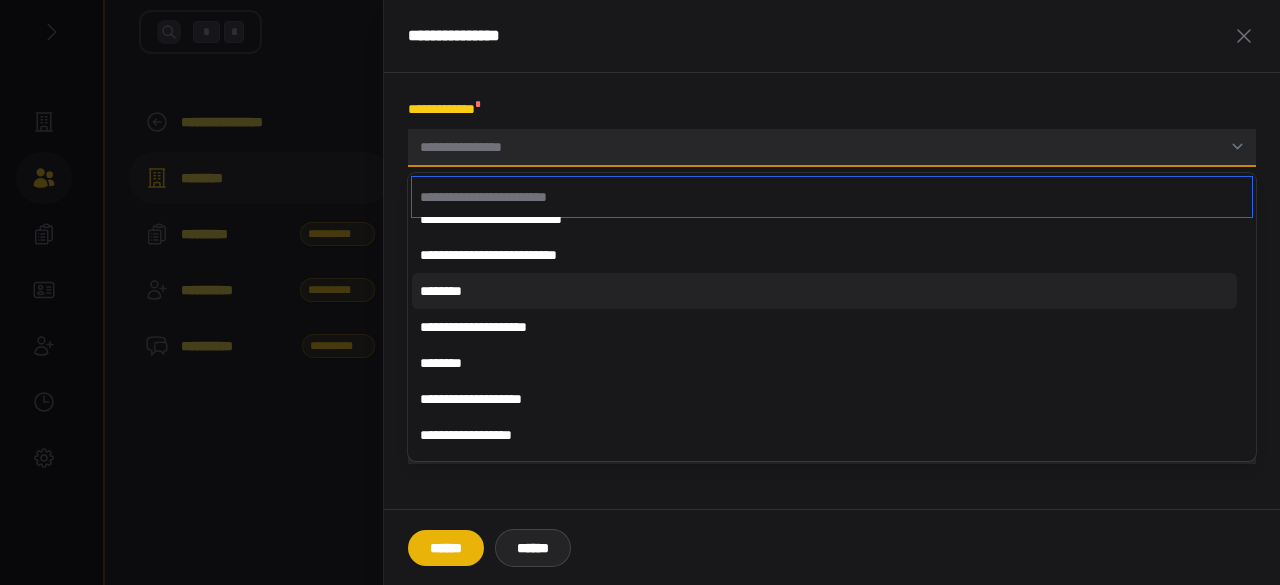 scroll, scrollTop: 600, scrollLeft: 0, axis: vertical 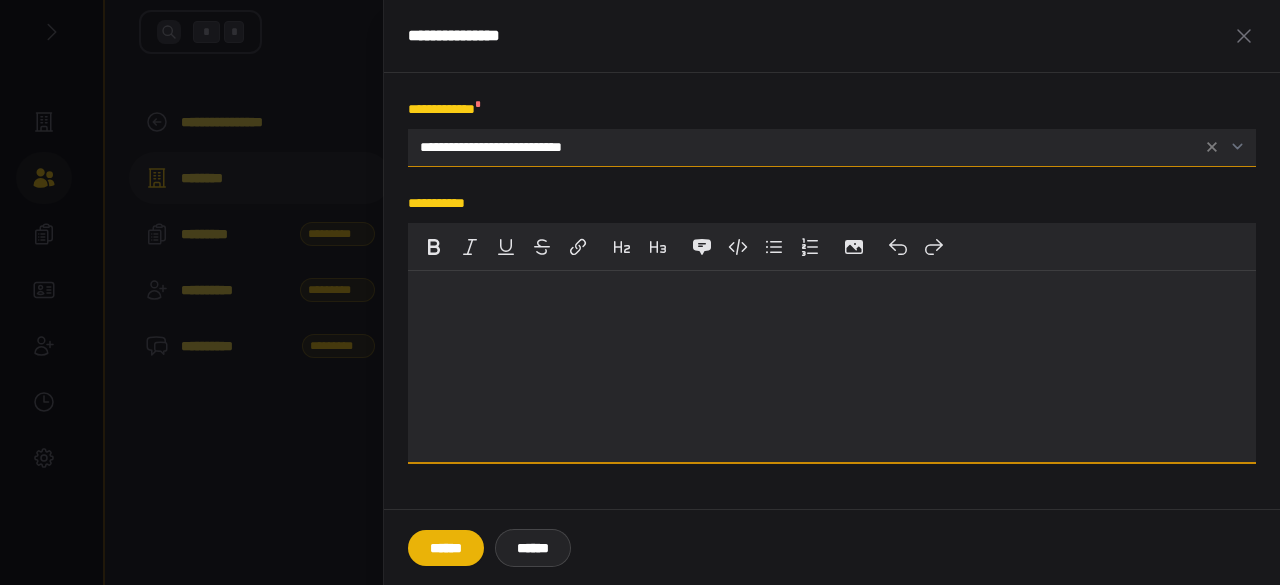 click at bounding box center (832, 367) 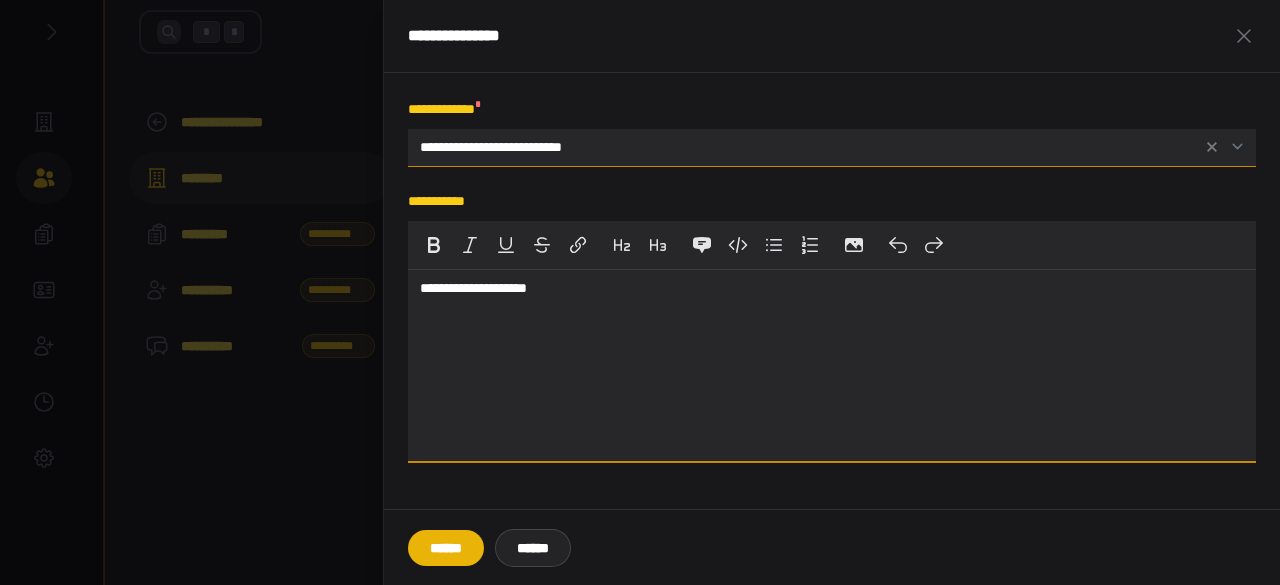 type on "**********" 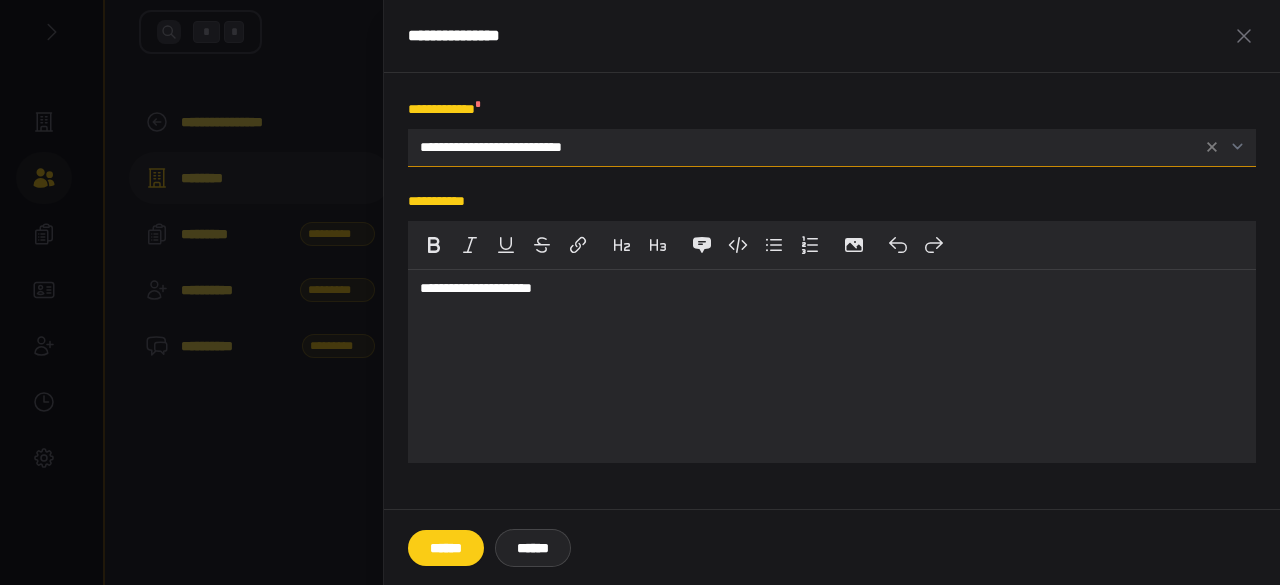 click on "******" at bounding box center (446, 548) 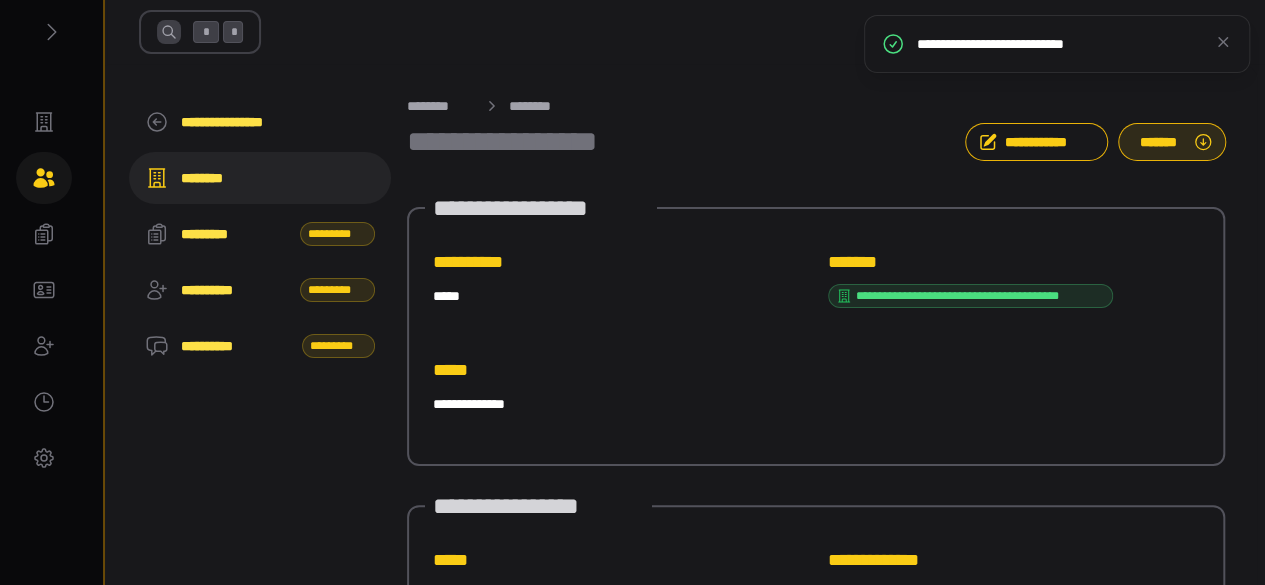 click on "*******" at bounding box center [1159, 142] 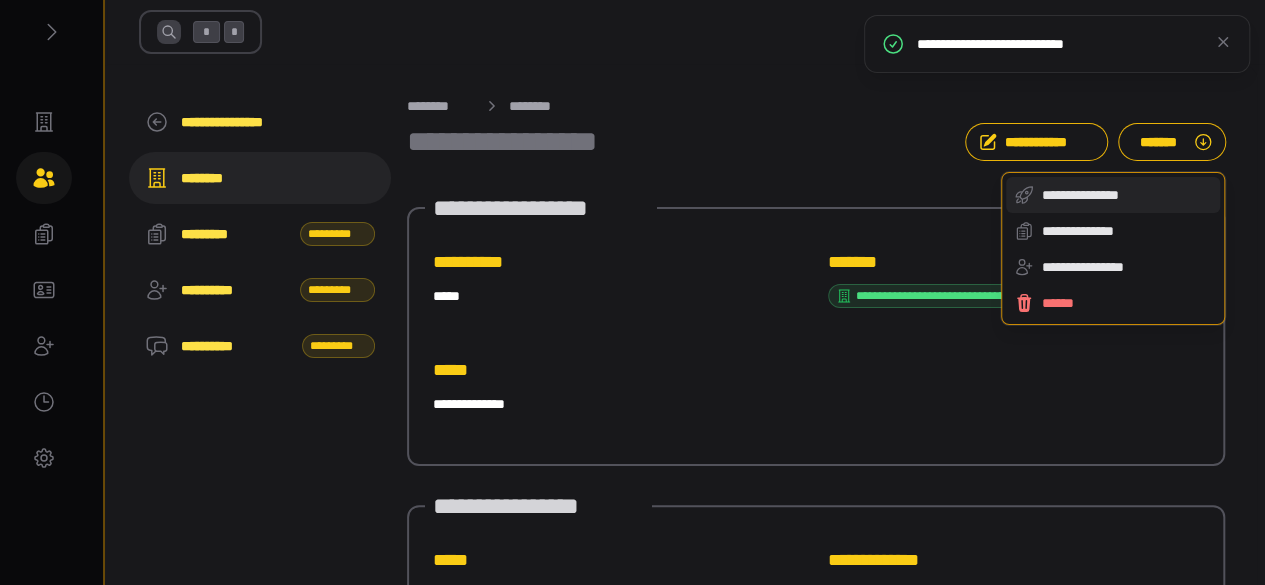 click on "**********" at bounding box center [1127, 195] 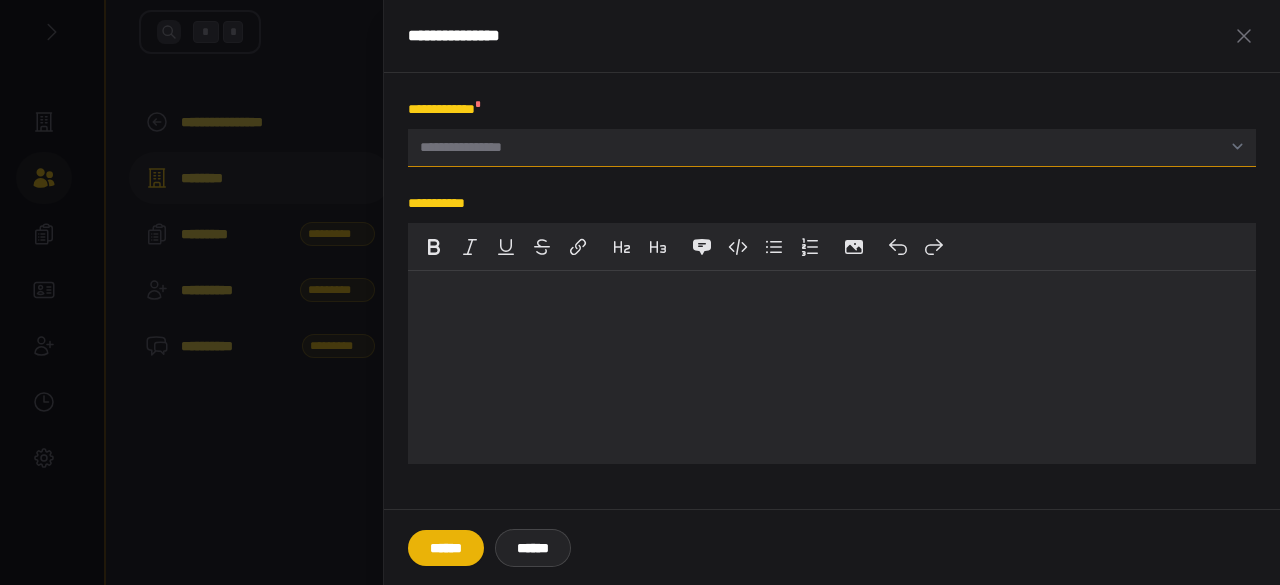 click on "**********" at bounding box center [478, 147] 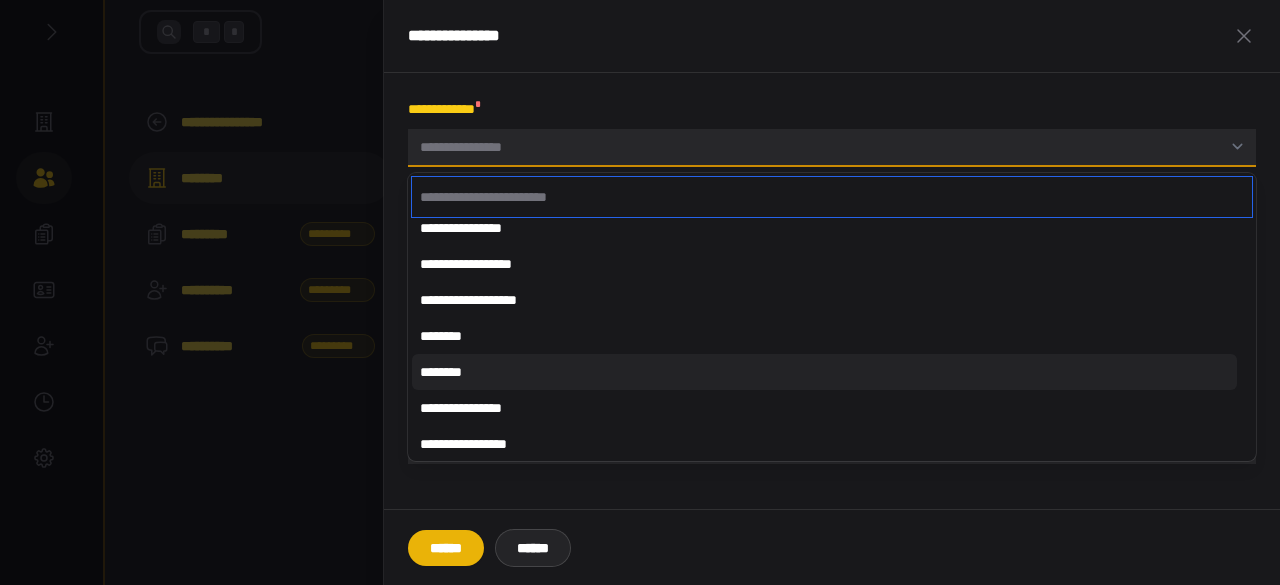 scroll, scrollTop: 500, scrollLeft: 0, axis: vertical 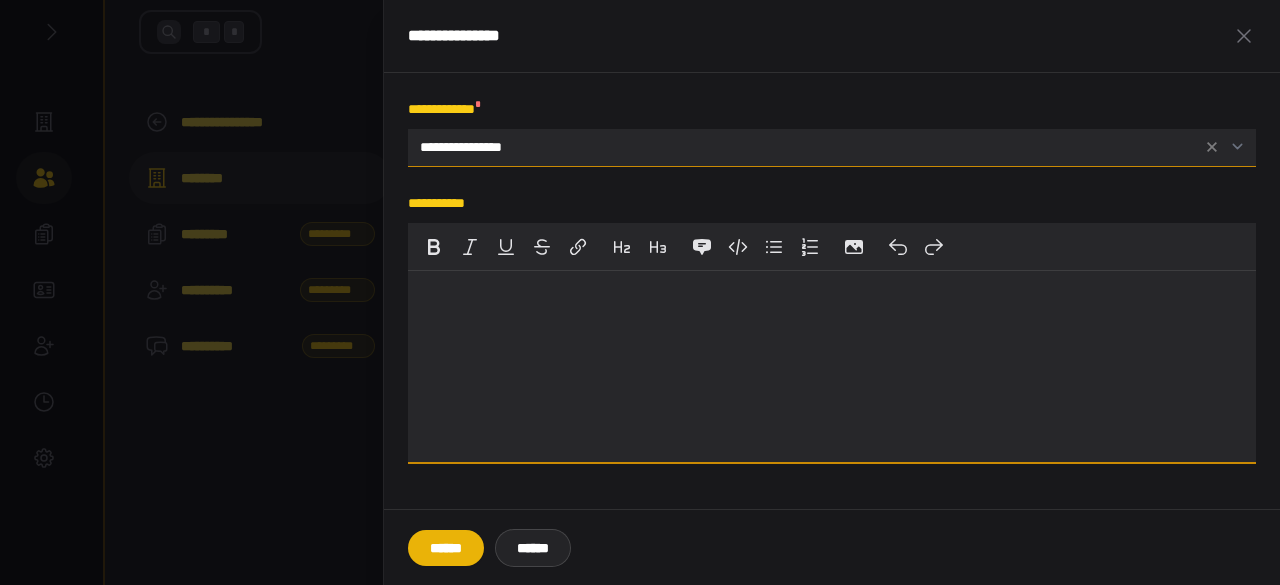 click at bounding box center [832, 367] 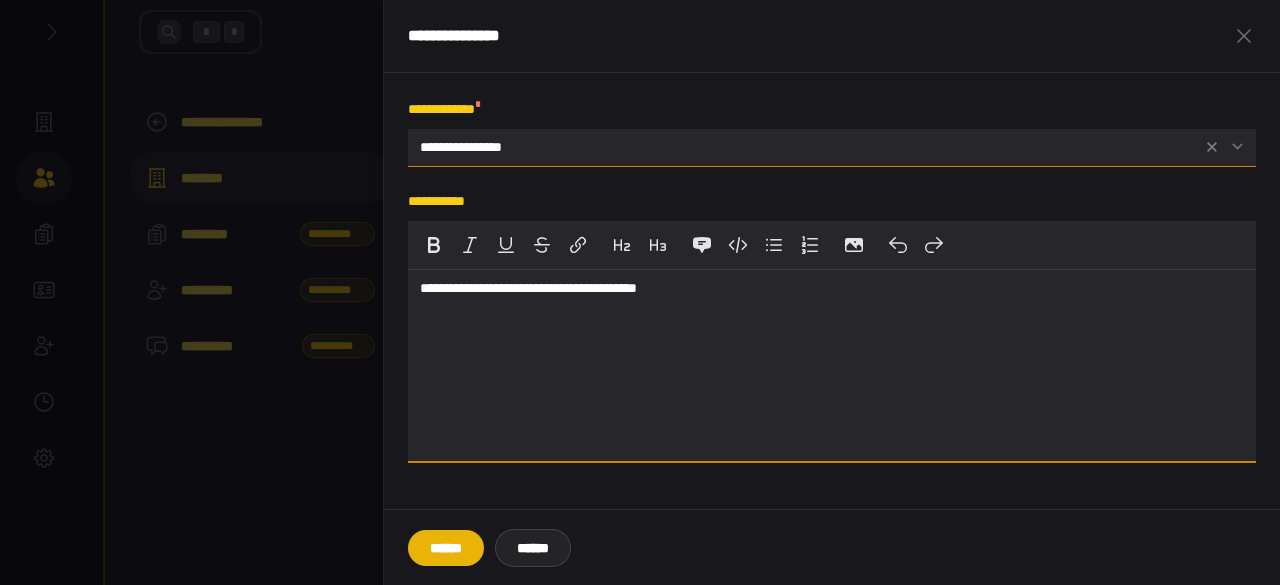 type on "**********" 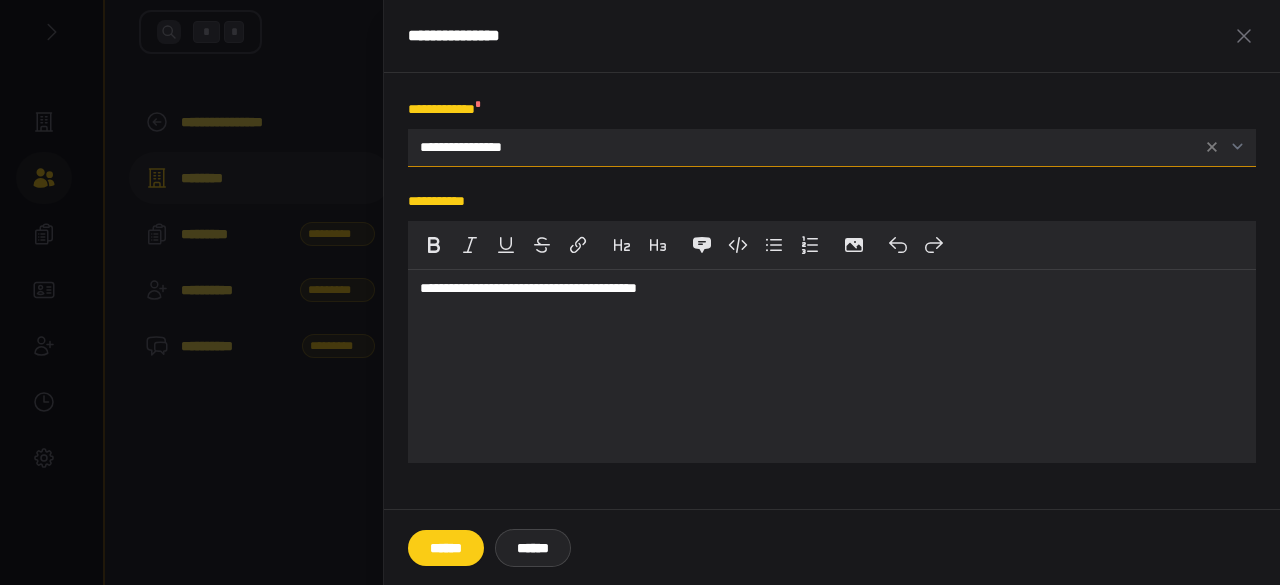 click on "******" at bounding box center [446, 548] 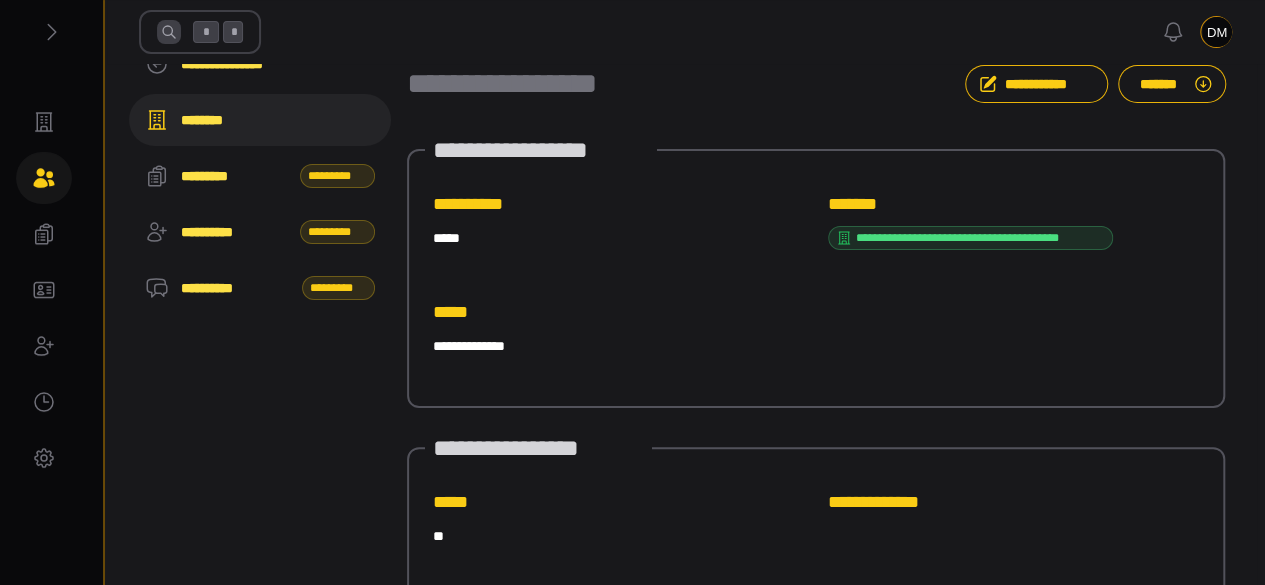 scroll, scrollTop: 0, scrollLeft: 0, axis: both 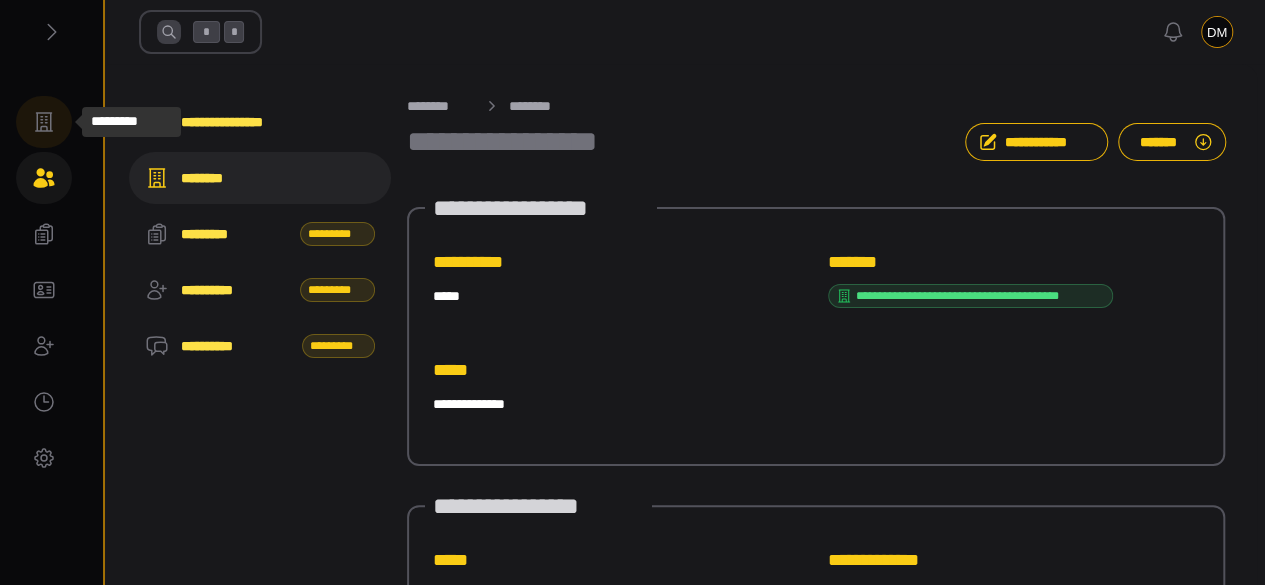 click 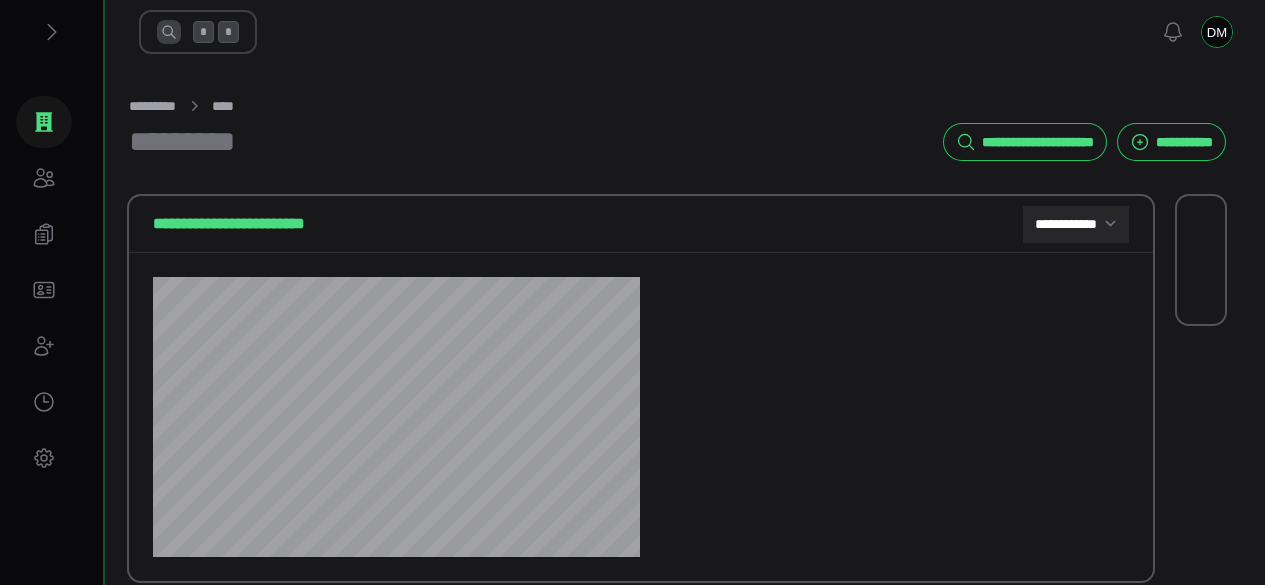 select on "**********" 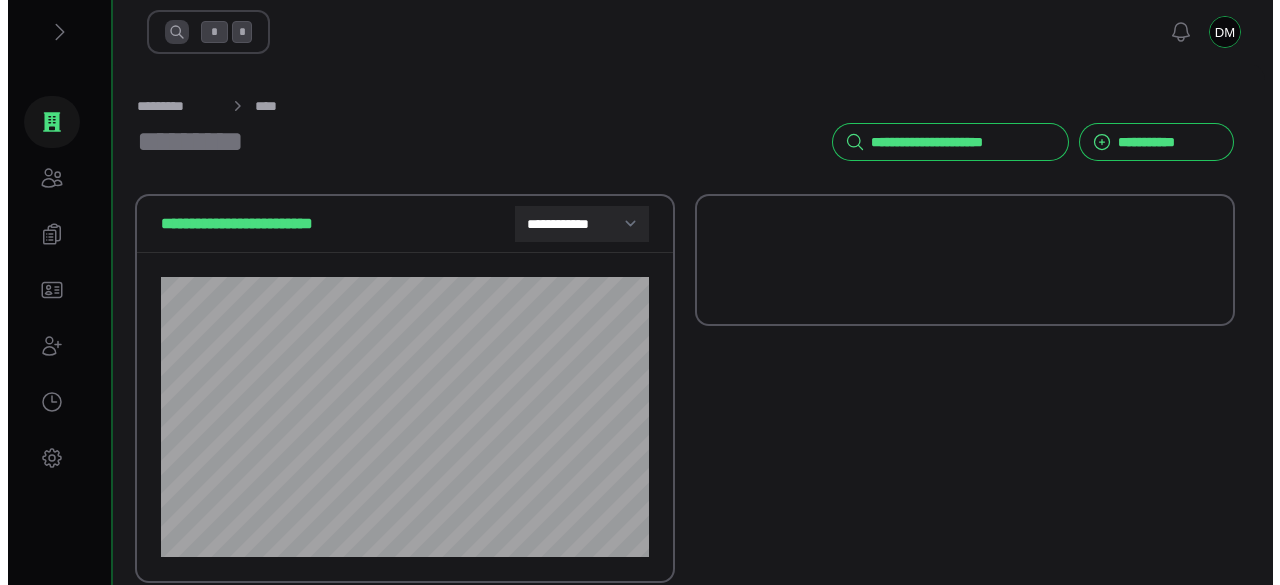 scroll, scrollTop: 0, scrollLeft: 0, axis: both 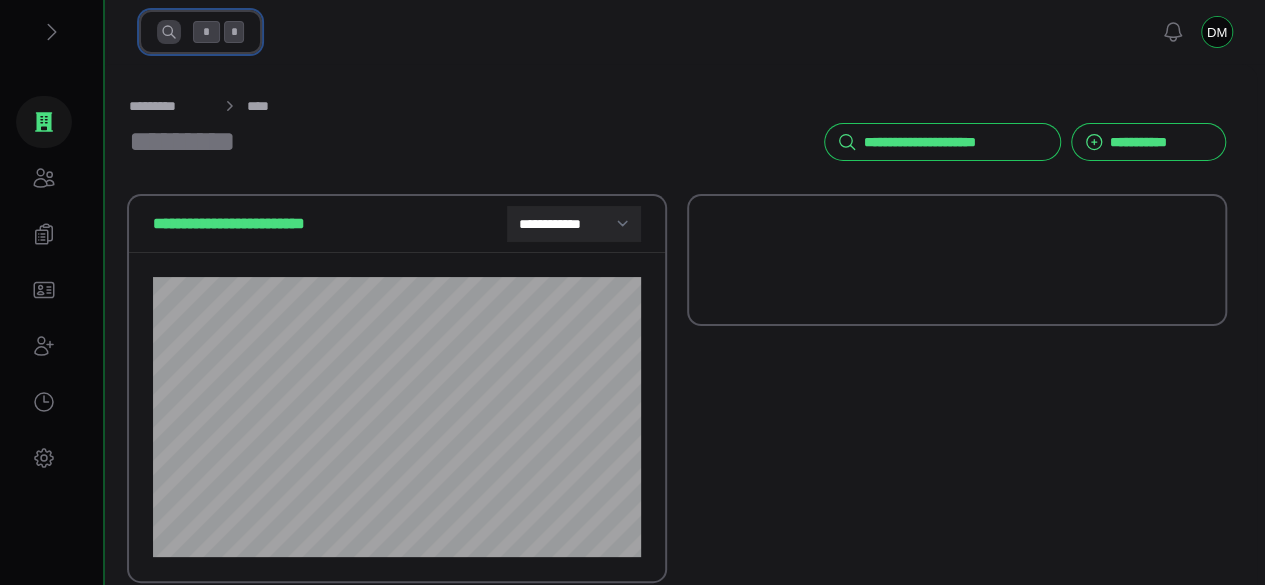 click 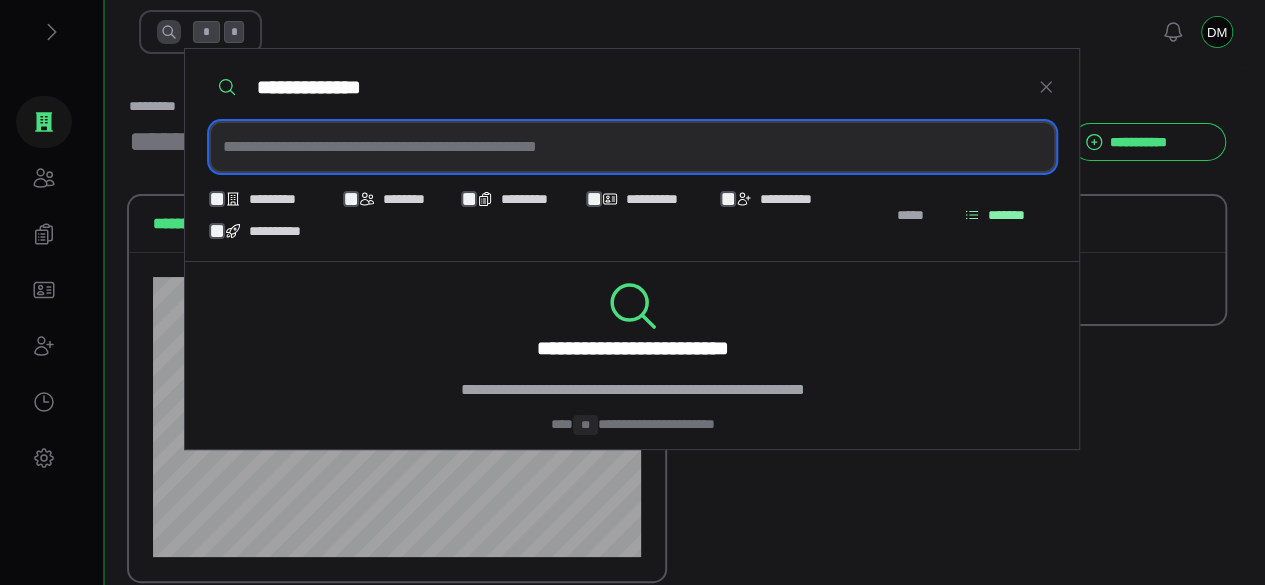 click at bounding box center (632, 147) 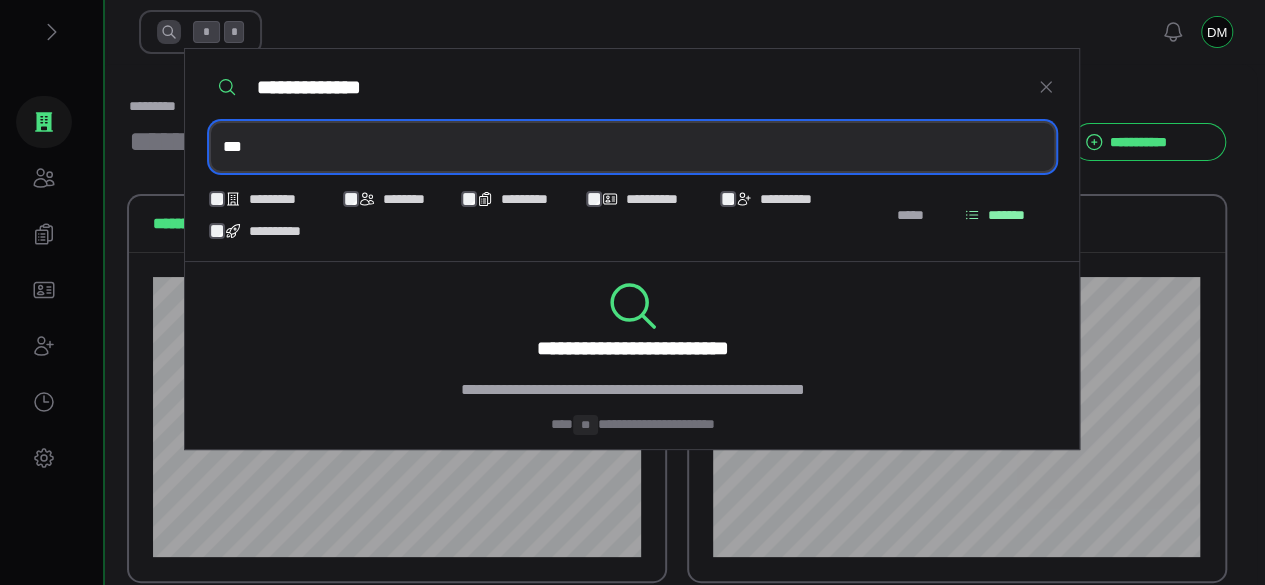 type on "***" 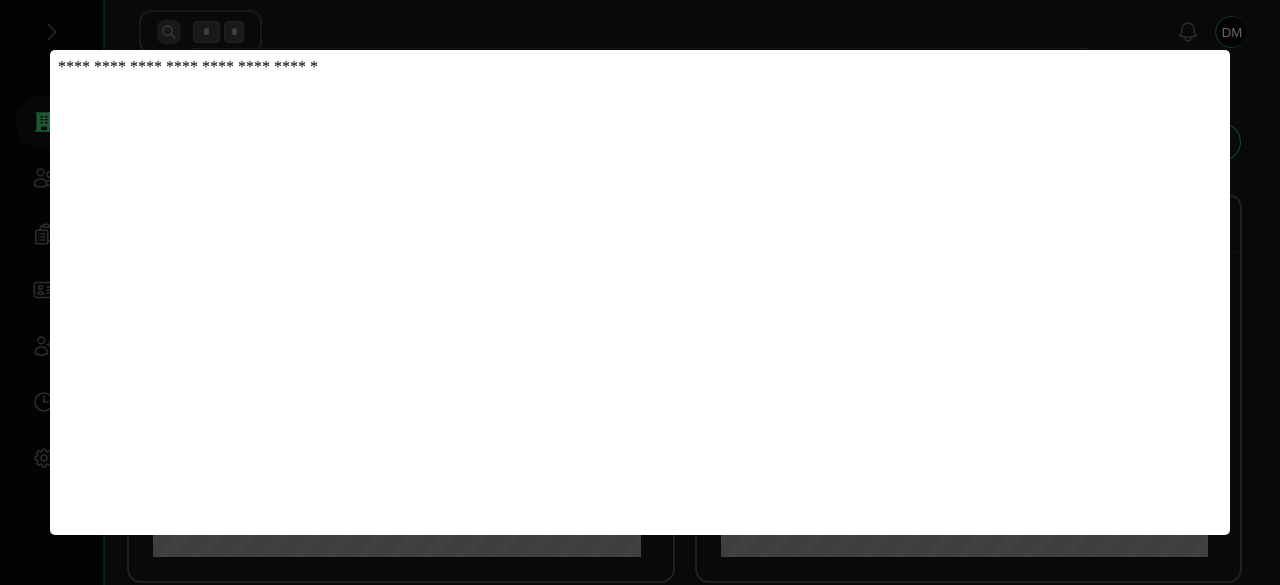 scroll, scrollTop: 0, scrollLeft: 0, axis: both 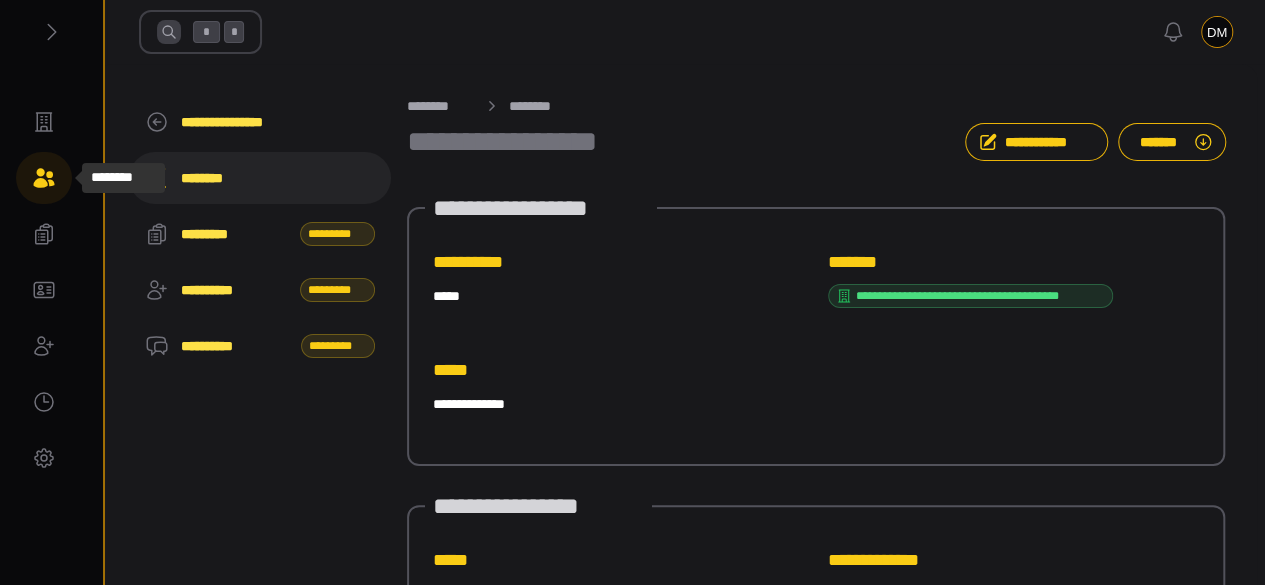 click 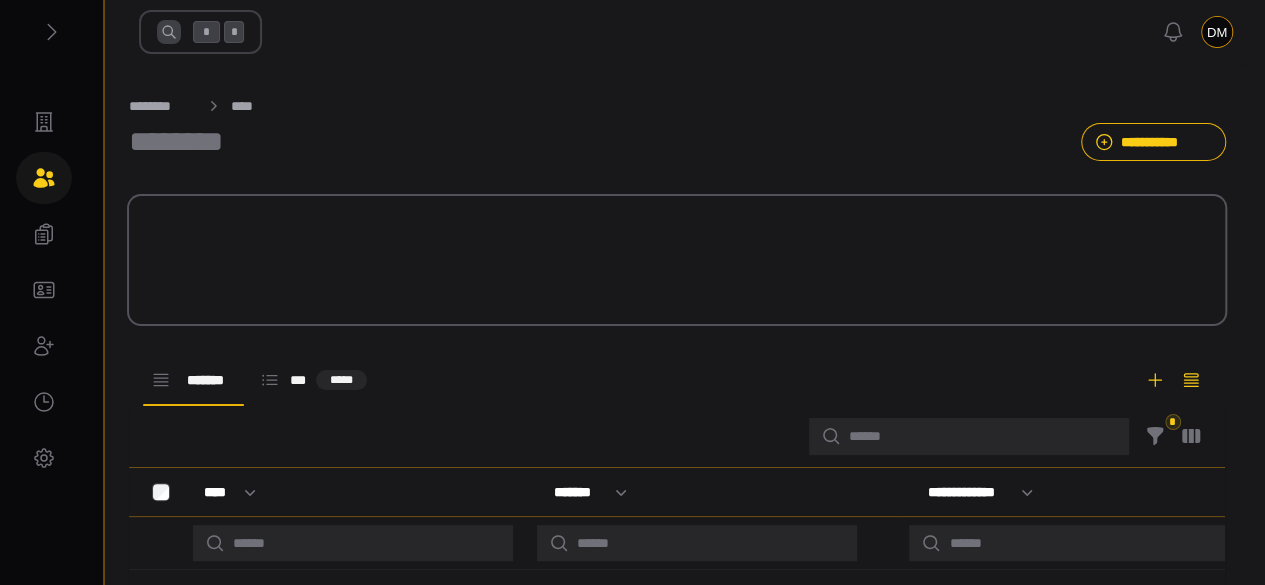 select on "****" 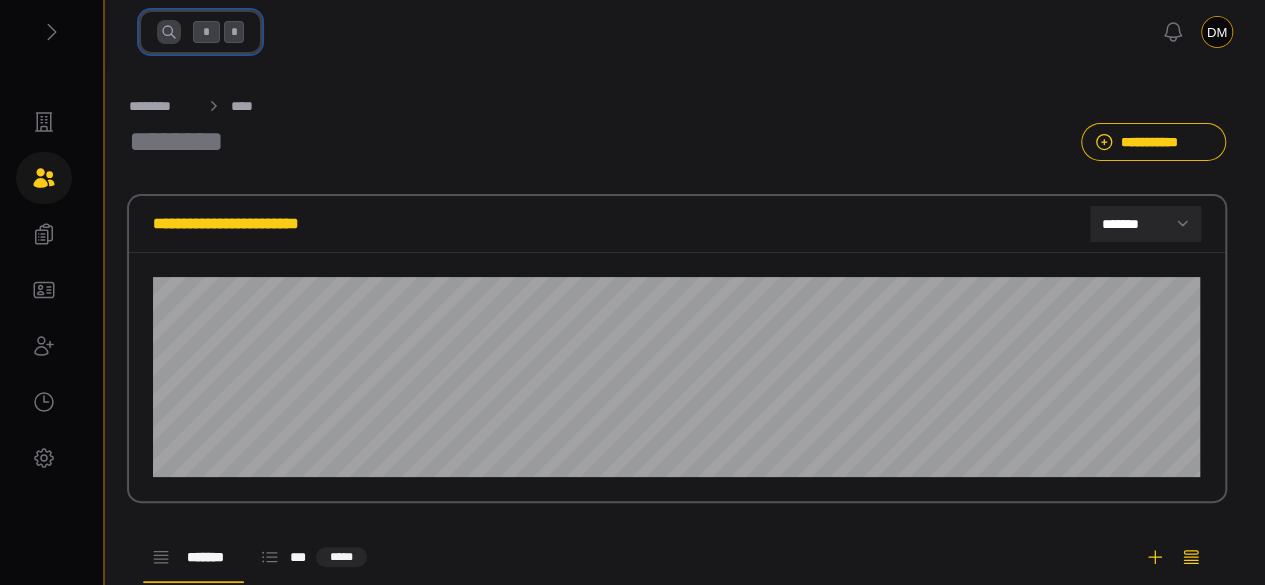 click 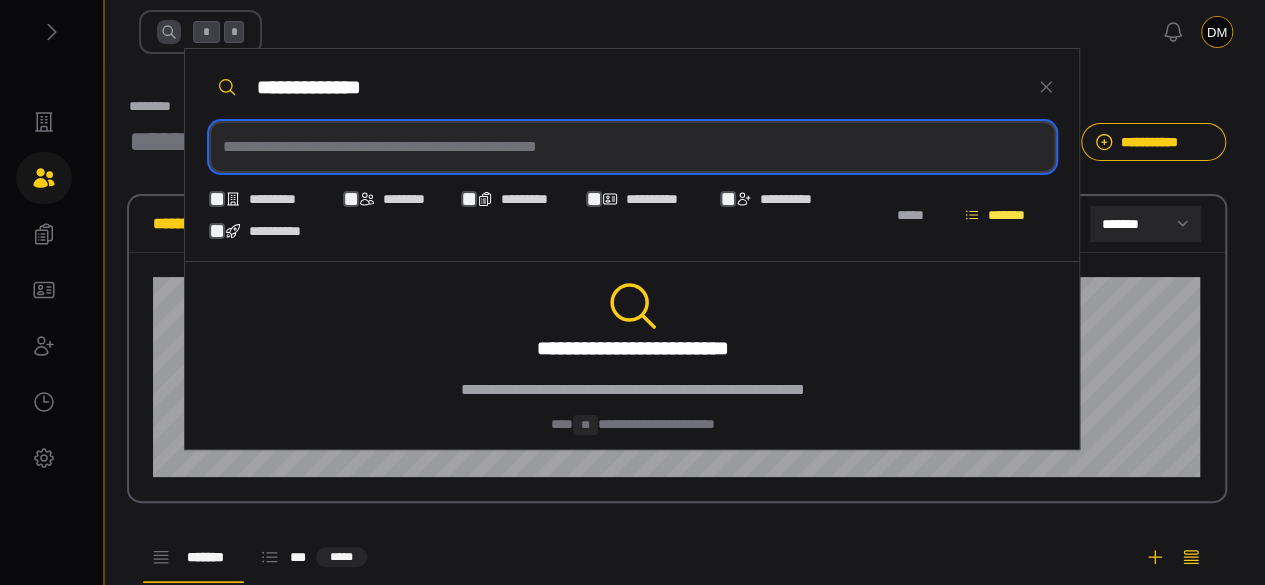 click at bounding box center [632, 147] 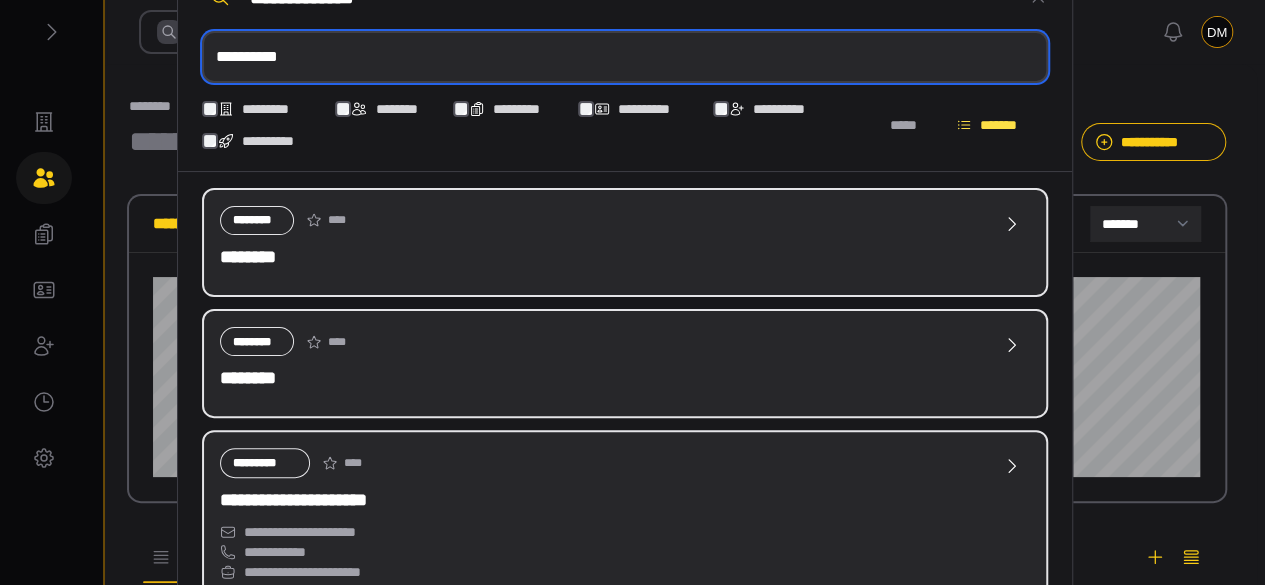 scroll, scrollTop: 0, scrollLeft: 0, axis: both 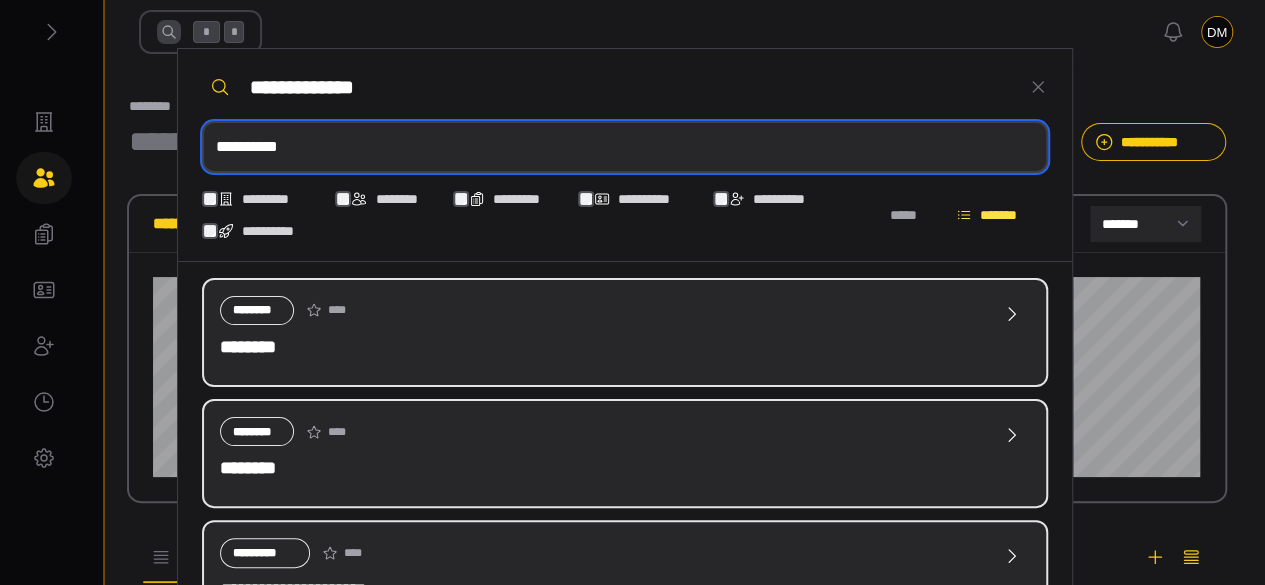 type on "**********" 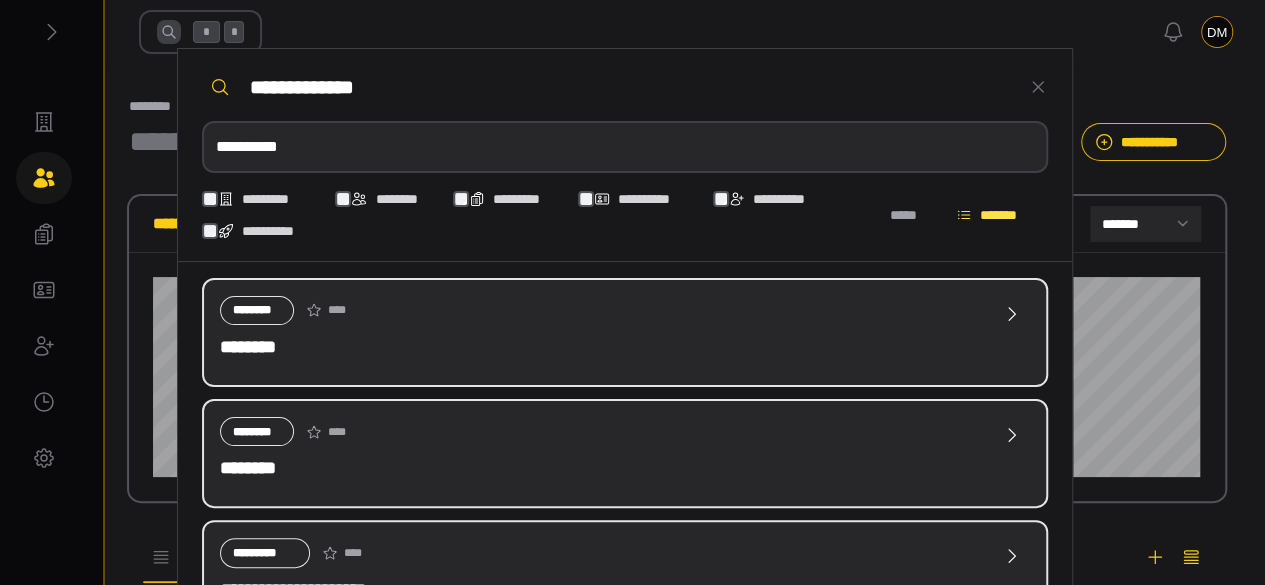 click on "**********" at bounding box center (624, 6856) 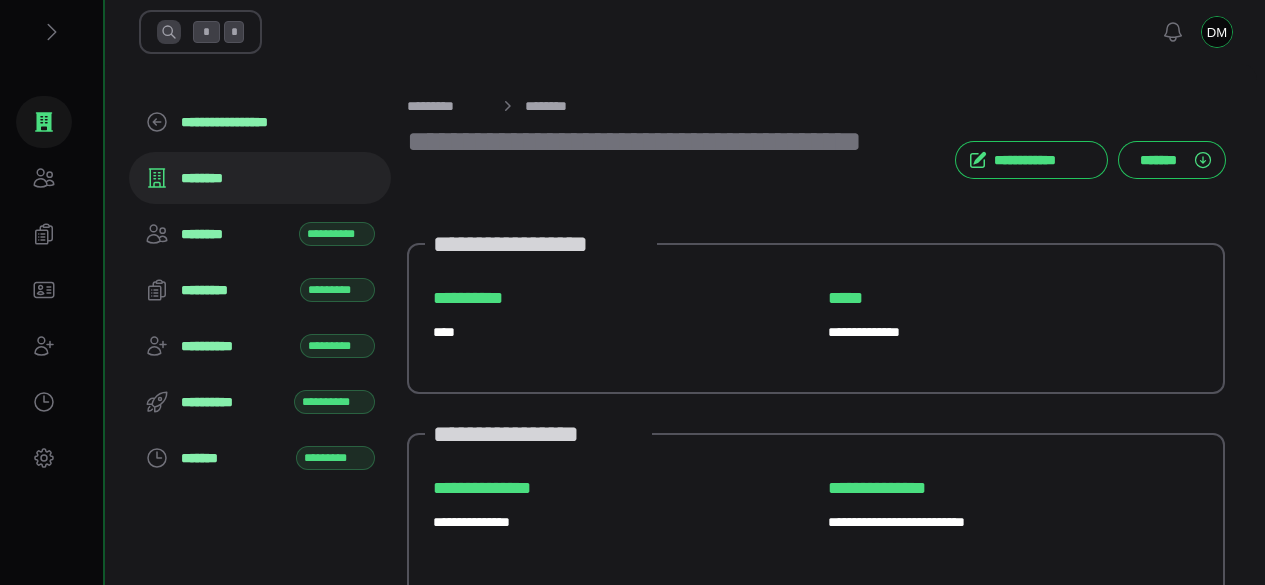 scroll, scrollTop: 0, scrollLeft: 0, axis: both 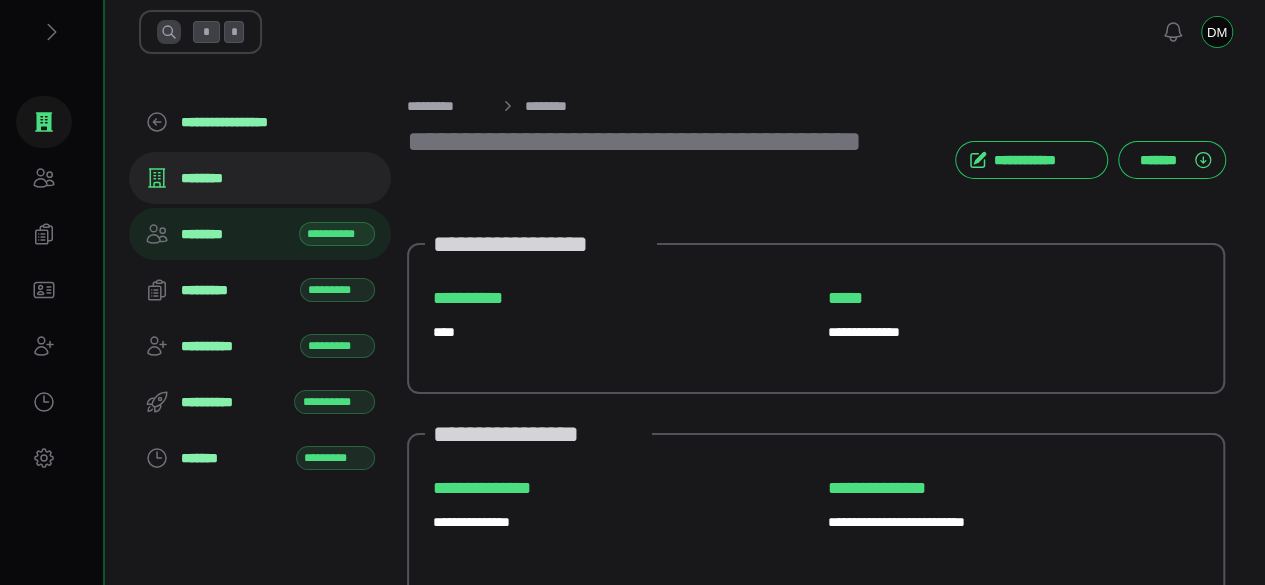 click on "********" at bounding box center [234, 234] 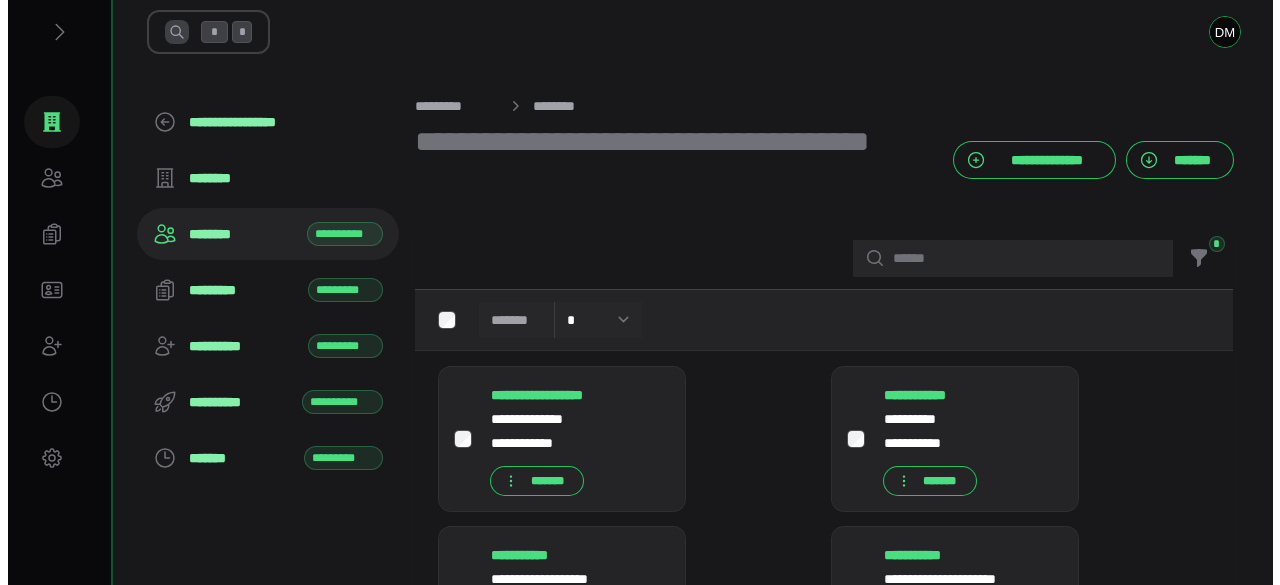 scroll, scrollTop: 0, scrollLeft: 0, axis: both 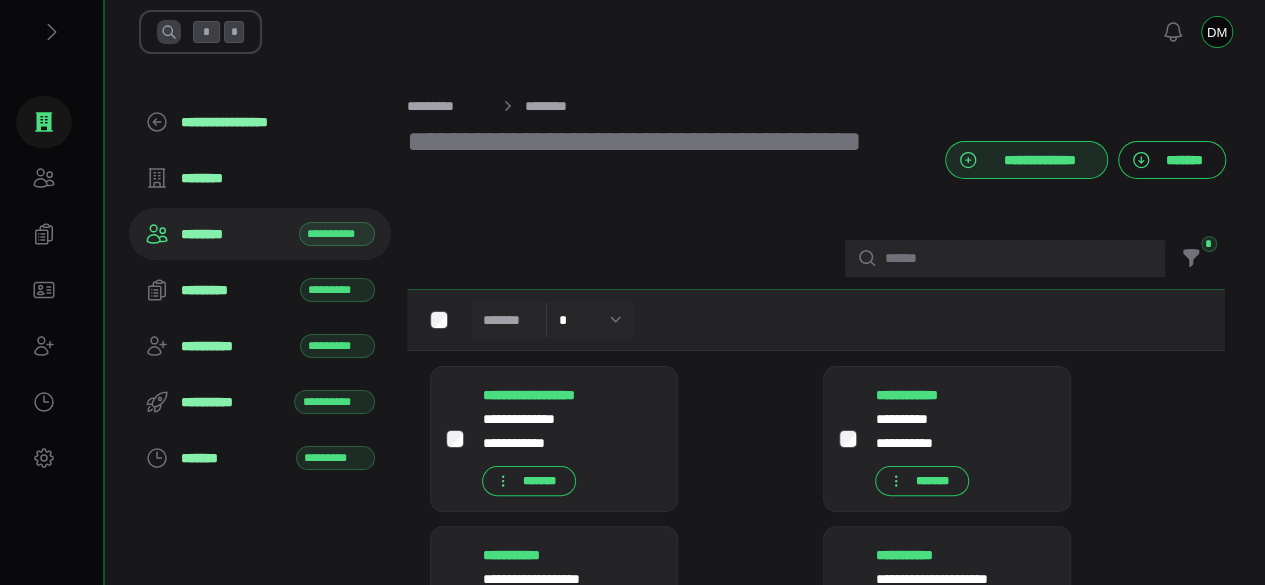 click on "**********" at bounding box center (1039, 160) 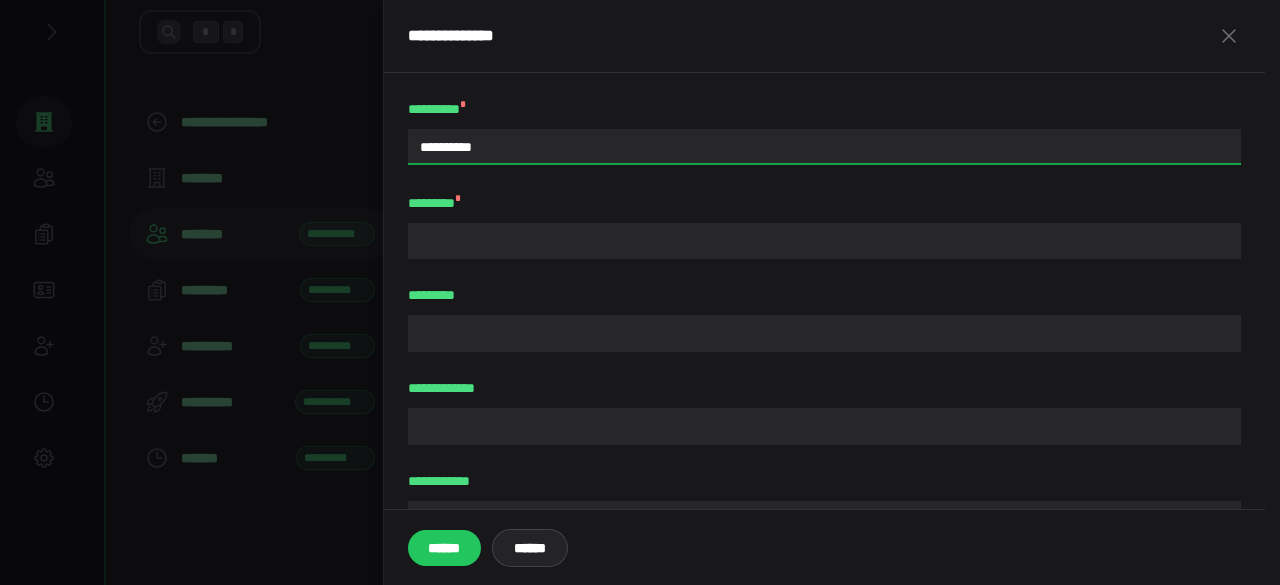 type on "**********" 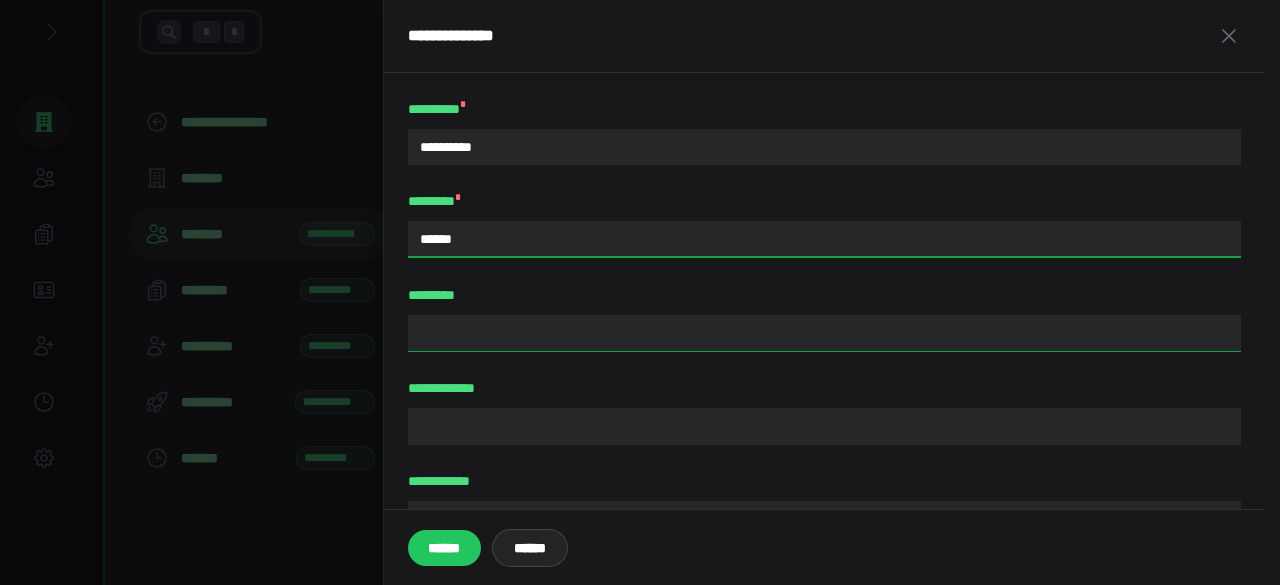 type on "******" 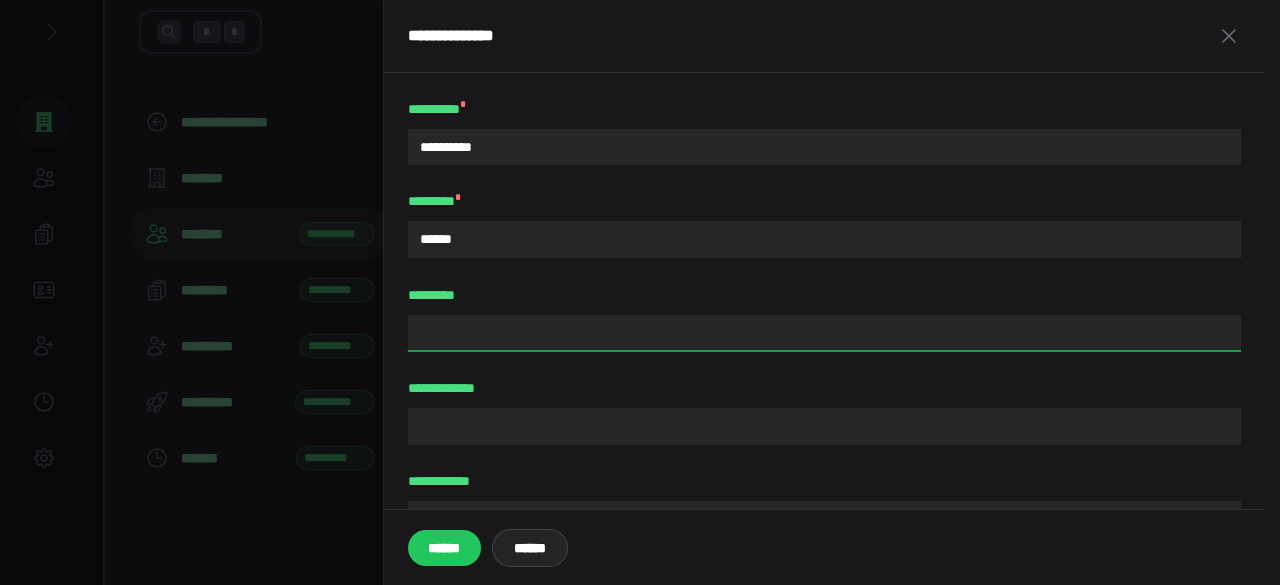 drag, startPoint x: 432, startPoint y: 337, endPoint x: 462, endPoint y: 308, distance: 41.725292 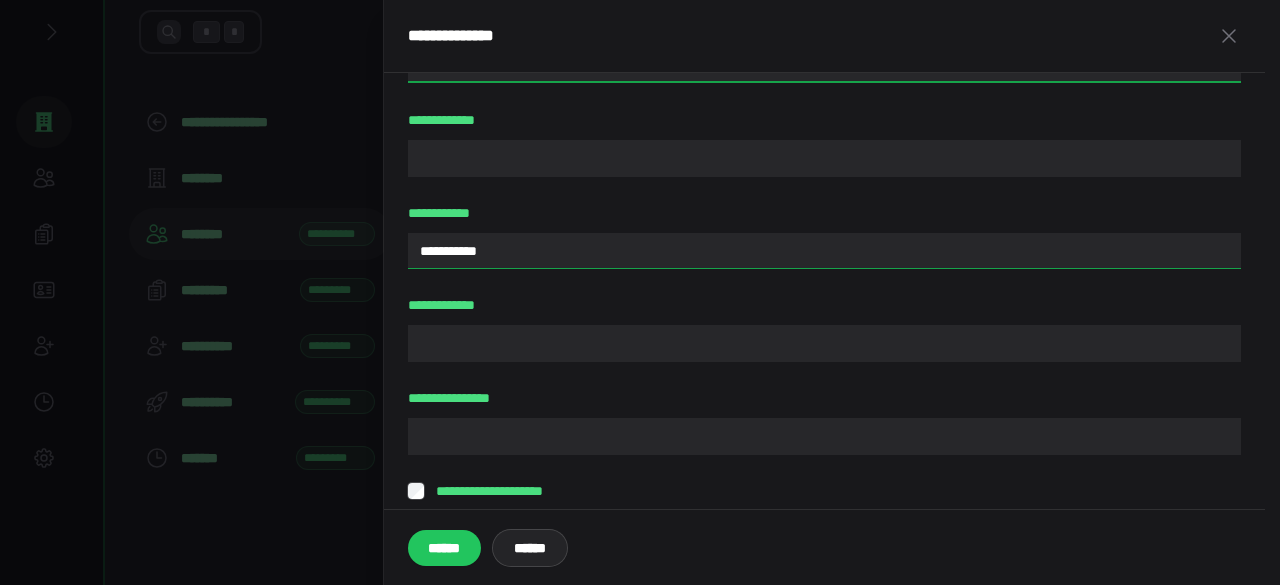 scroll, scrollTop: 300, scrollLeft: 0, axis: vertical 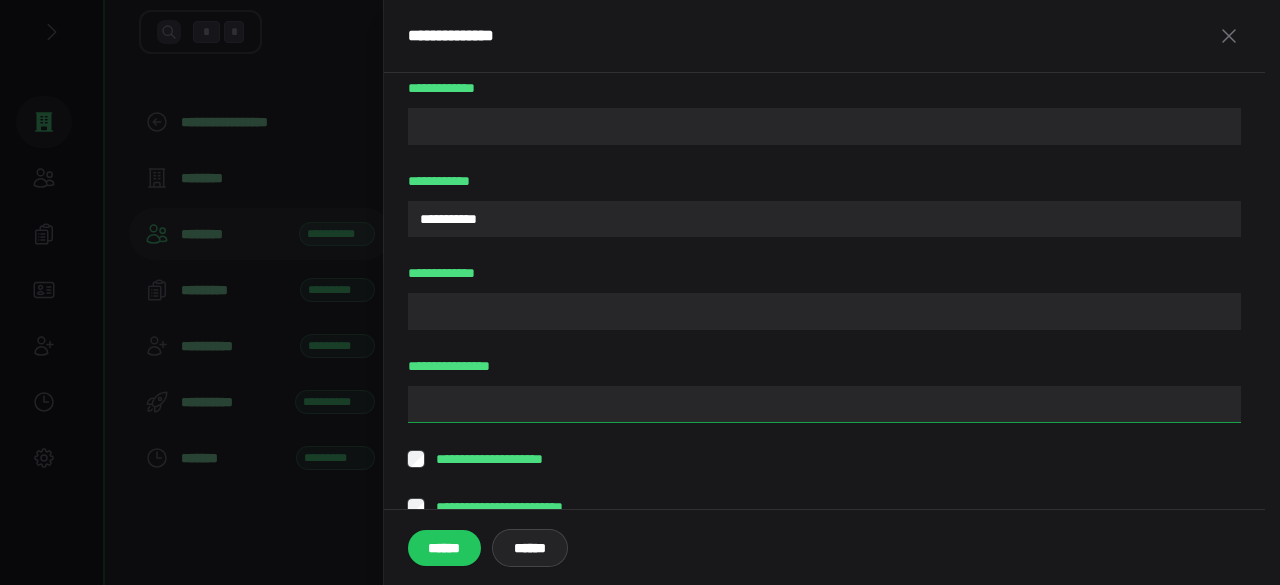 type on "**********" 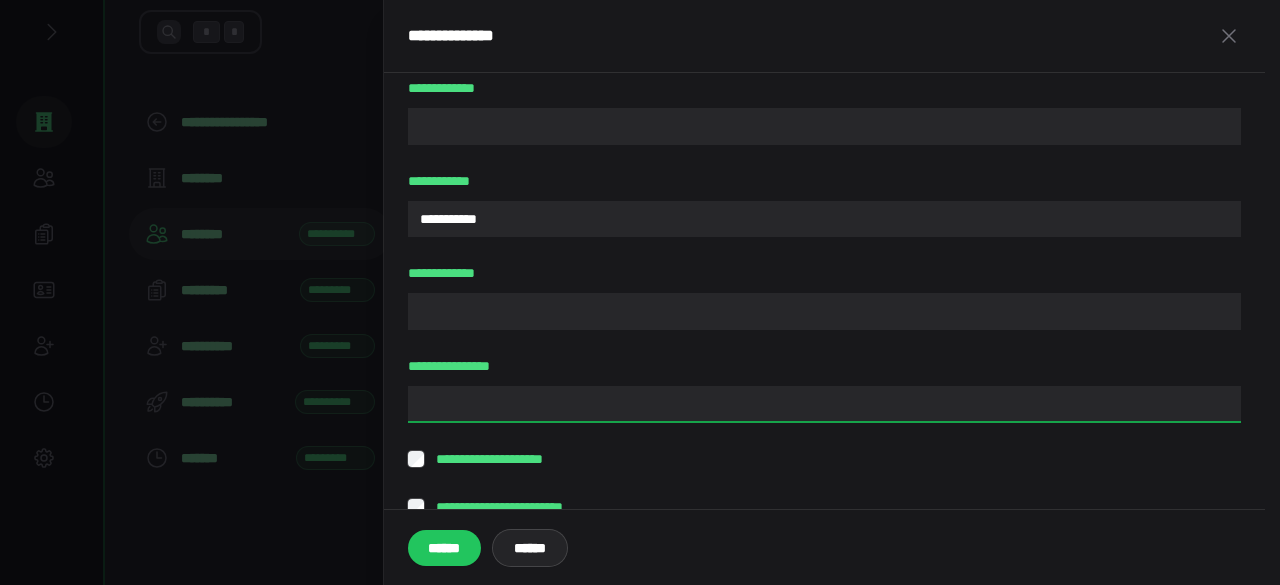 click on "**********" at bounding box center [824, 404] 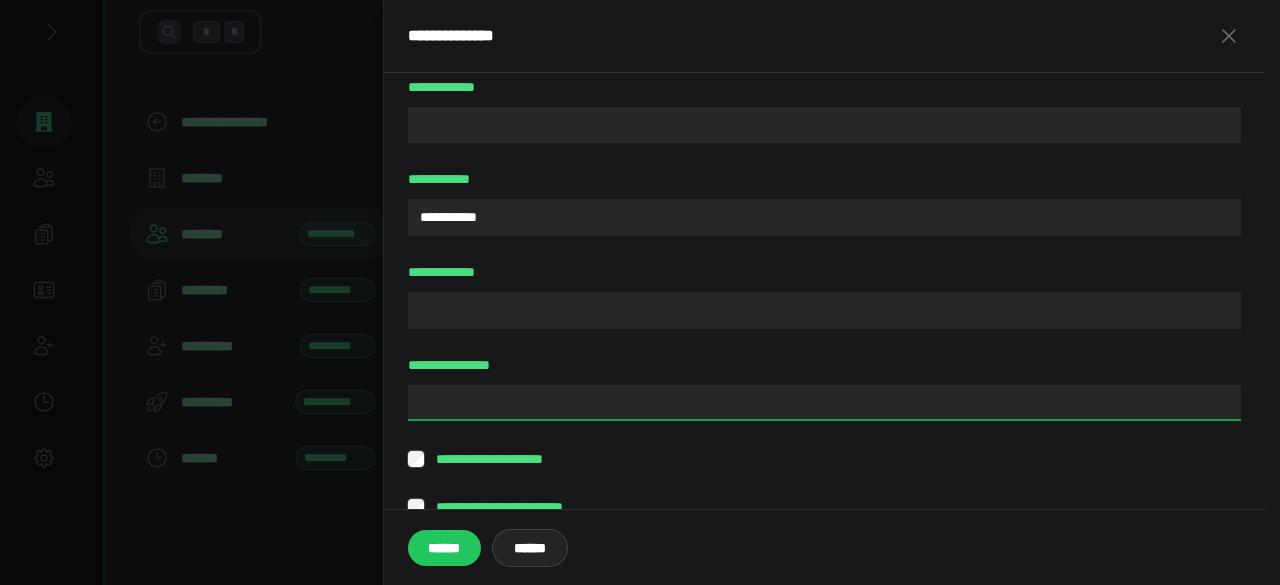 paste on "**********" 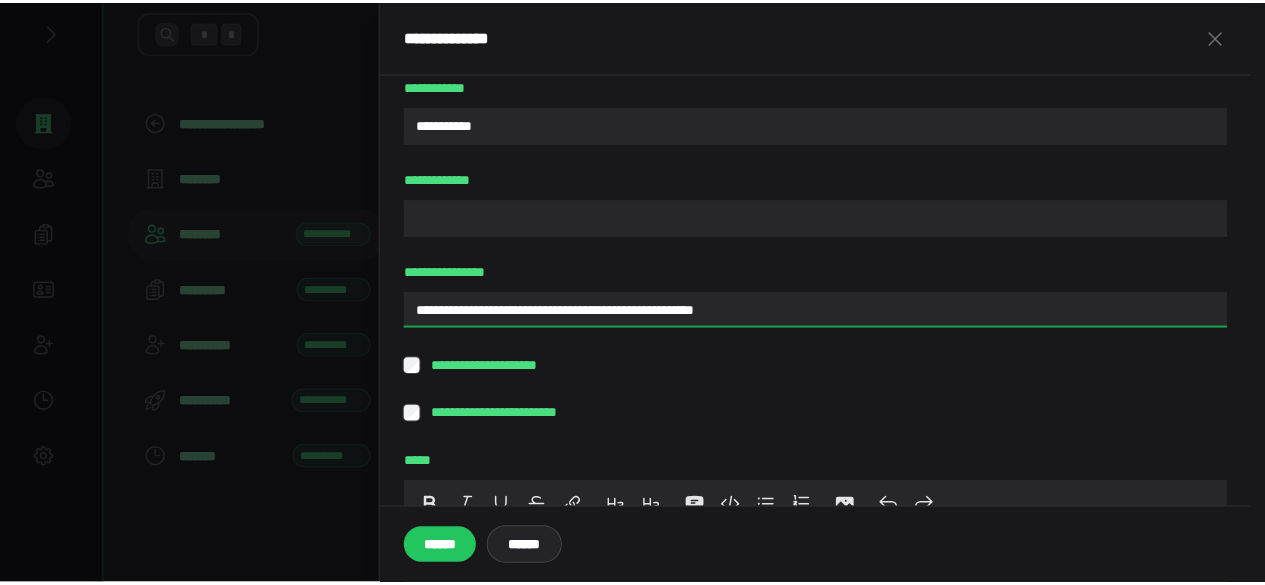scroll, scrollTop: 600, scrollLeft: 0, axis: vertical 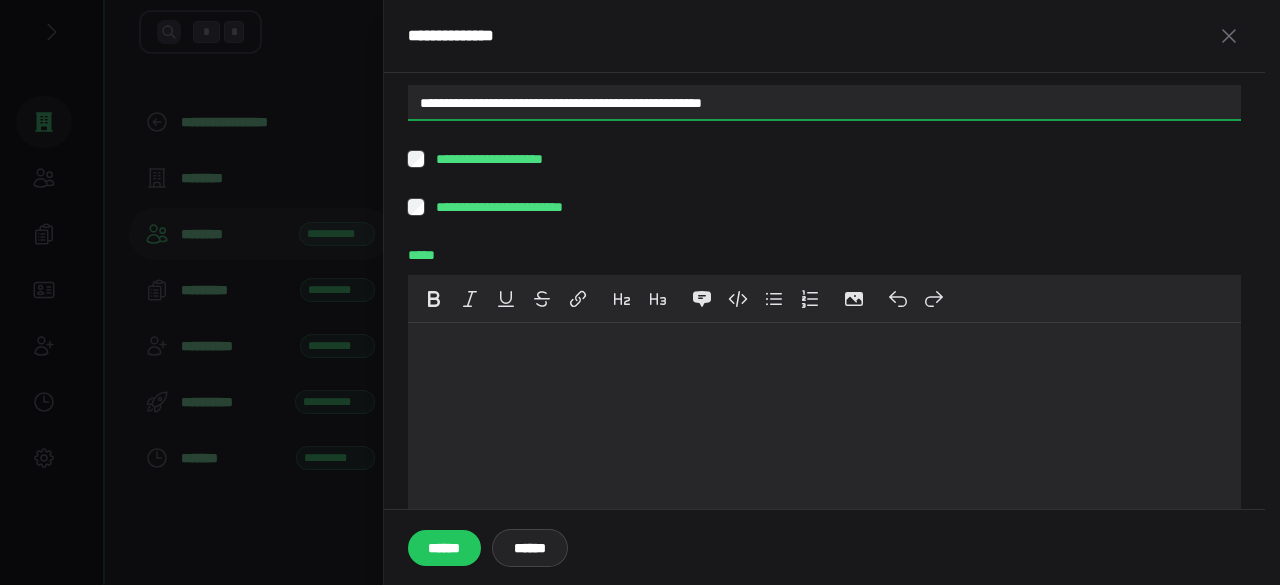 type on "**********" 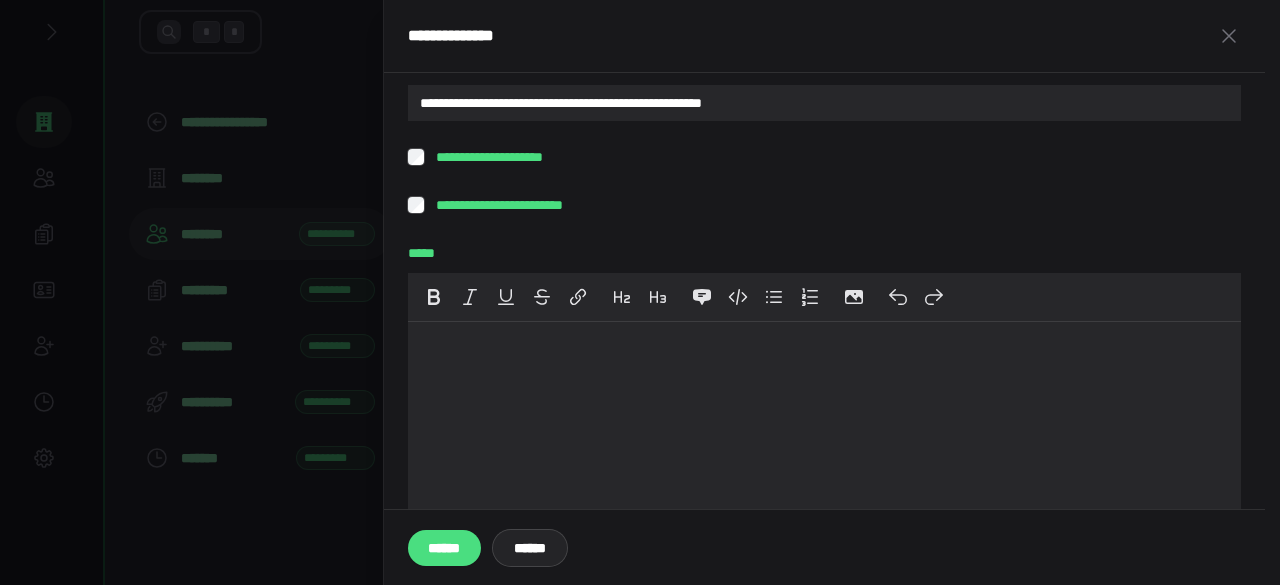click on "******" at bounding box center [444, 548] 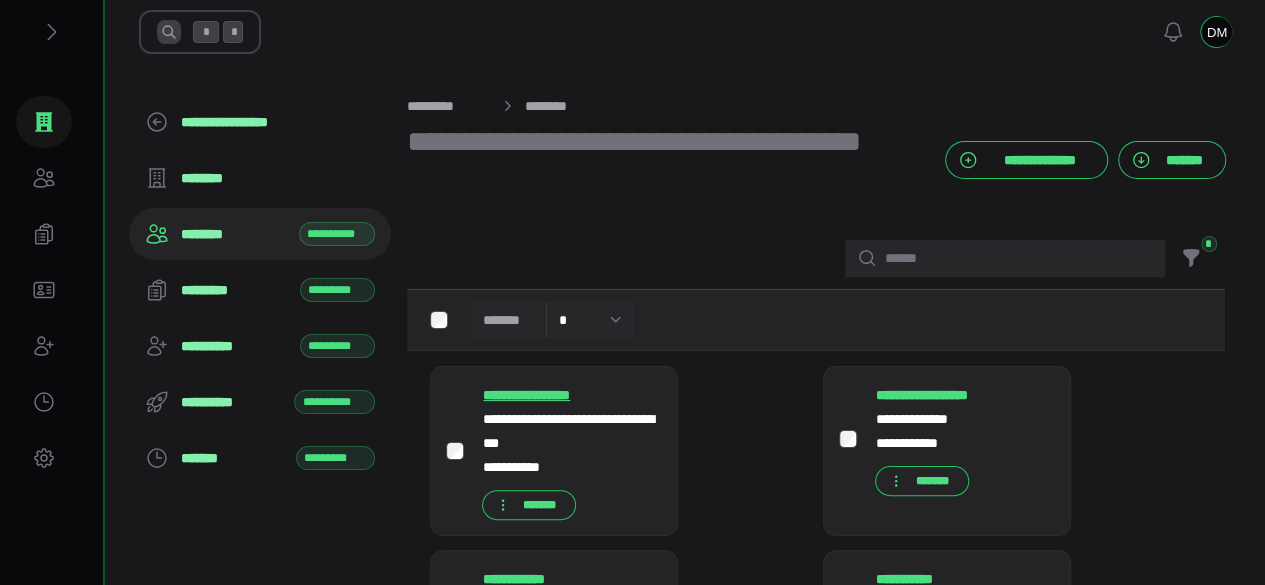 click on "**********" at bounding box center (552, 395) 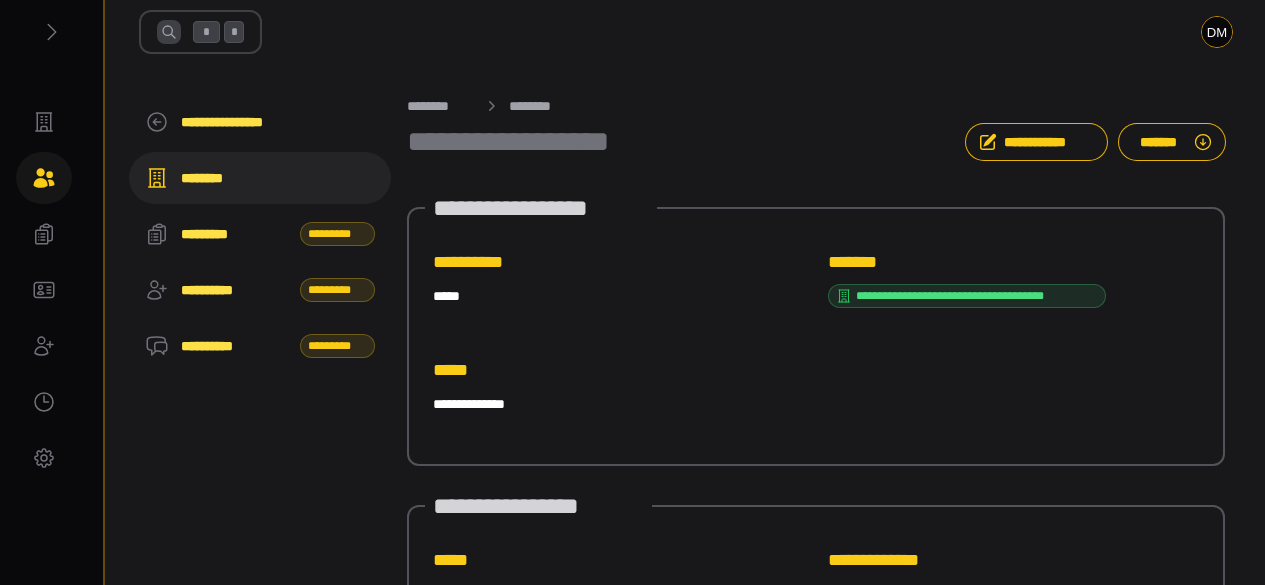 scroll, scrollTop: 0, scrollLeft: 0, axis: both 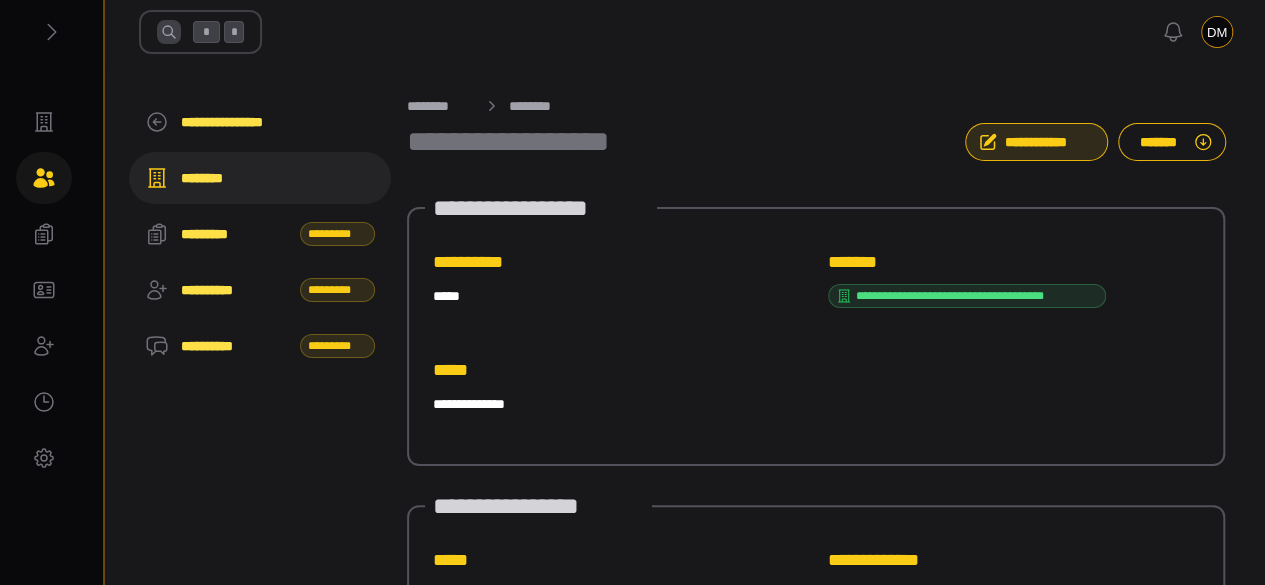 click on "**********" at bounding box center (1049, 142) 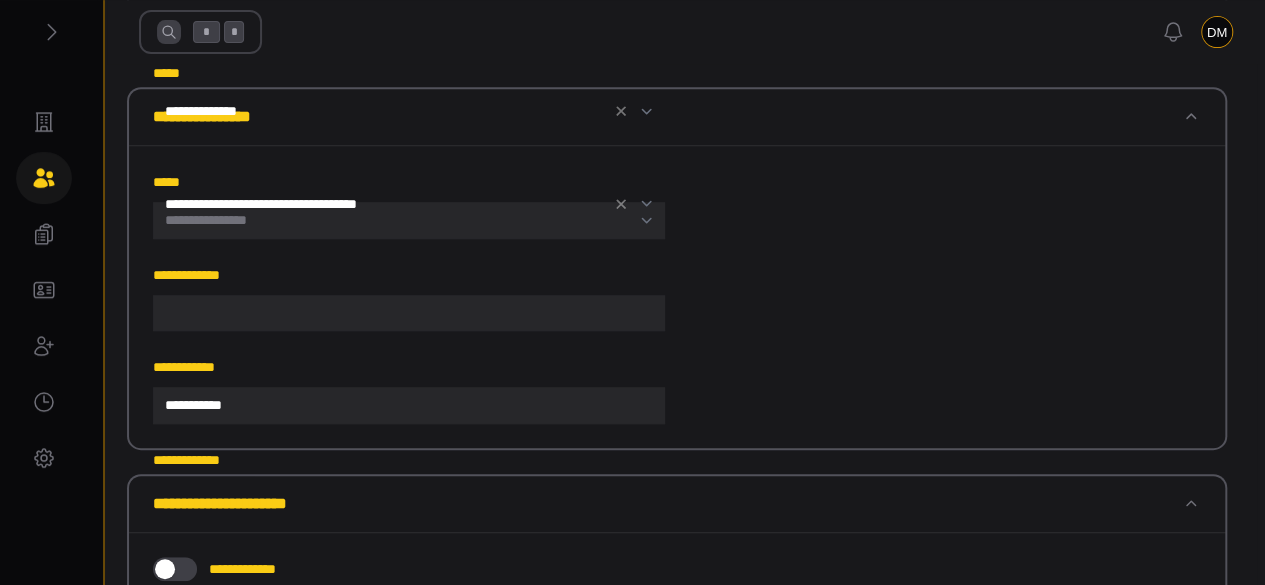 scroll, scrollTop: 400, scrollLeft: 0, axis: vertical 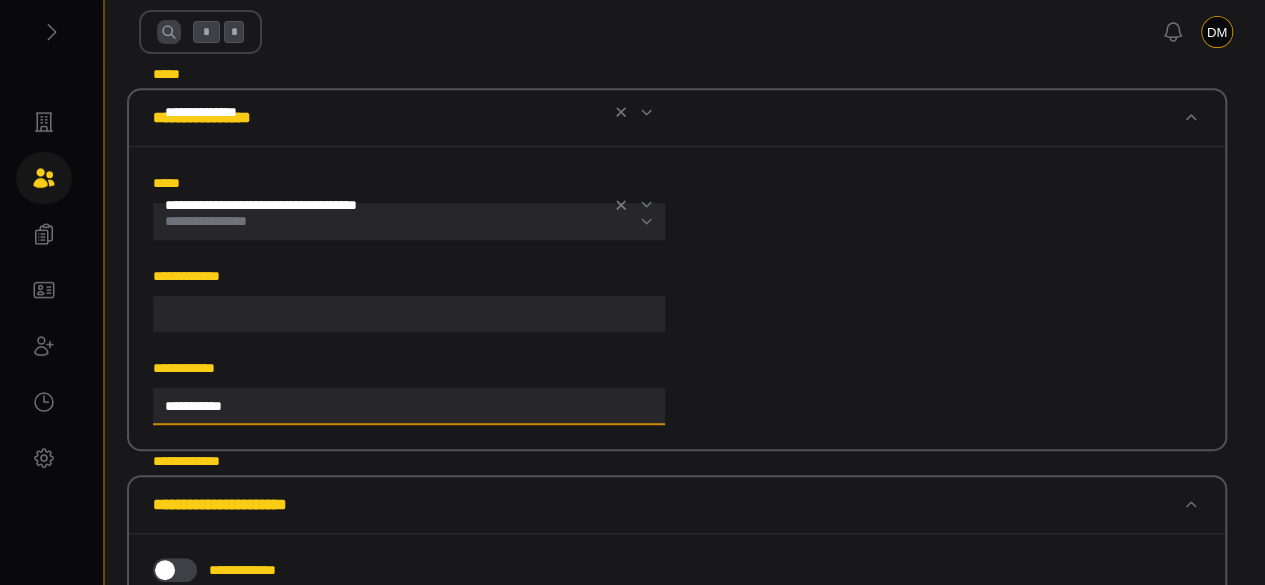 click on "**********" at bounding box center (409, 406) 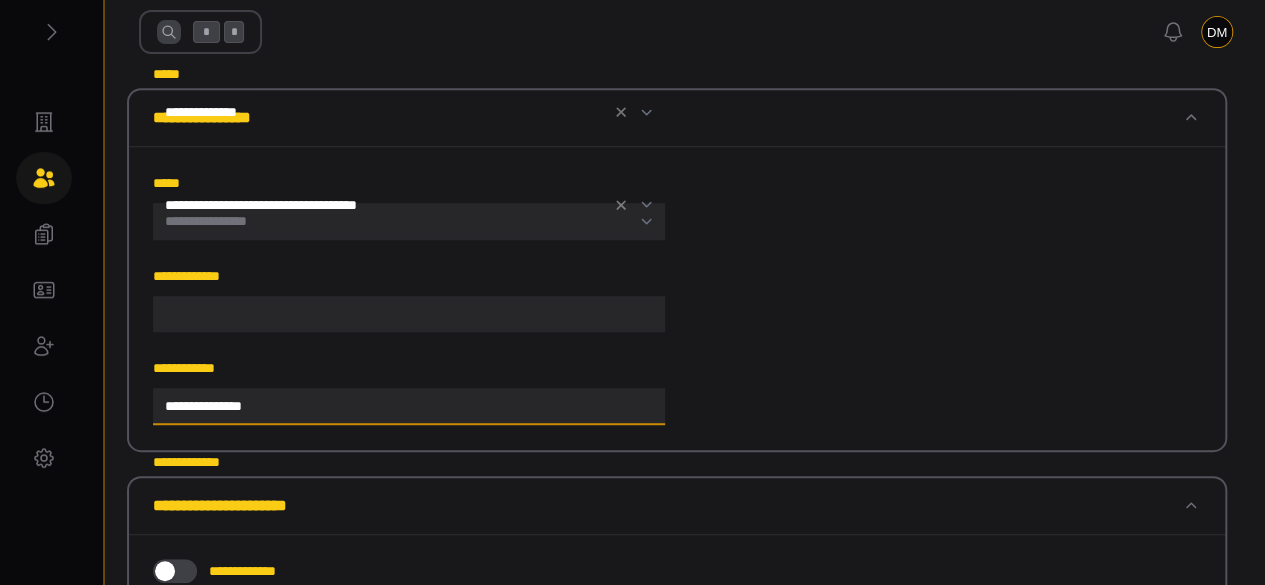 click on "**********" at bounding box center (409, 406) 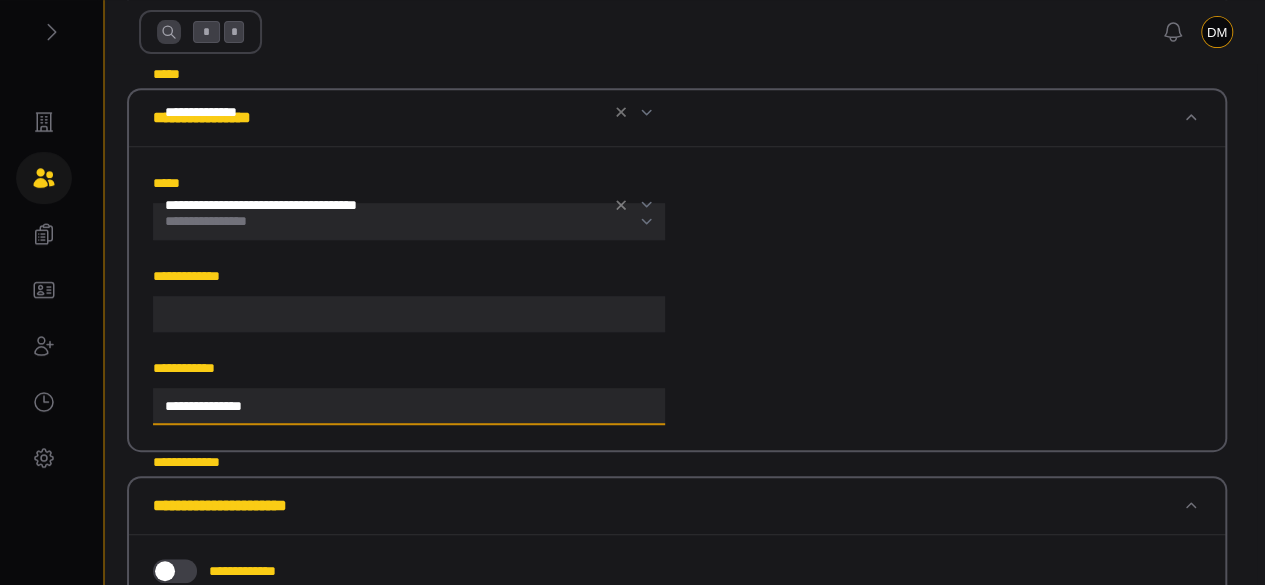 paste on "**********" 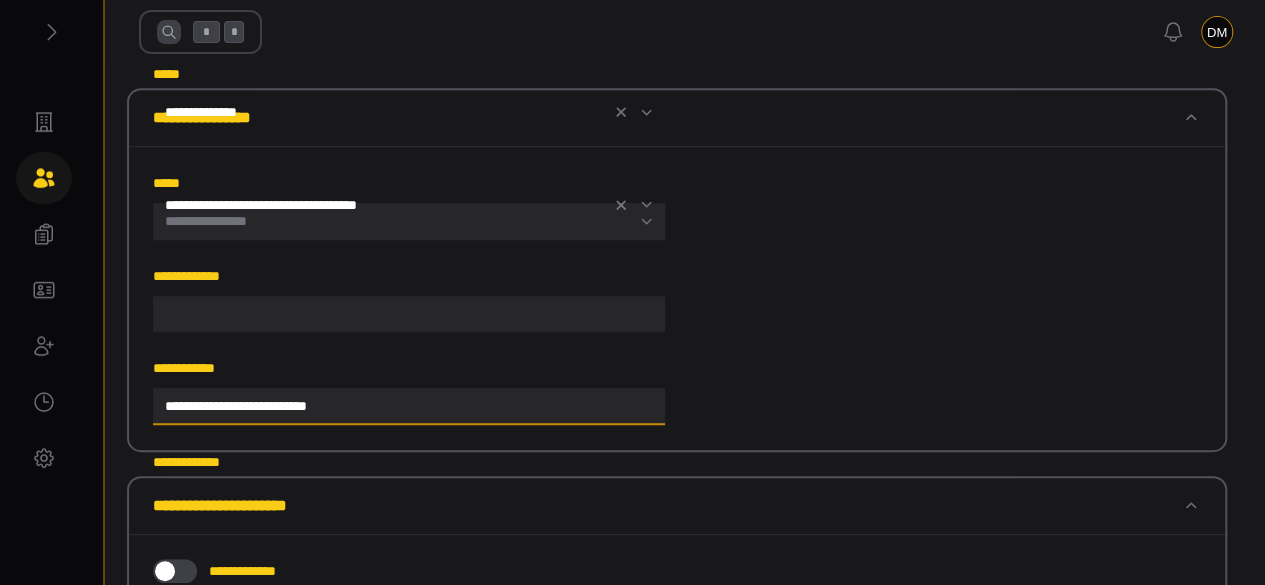 click on "**********" at bounding box center [409, 406] 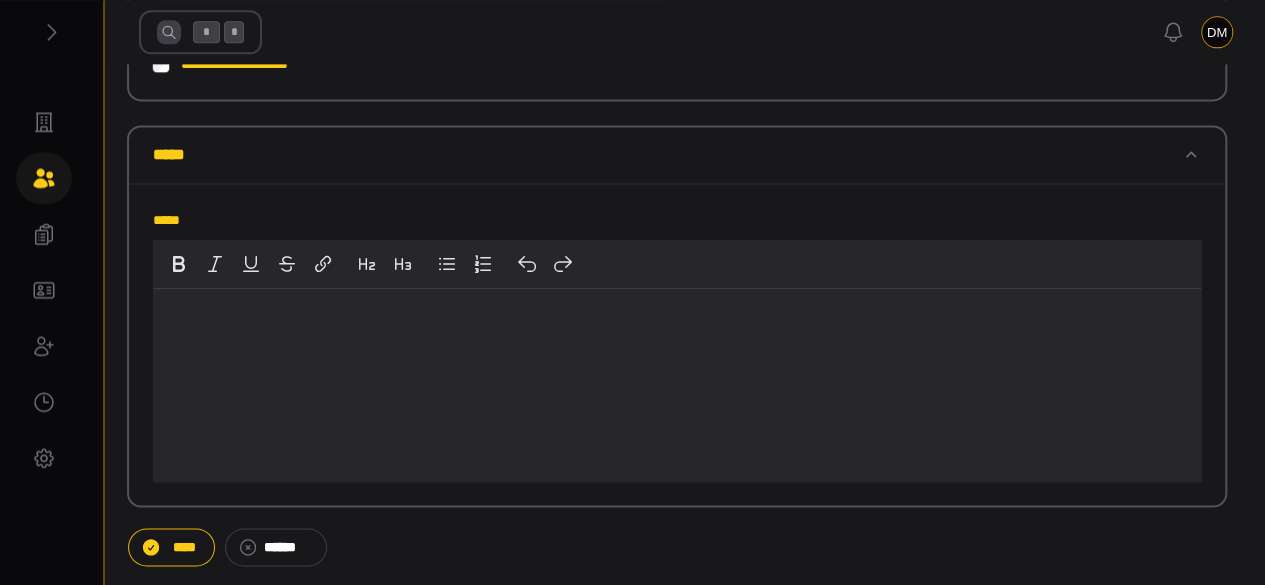 scroll, scrollTop: 1362, scrollLeft: 0, axis: vertical 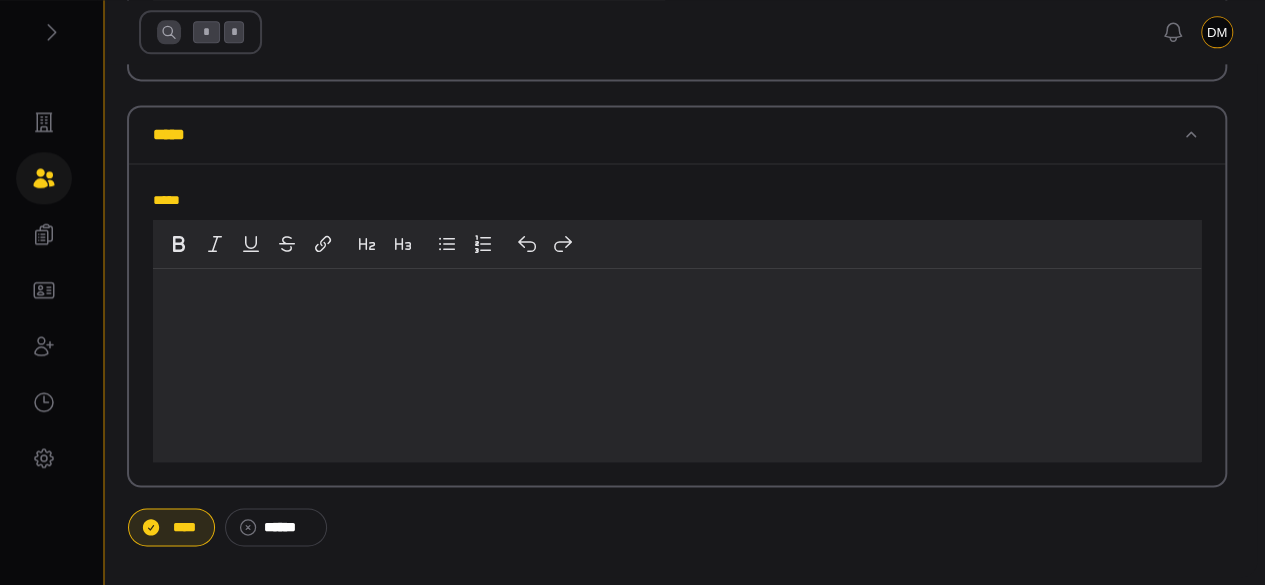 type on "**********" 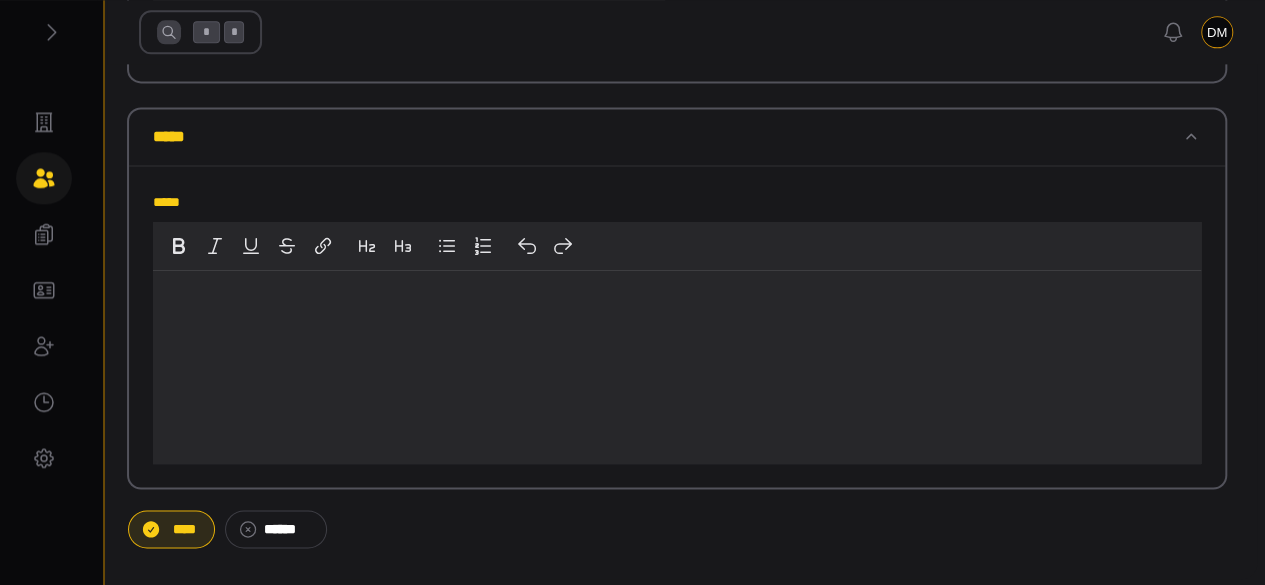 click on "****" at bounding box center [184, 529] 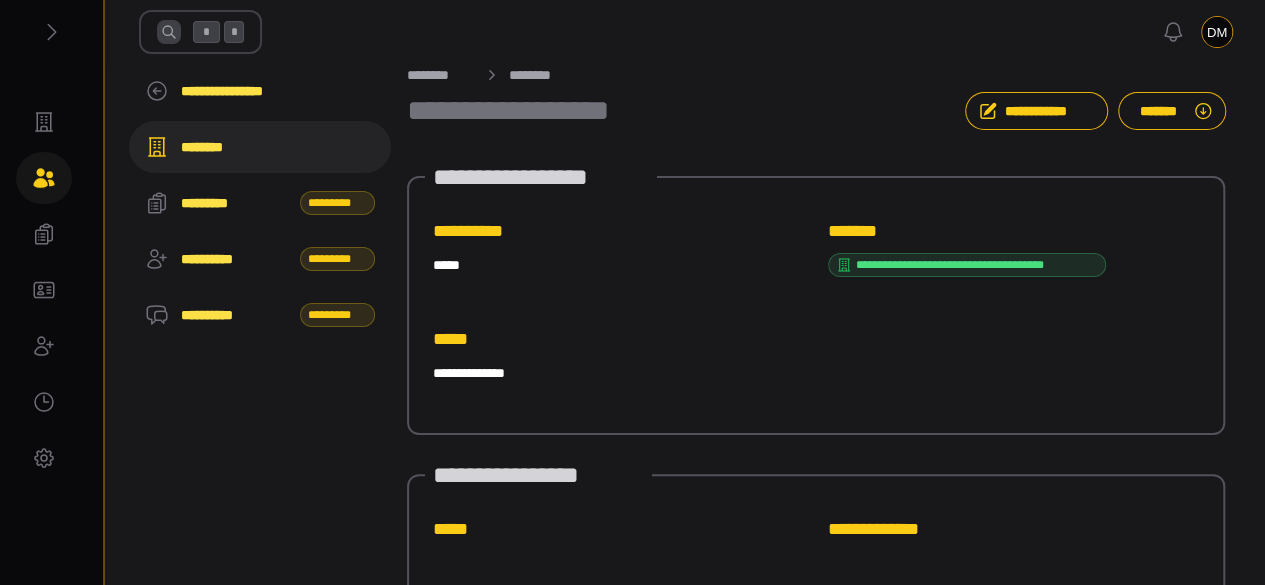 scroll, scrollTop: 0, scrollLeft: 0, axis: both 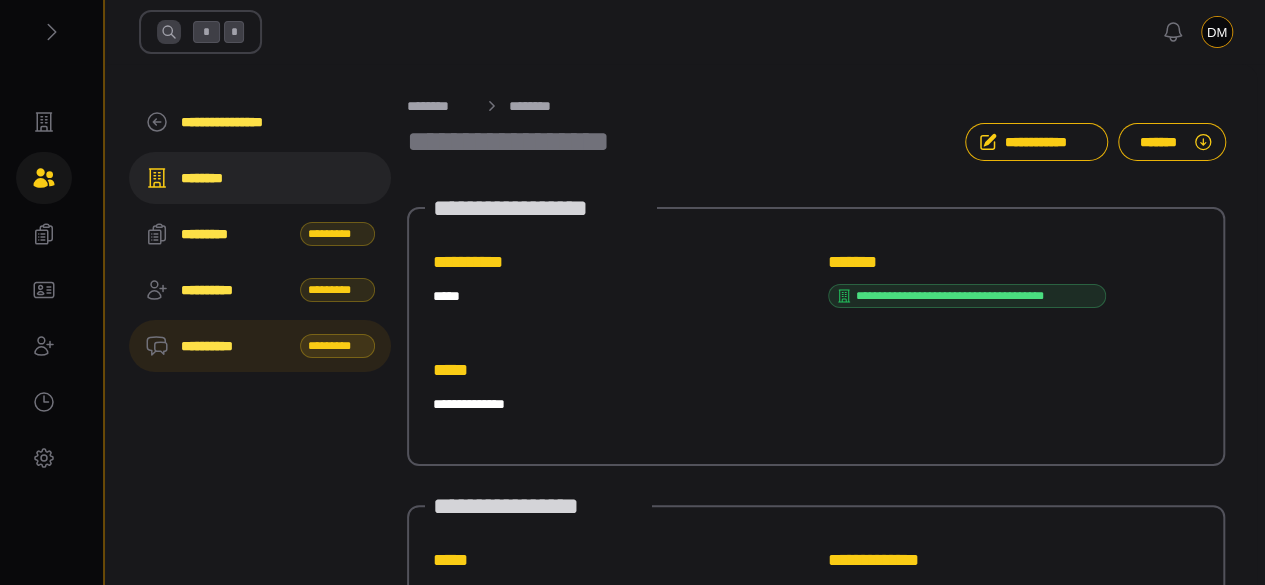 click on "**********" at bounding box center [234, 346] 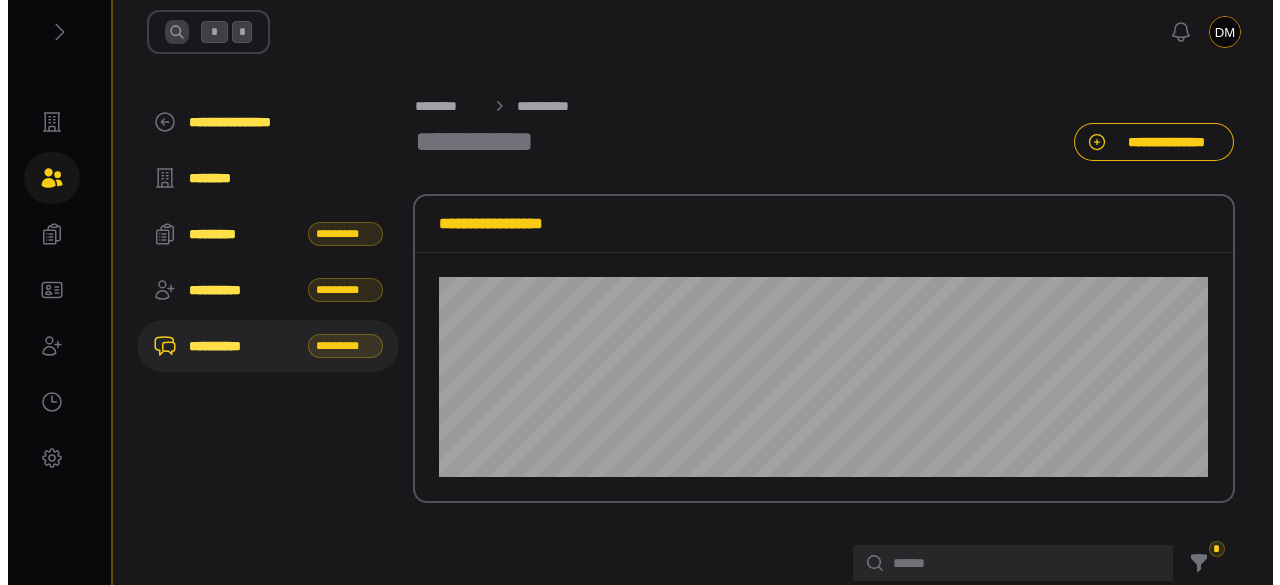 scroll, scrollTop: 0, scrollLeft: 0, axis: both 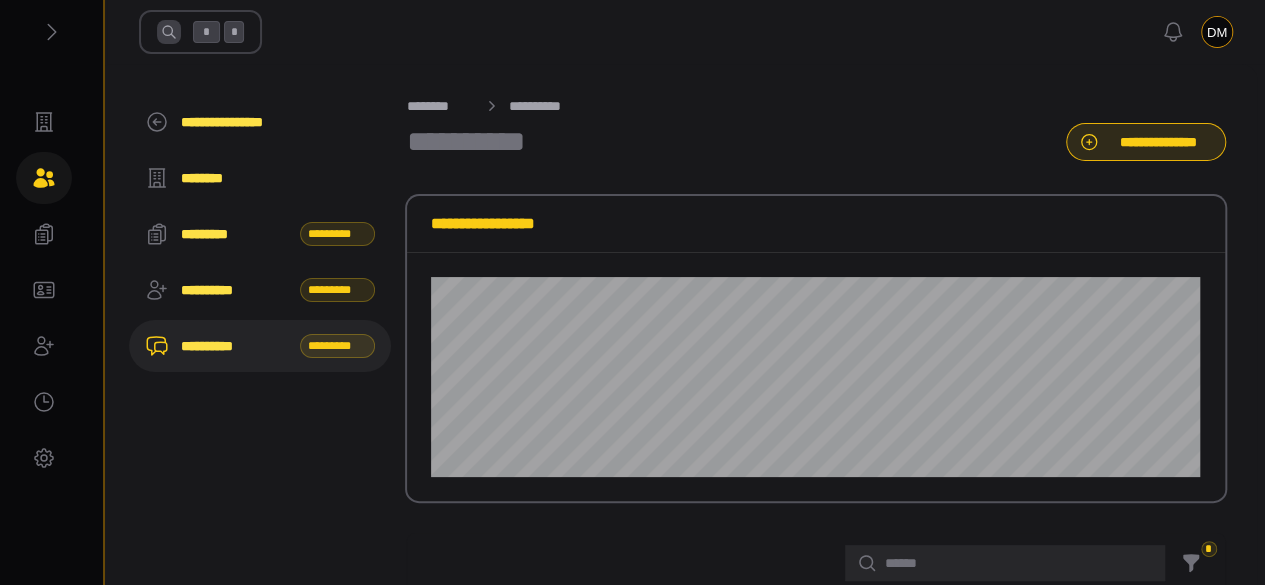 click on "**********" at bounding box center (1159, 142) 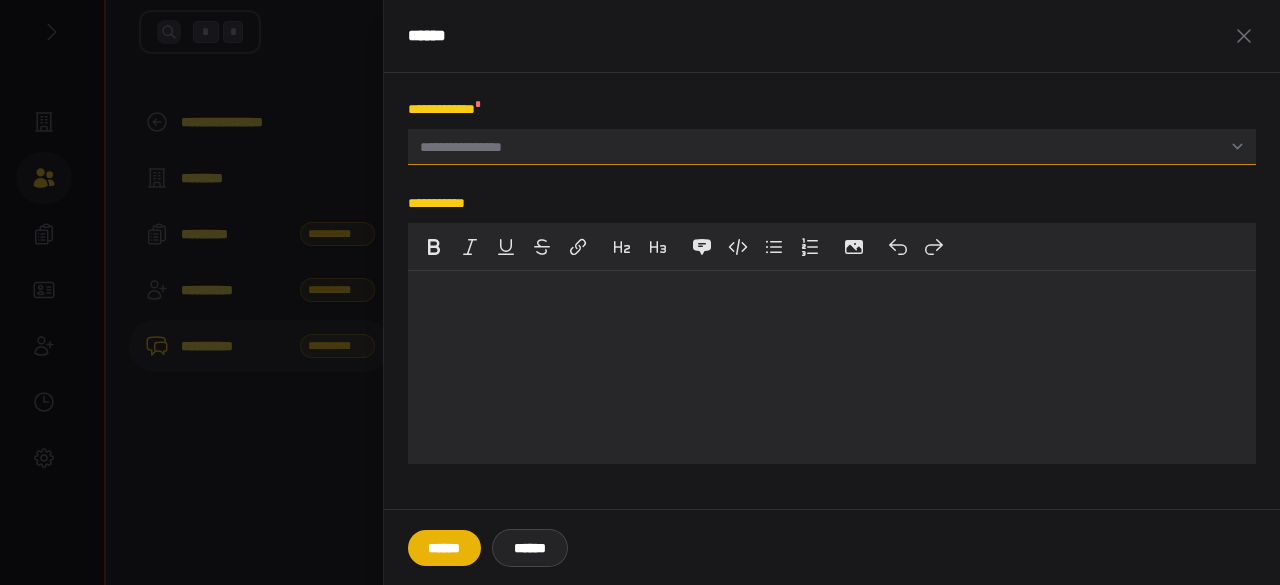 click on "**********" at bounding box center (478, 147) 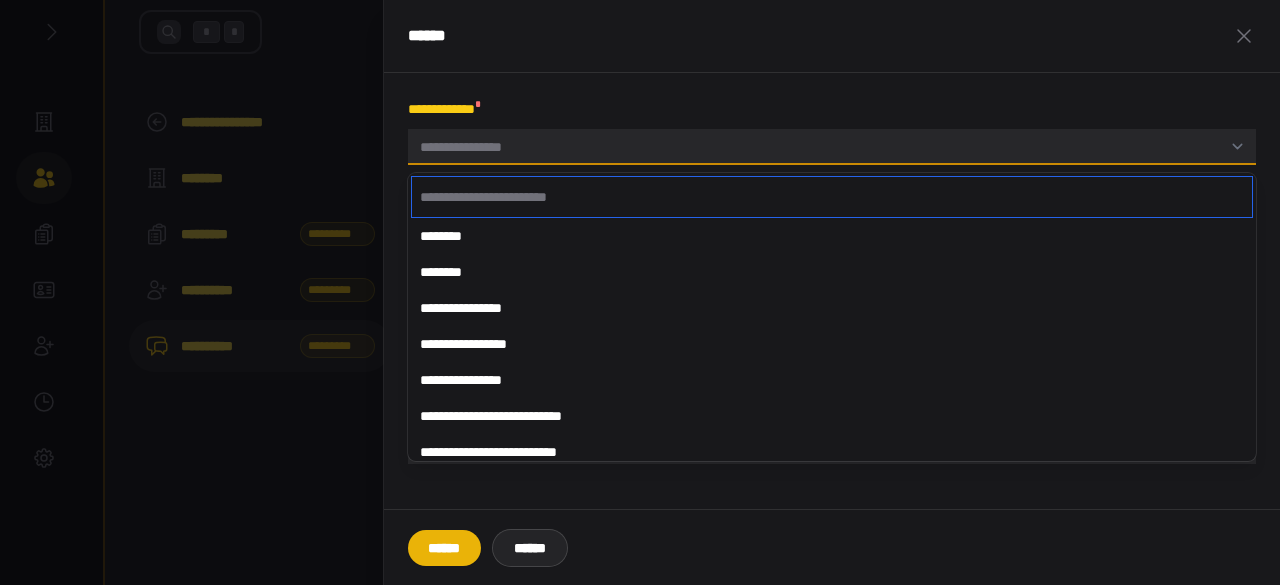 scroll, scrollTop: 600, scrollLeft: 0, axis: vertical 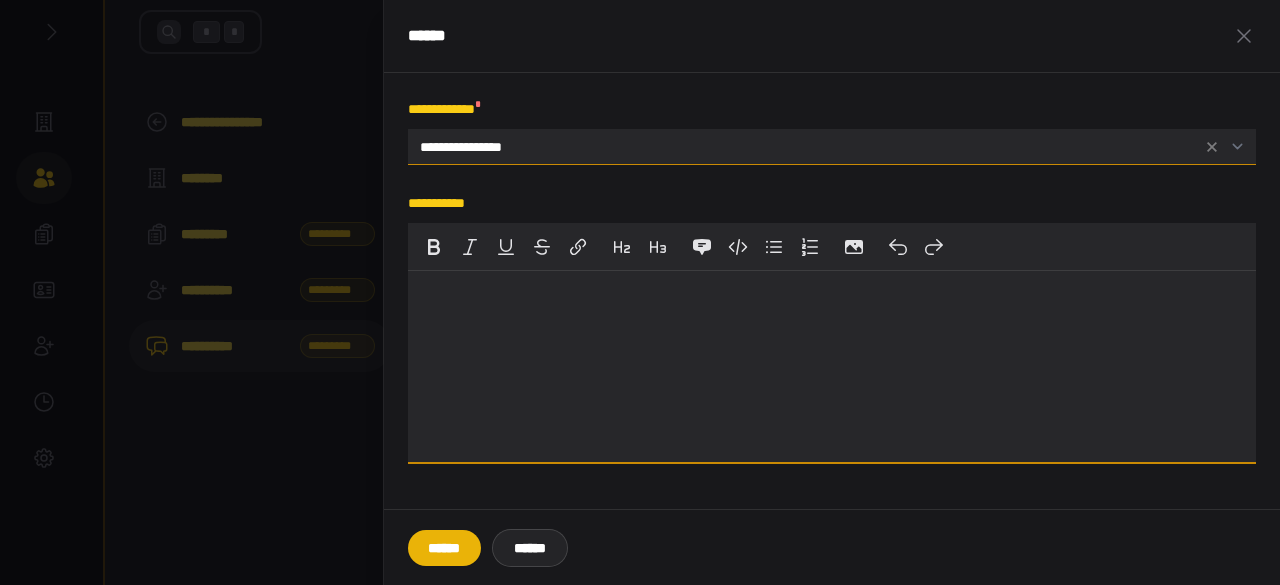 click at bounding box center (832, 367) 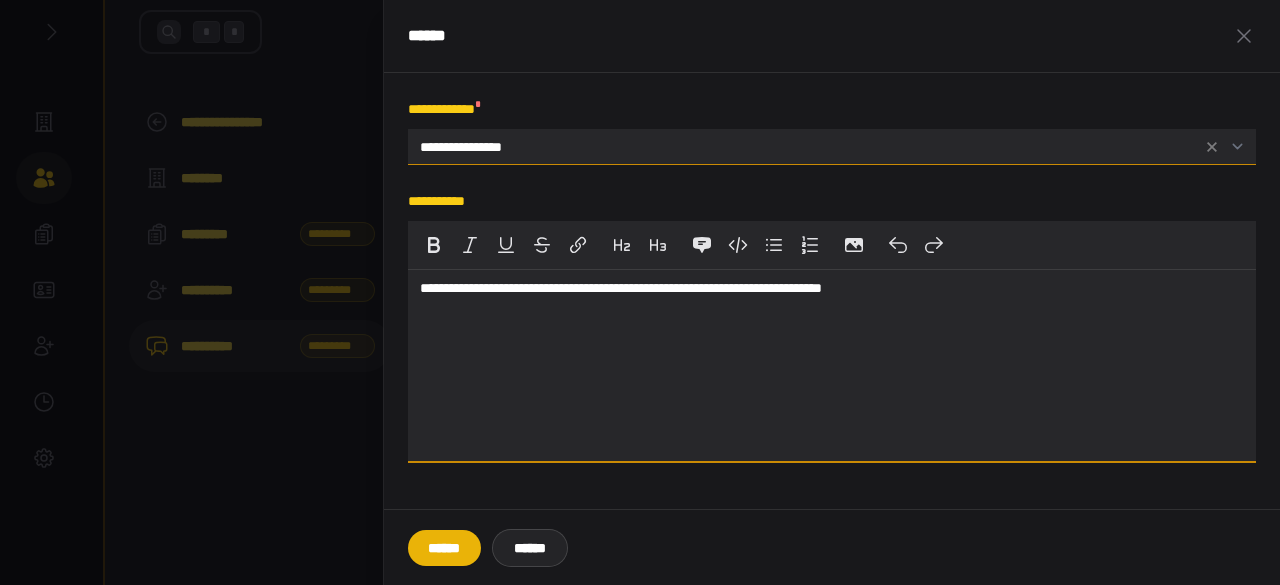 type on "**********" 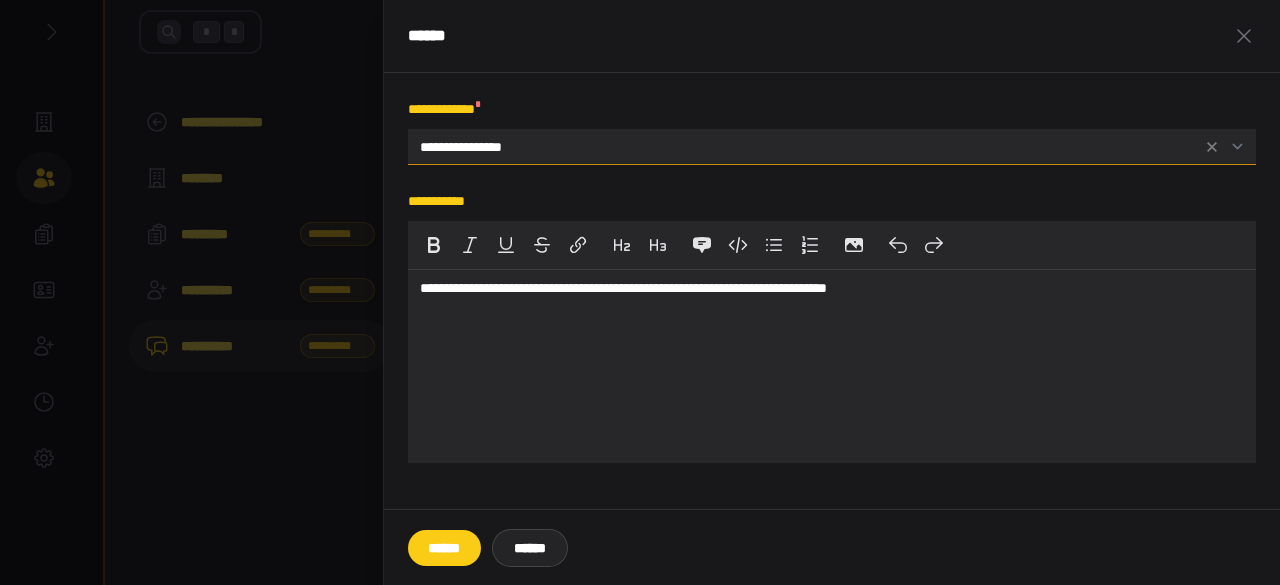 click on "******" at bounding box center (444, 548) 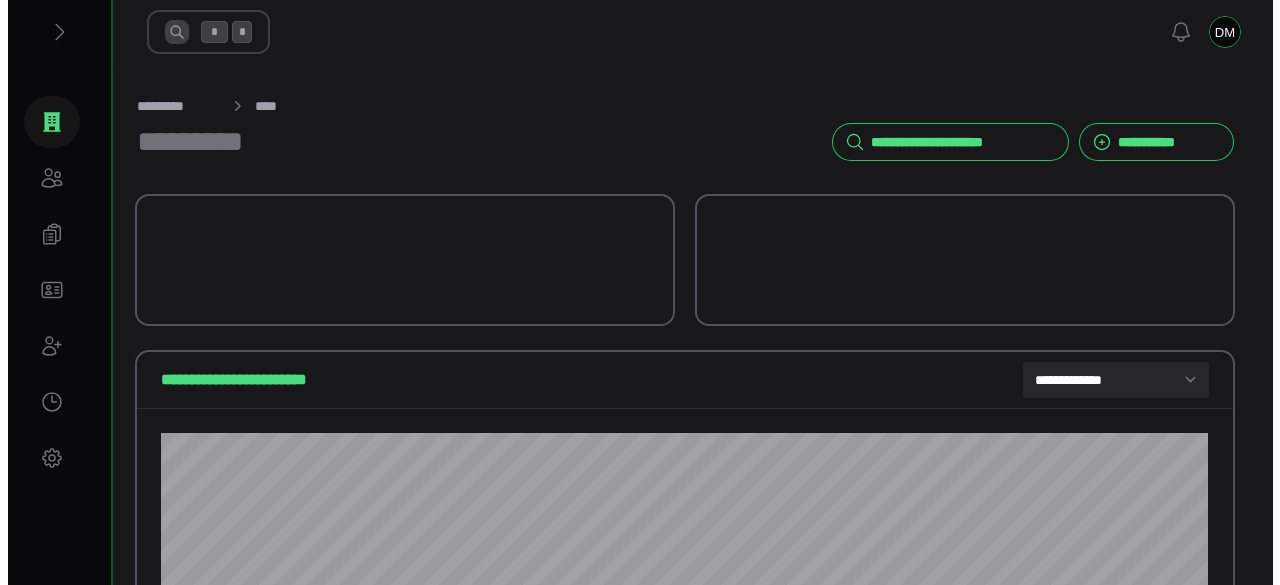 scroll, scrollTop: 0, scrollLeft: 0, axis: both 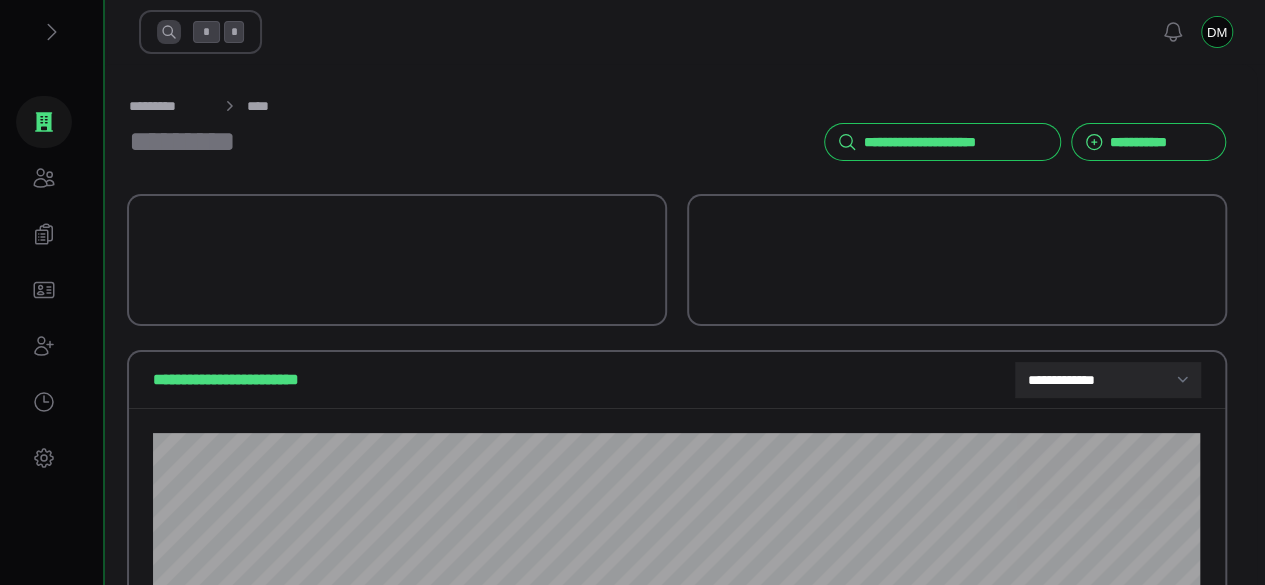 select on "**********" 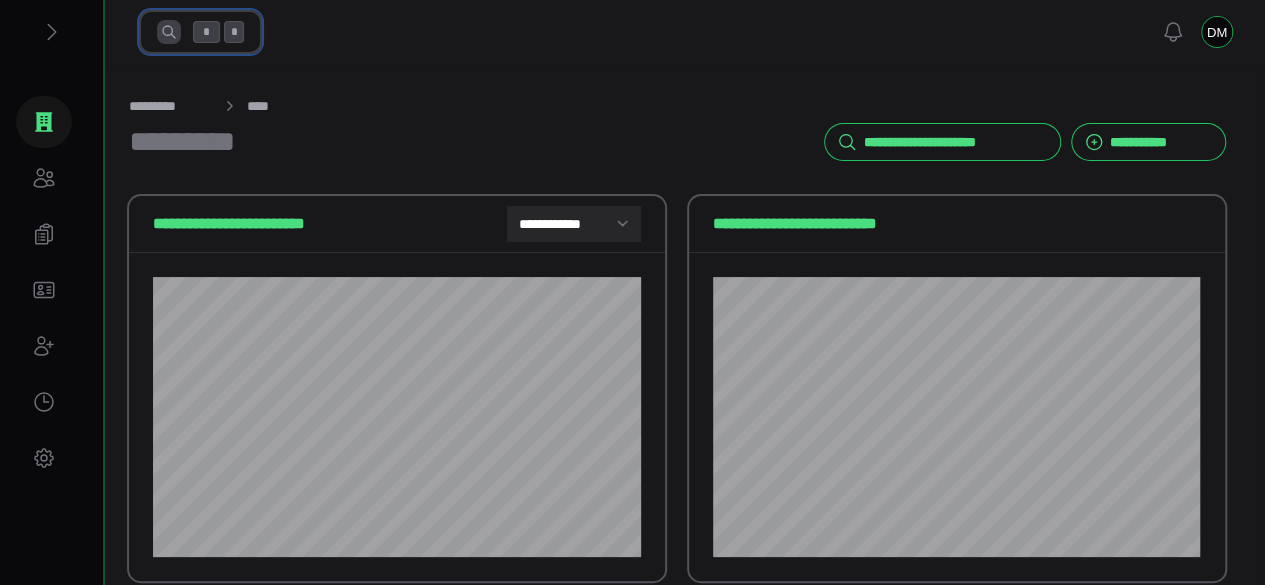click 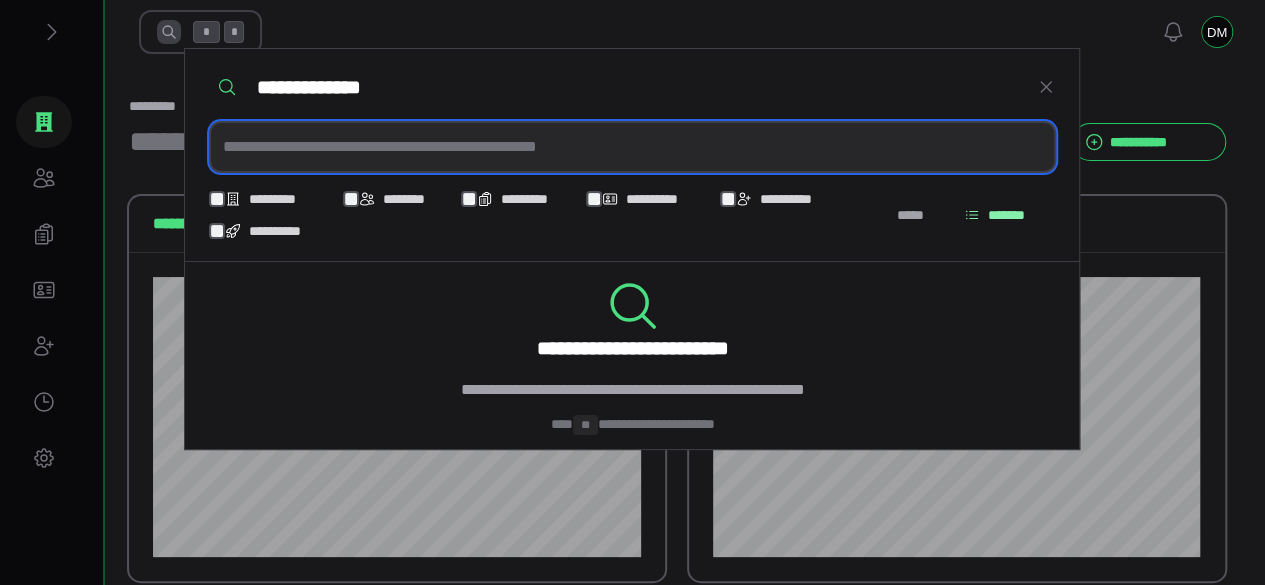 click at bounding box center (632, 147) 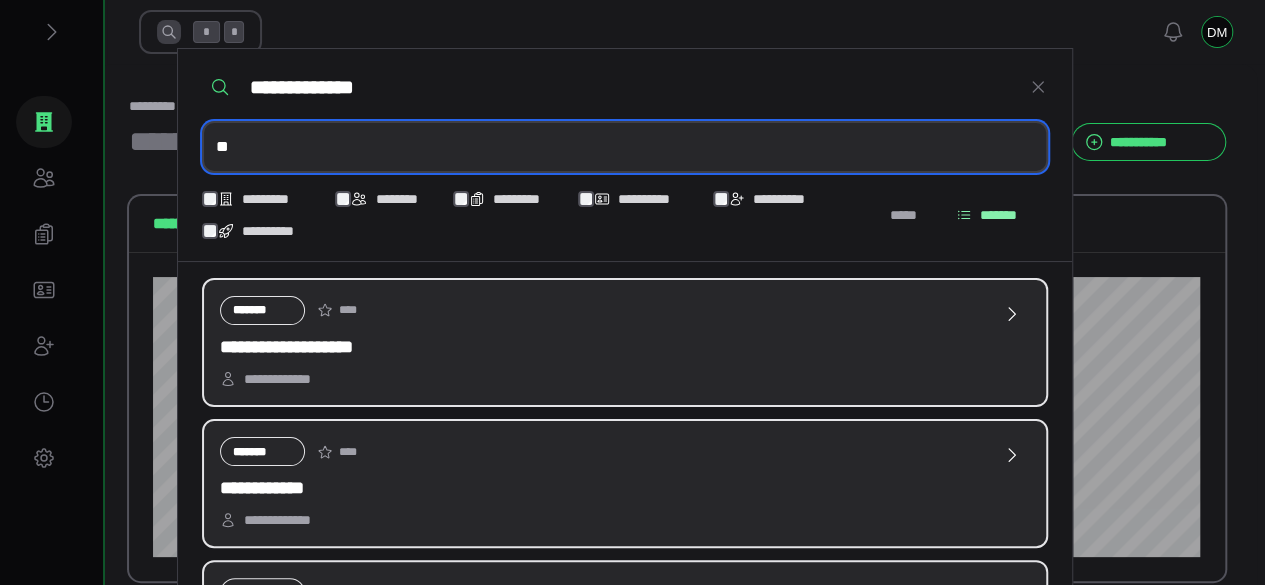 type on "*" 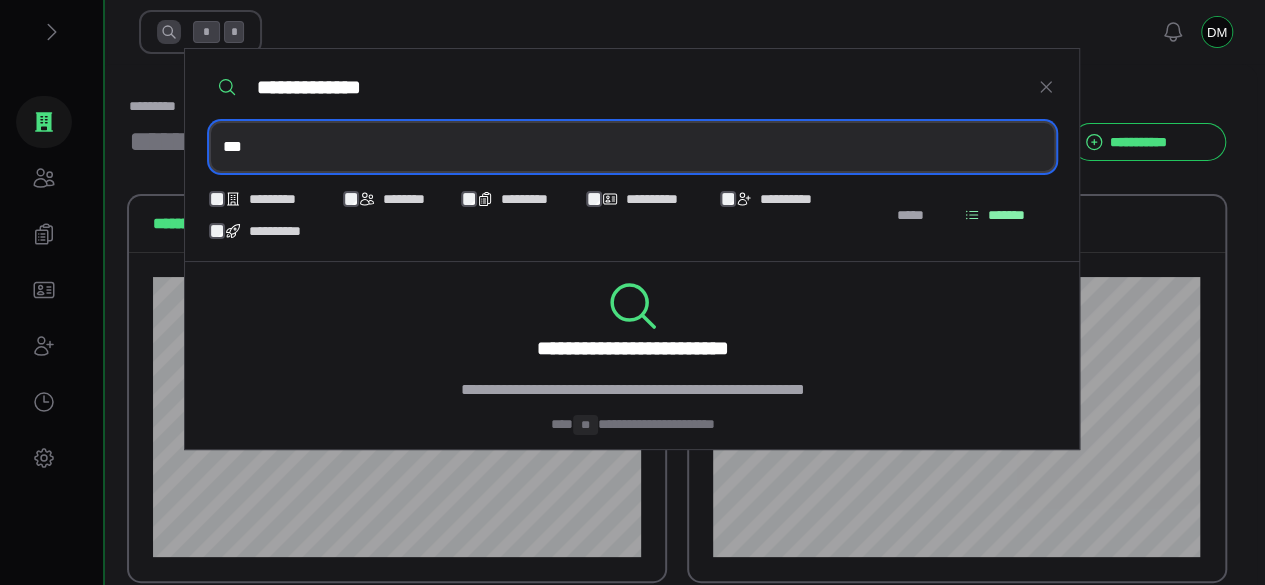 type on "***" 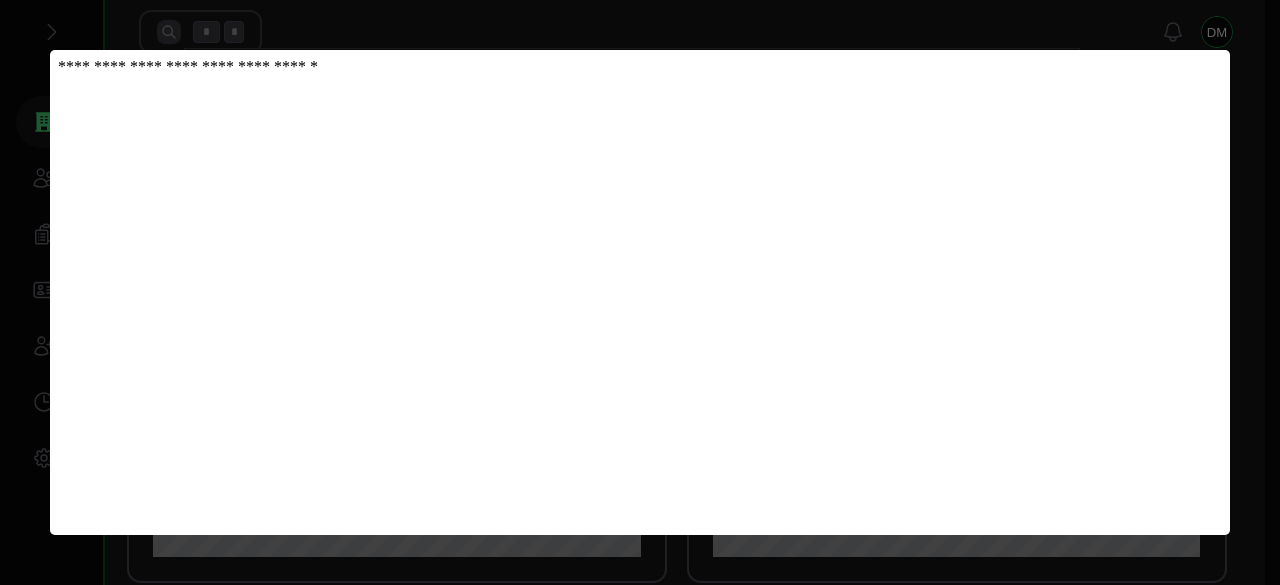 scroll, scrollTop: 0, scrollLeft: 0, axis: both 